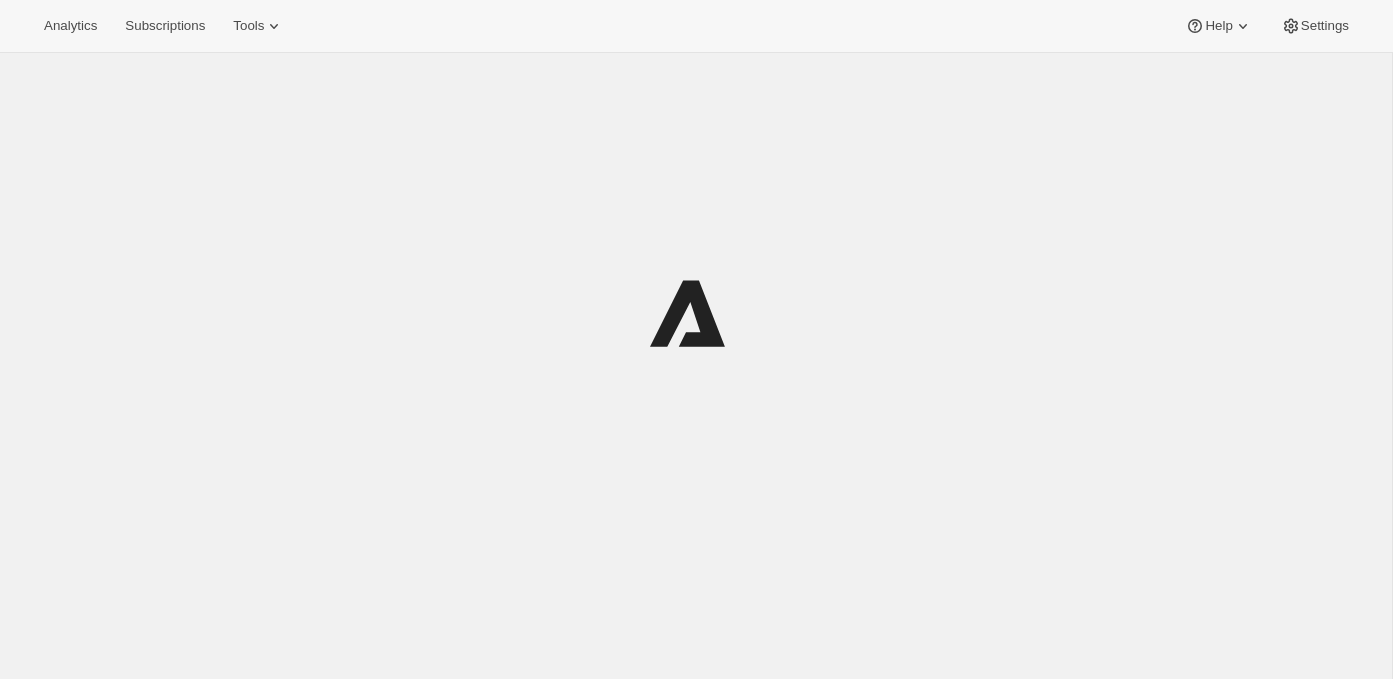 scroll, scrollTop: 0, scrollLeft: 0, axis: both 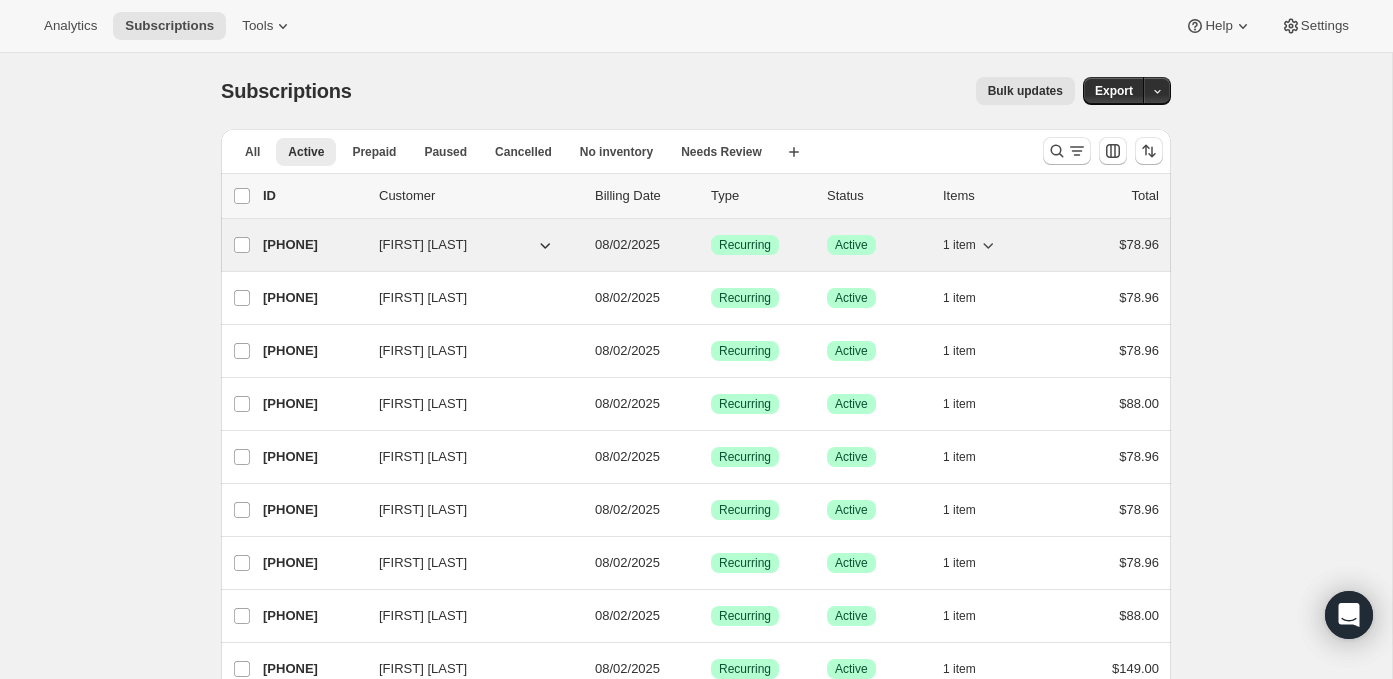 click on "[PHONE]" at bounding box center [313, 245] 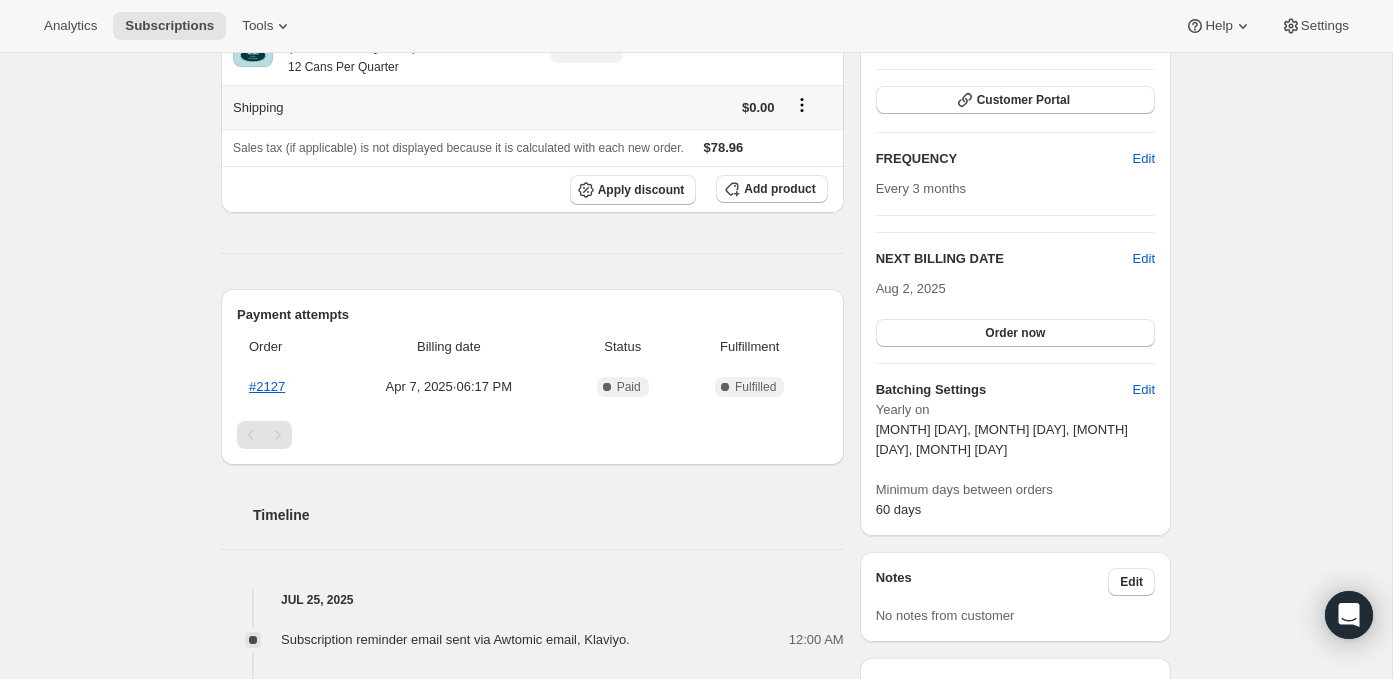 scroll, scrollTop: 56, scrollLeft: 0, axis: vertical 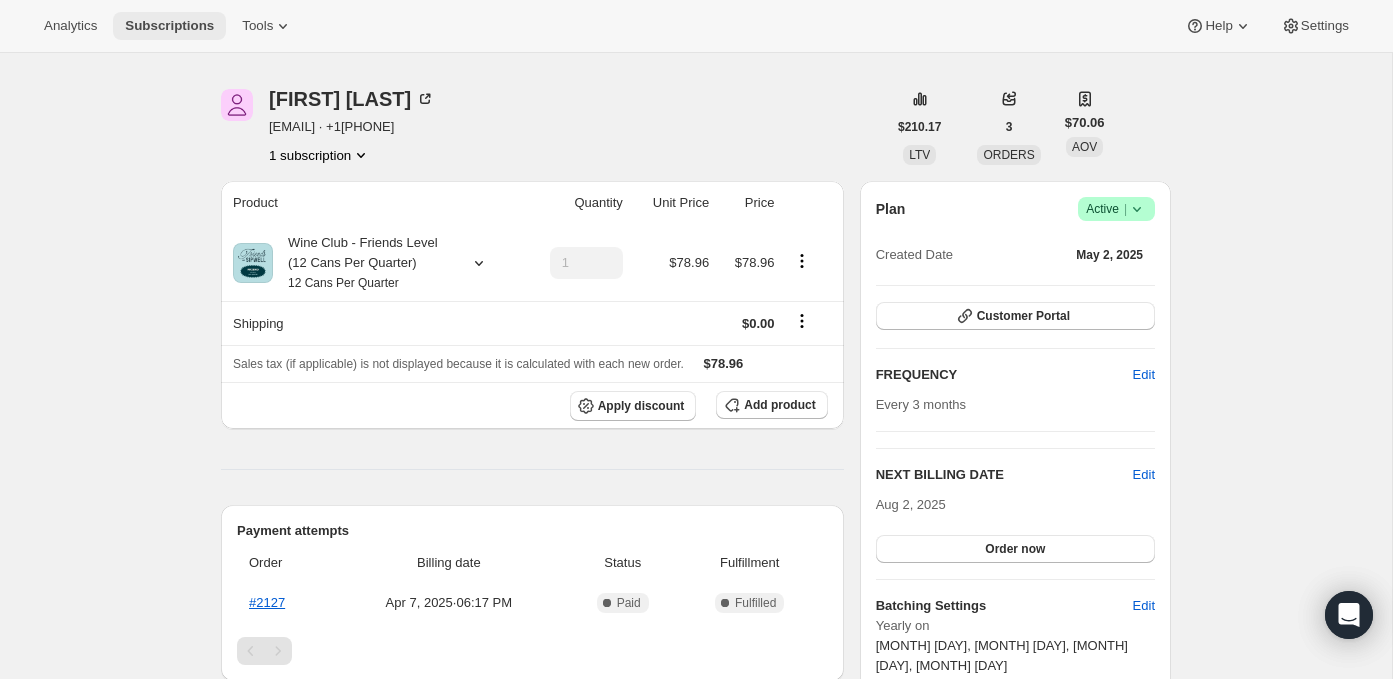 click on "Subscriptions" at bounding box center (169, 26) 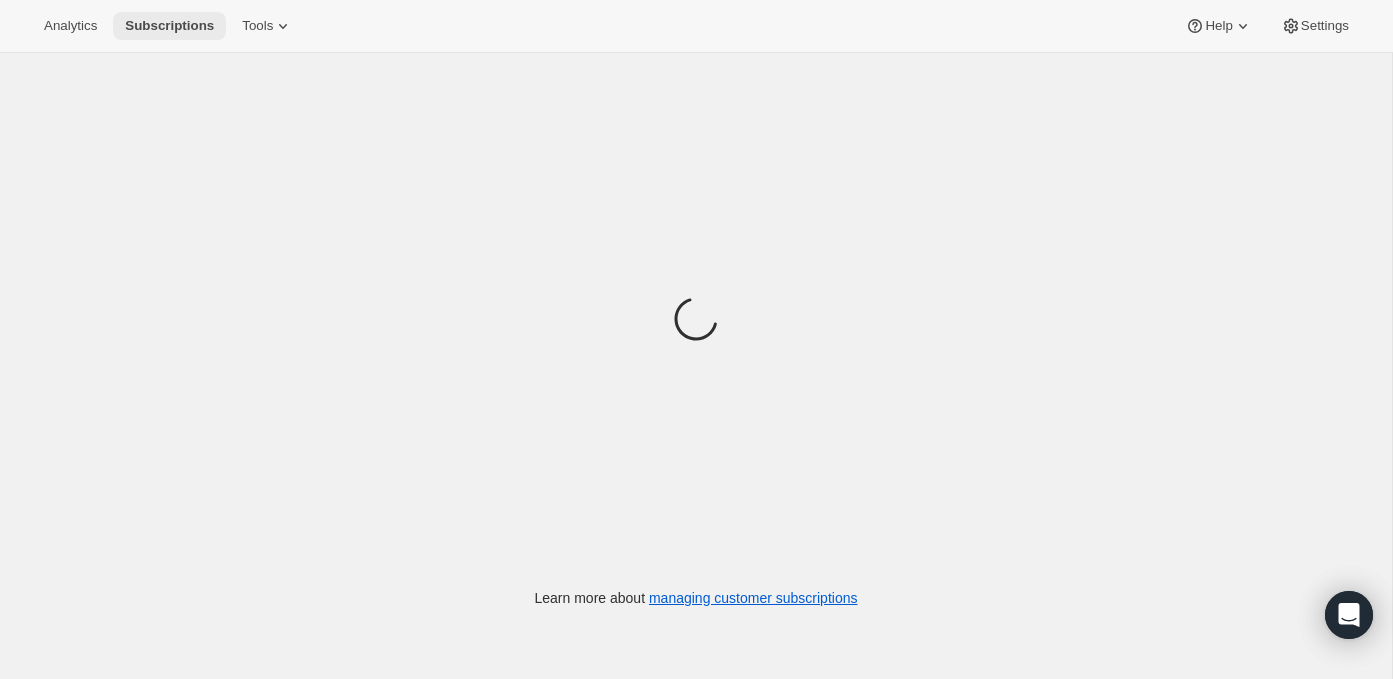 scroll, scrollTop: 0, scrollLeft: 0, axis: both 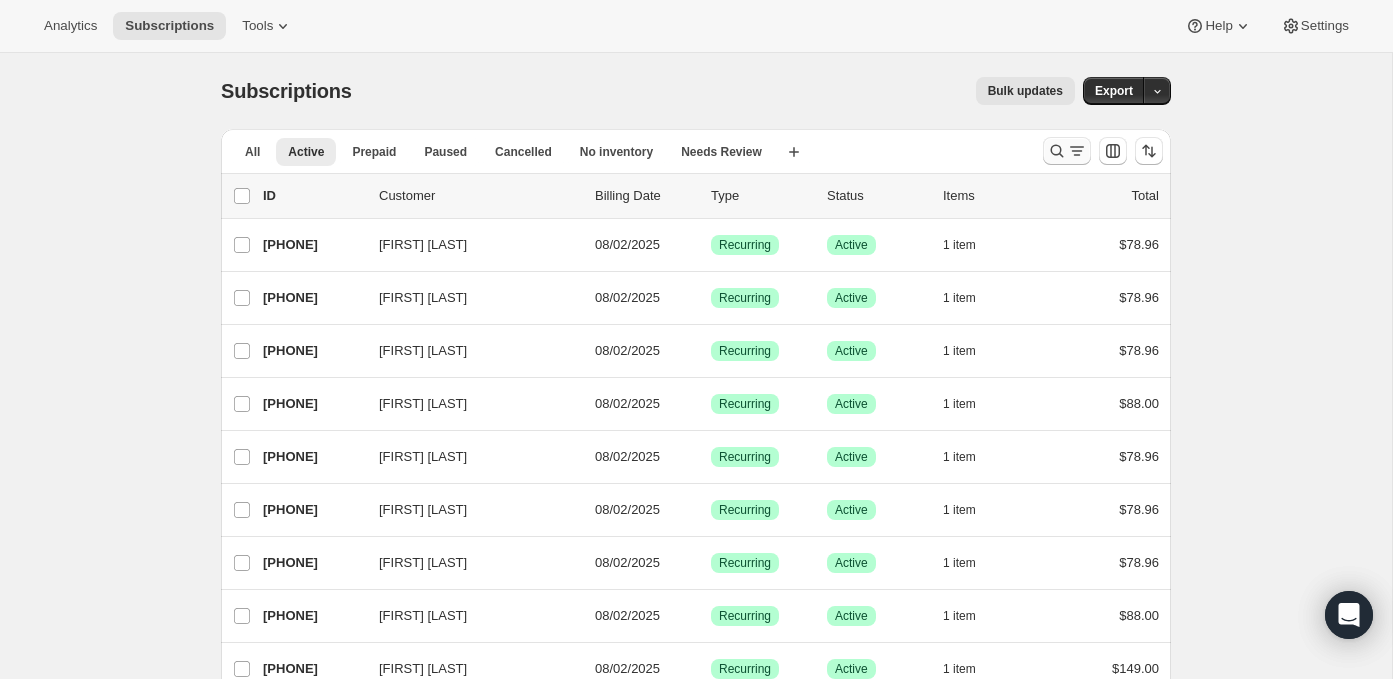 click 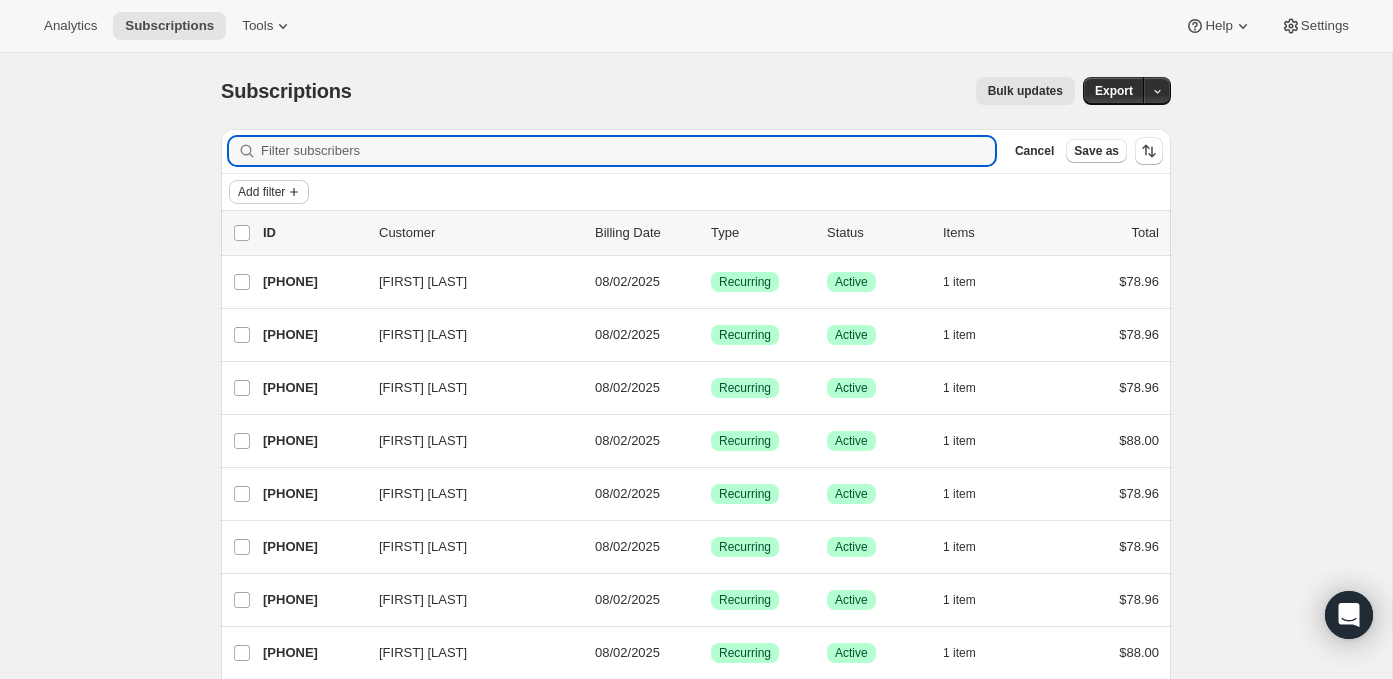 click on "Add filter" at bounding box center [261, 192] 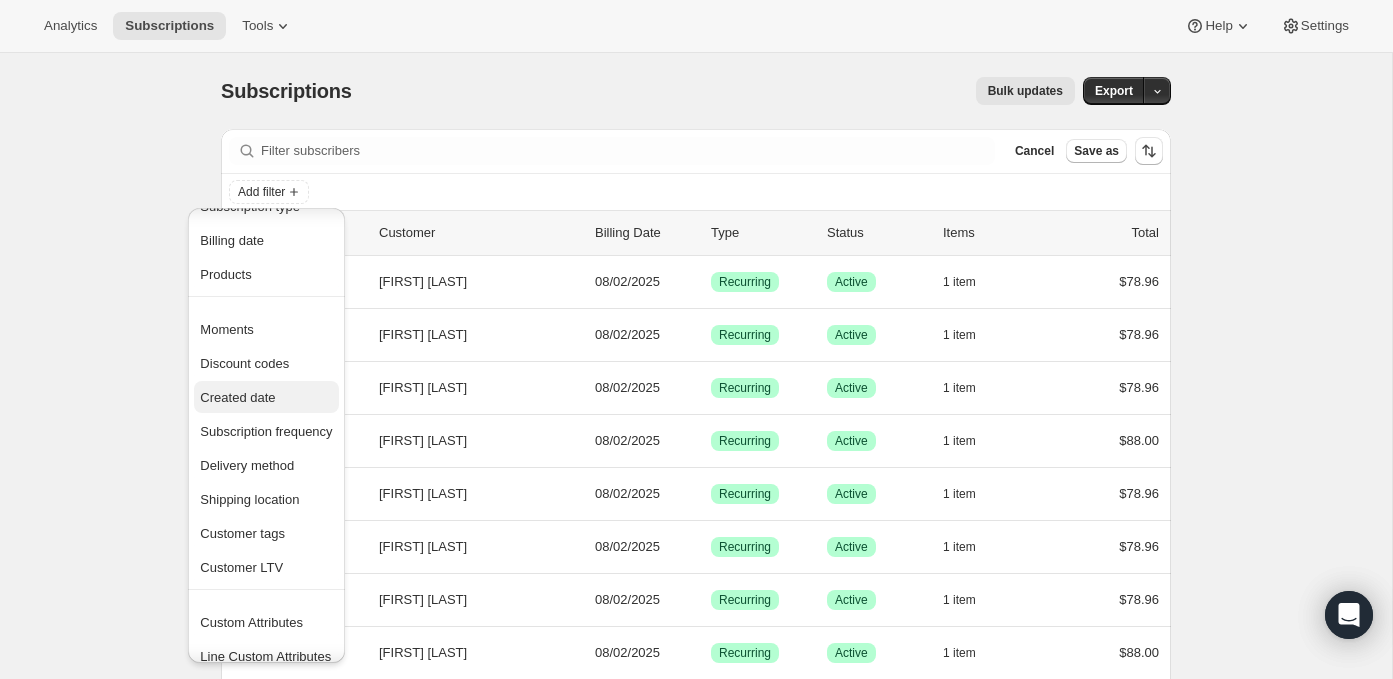 scroll, scrollTop: 66, scrollLeft: 0, axis: vertical 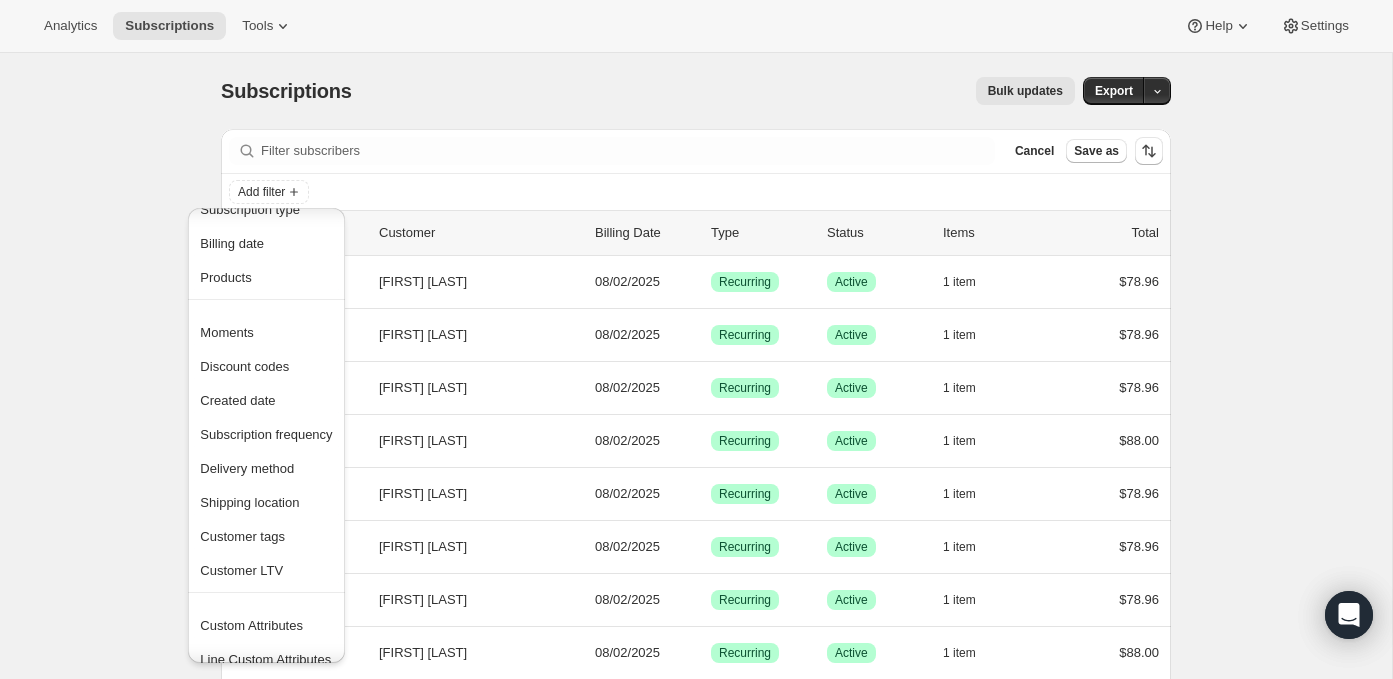 click on "Subscriptions. This page is ready Subscriptions Bulk updates More actions Bulk updates Export Filter subscribers Cancel Save as Add filter   0 selected Update next billing date Change status Showing 26 subscriptions Select all 26 subscriptions Showing 26 subscriptions Select Select all 26 subscriptions 0 selected list header ID Customer Billing Date Type Status Items Total [FIRST] [LAST] [PHONE] [MONTH]/[DAY]/[YEAR] Success Recurring Success Active 1   item $78.96 [FIRST] [LAST] [PHONE] [MONTH]/[DAY]/[YEAR] Success Recurring Success Active 1   item $78.96 [FIRST] [LAST] [PHONE] [MONTH]/[DAY]/[YEAR] Success Recurring Success Active 1   item $78.96 [FIRST] [LAST] [PHONE] [MONTH]/[DAY]/[YEAR] Success Recurring Success Active 1   item $88.00 [FIRST] [LAST] [PHONE] [MONTH]/[DAY]/[YEAR] Success Recurring Success Active 1   item $78.96 [FIRST] [LAST] [PHONE] [MONTH]/[DAY]/[YEAR] Success Recurring Success Active 1   item $78.96 [FIRST] [LAST] [PHONE] [MONTH]/[DAY]/[YEAR]" at bounding box center [696, 872] 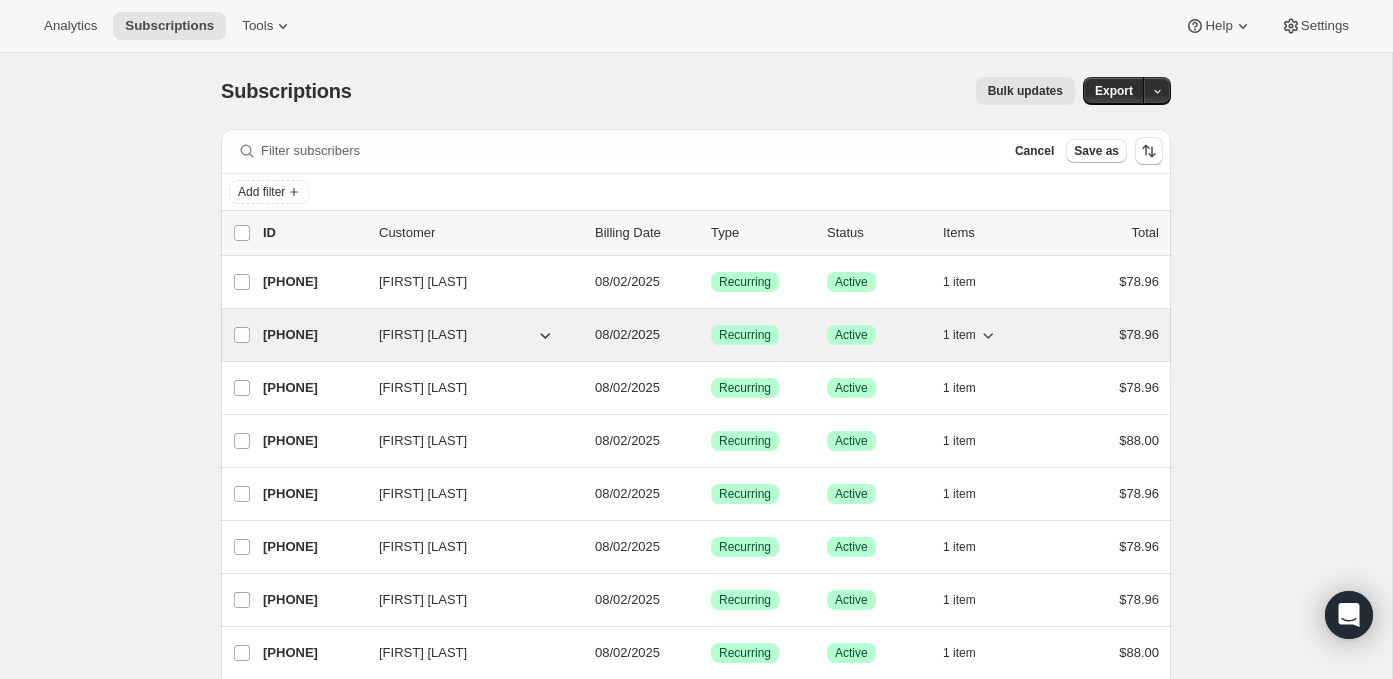 click on "[PHONE]" at bounding box center [313, 335] 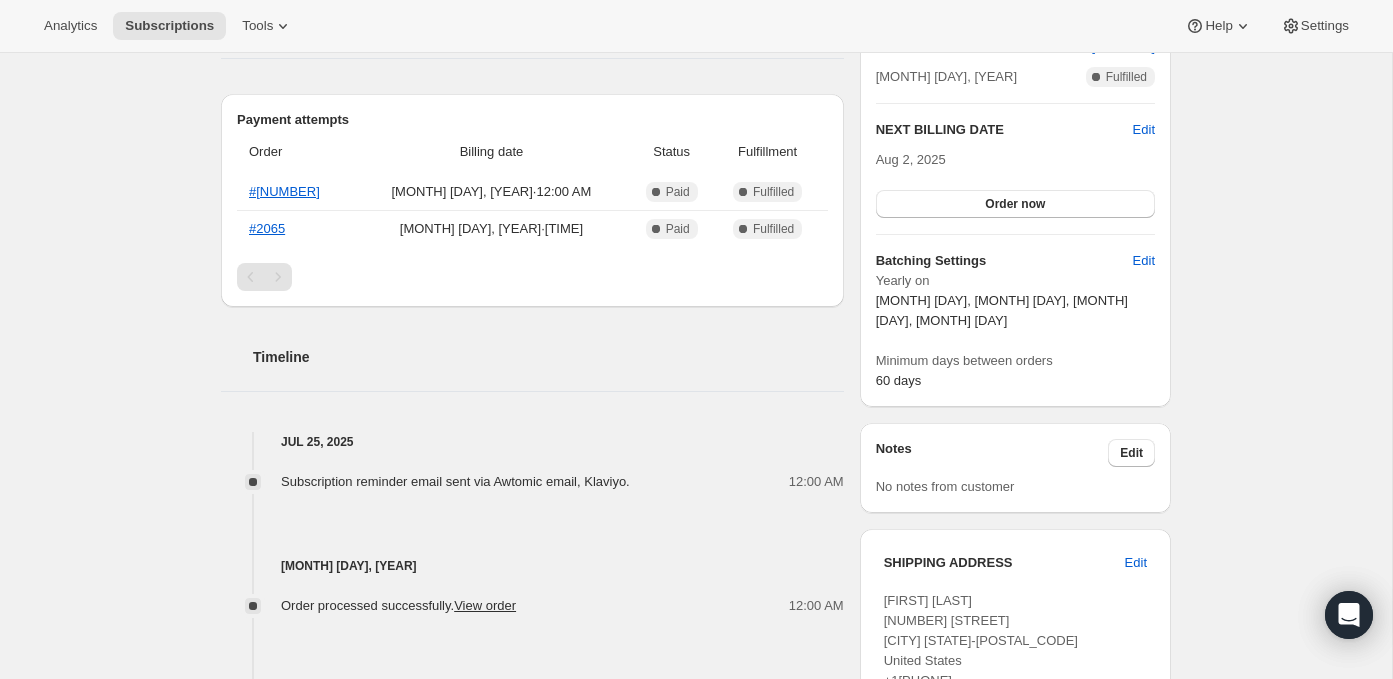 scroll, scrollTop: 0, scrollLeft: 0, axis: both 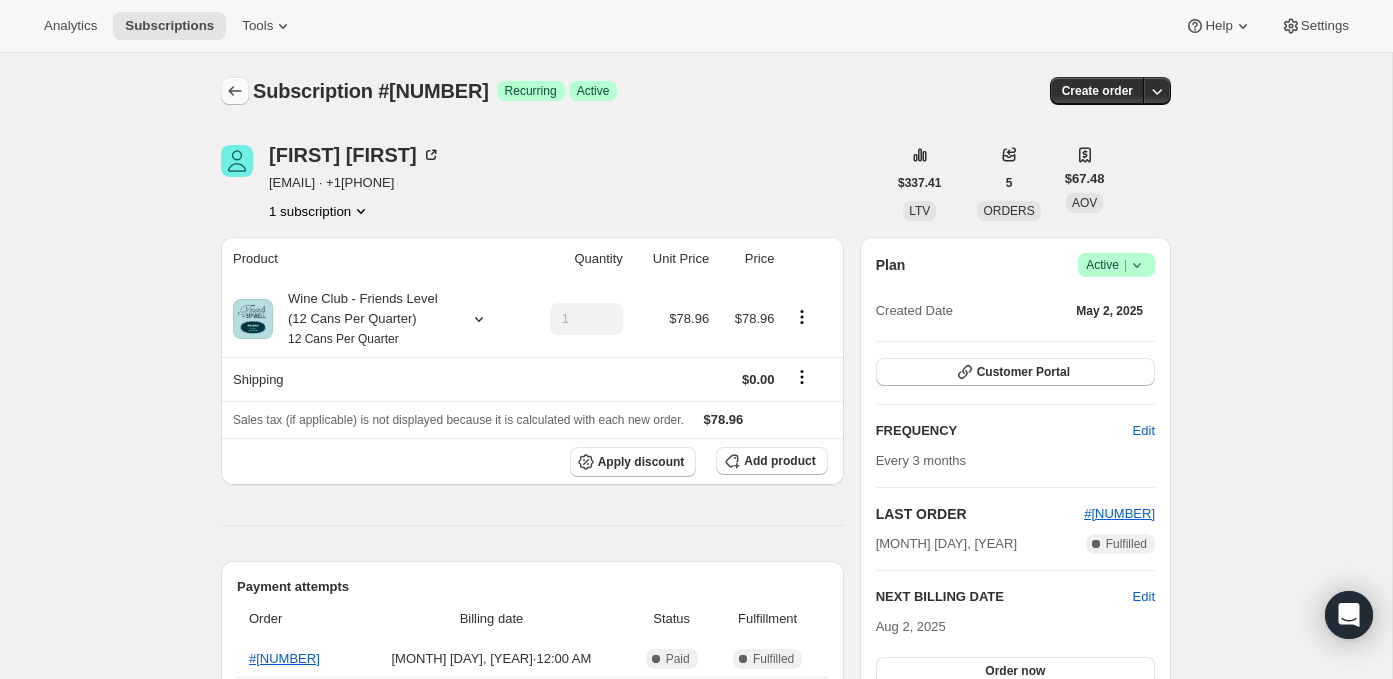 click 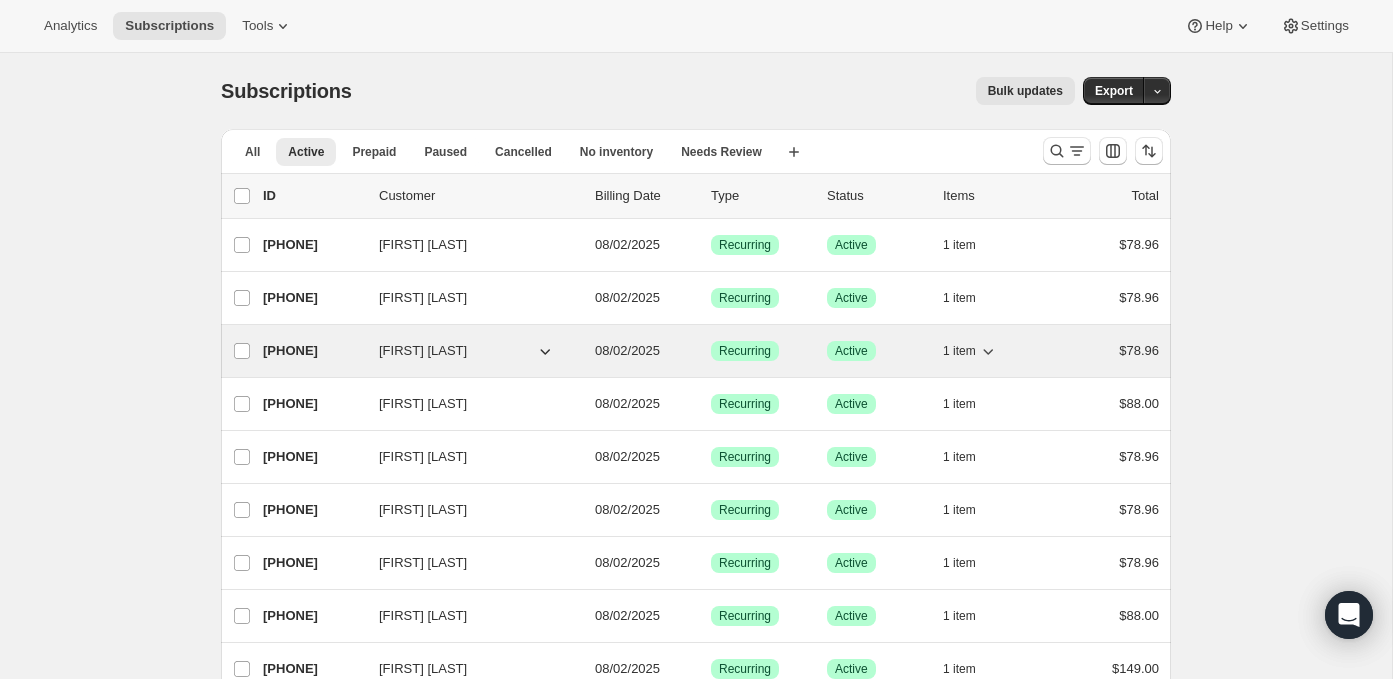 click on "[PHONE]" at bounding box center [313, 351] 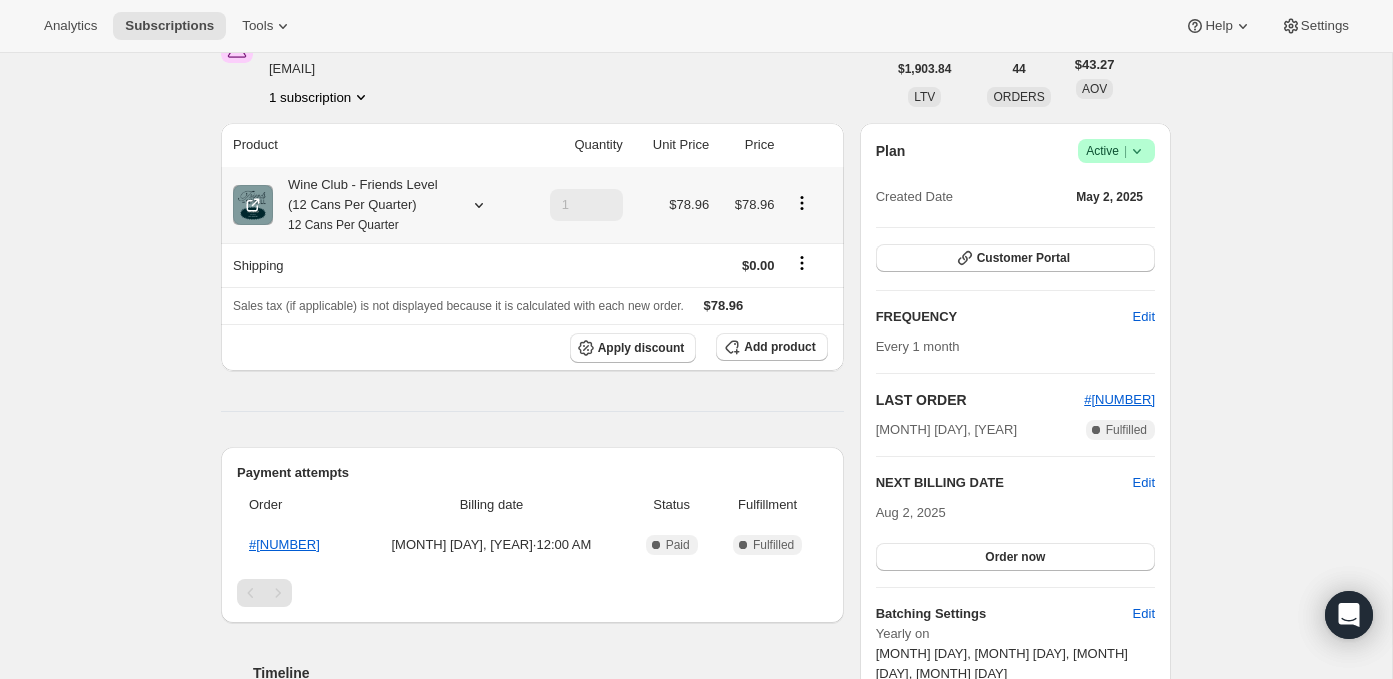 scroll, scrollTop: 0, scrollLeft: 0, axis: both 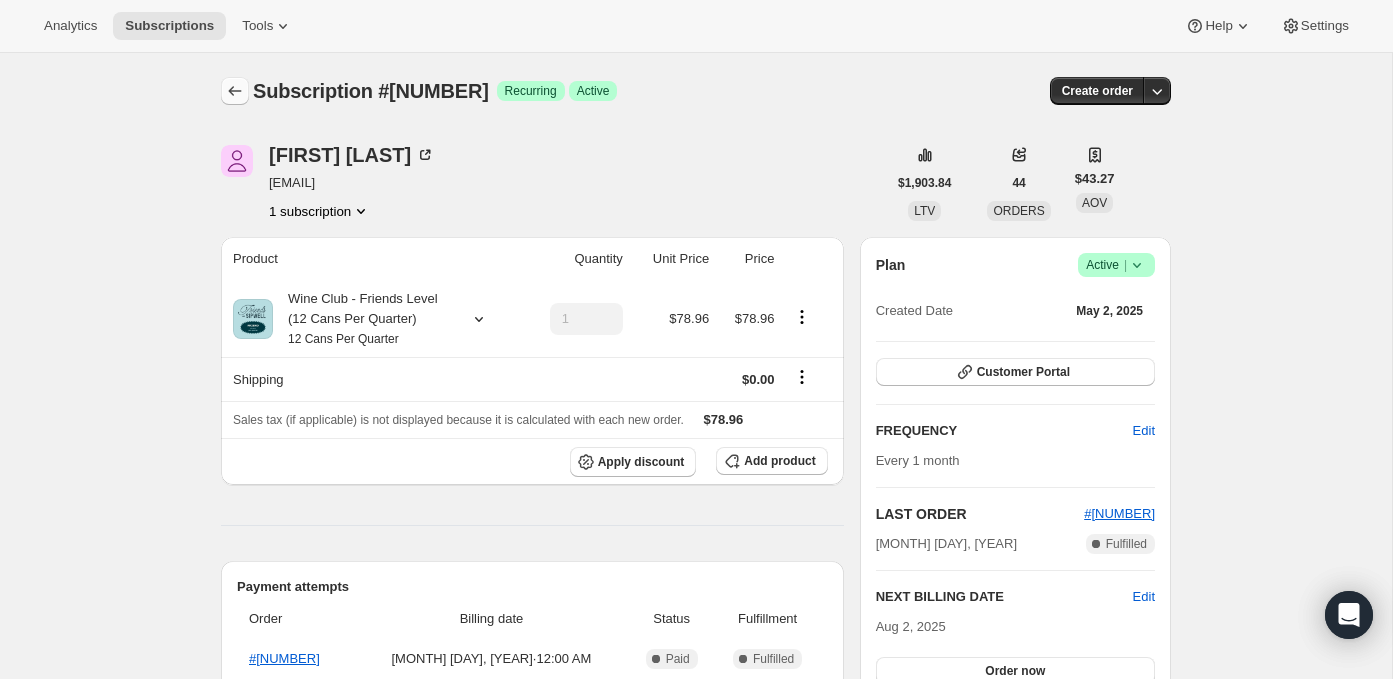 click 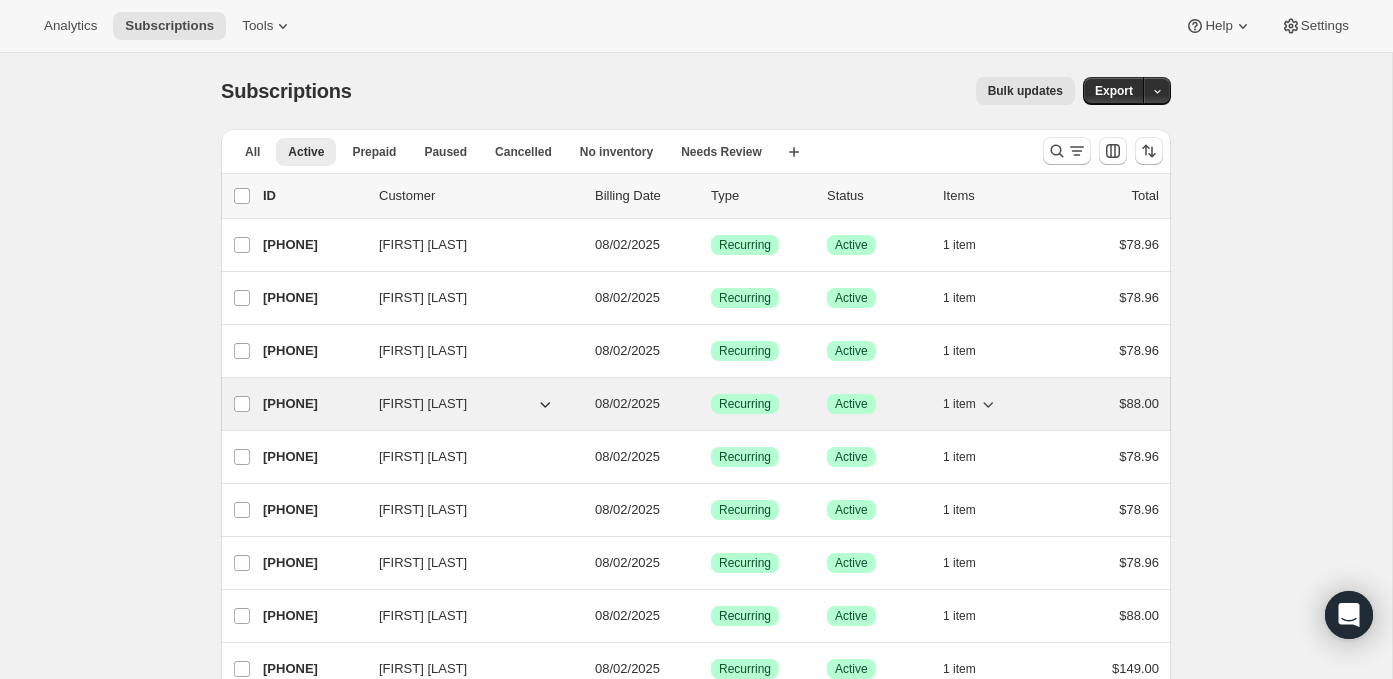 click on "[PHONE]" at bounding box center (313, 404) 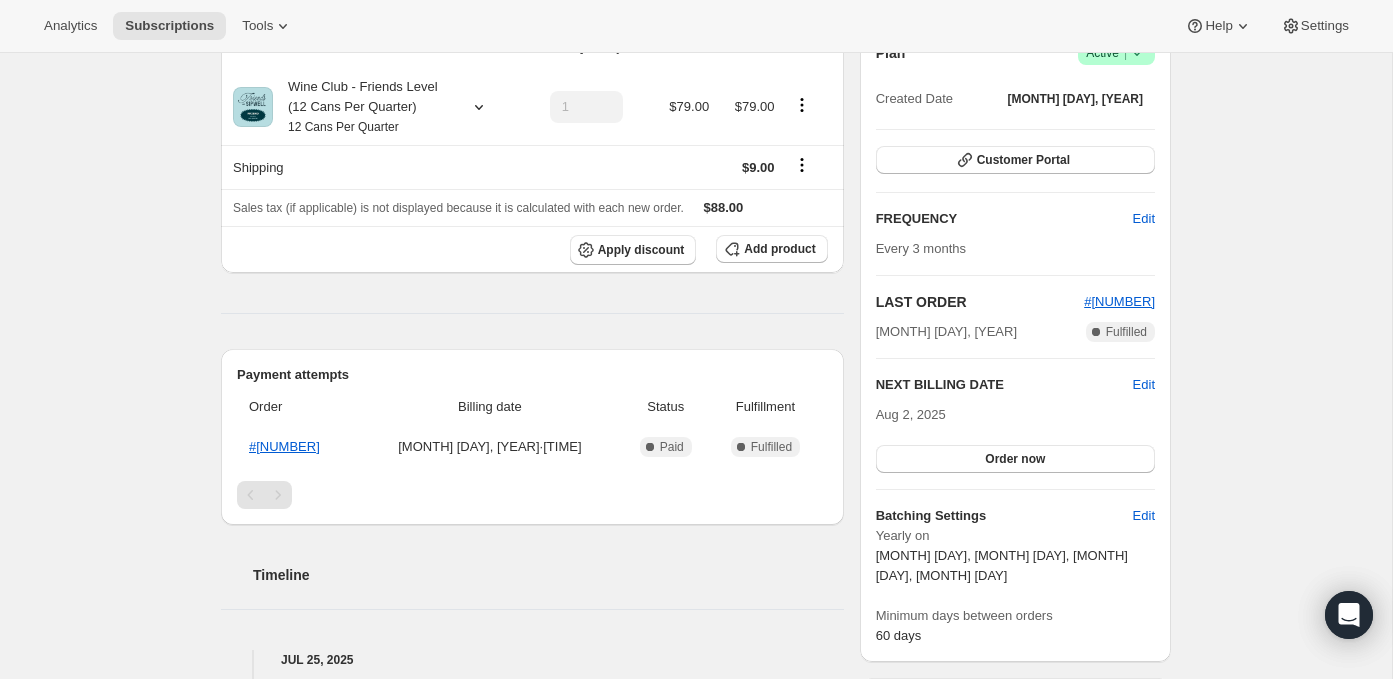 scroll, scrollTop: 0, scrollLeft: 0, axis: both 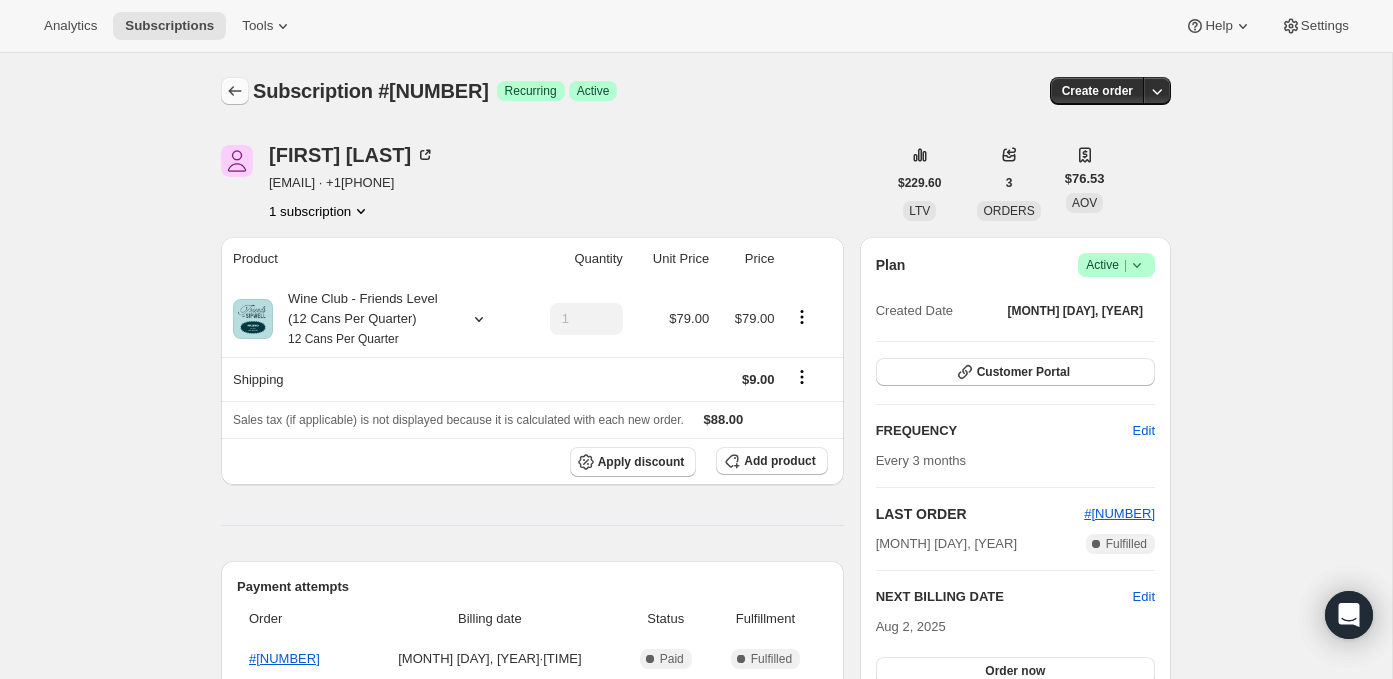 click 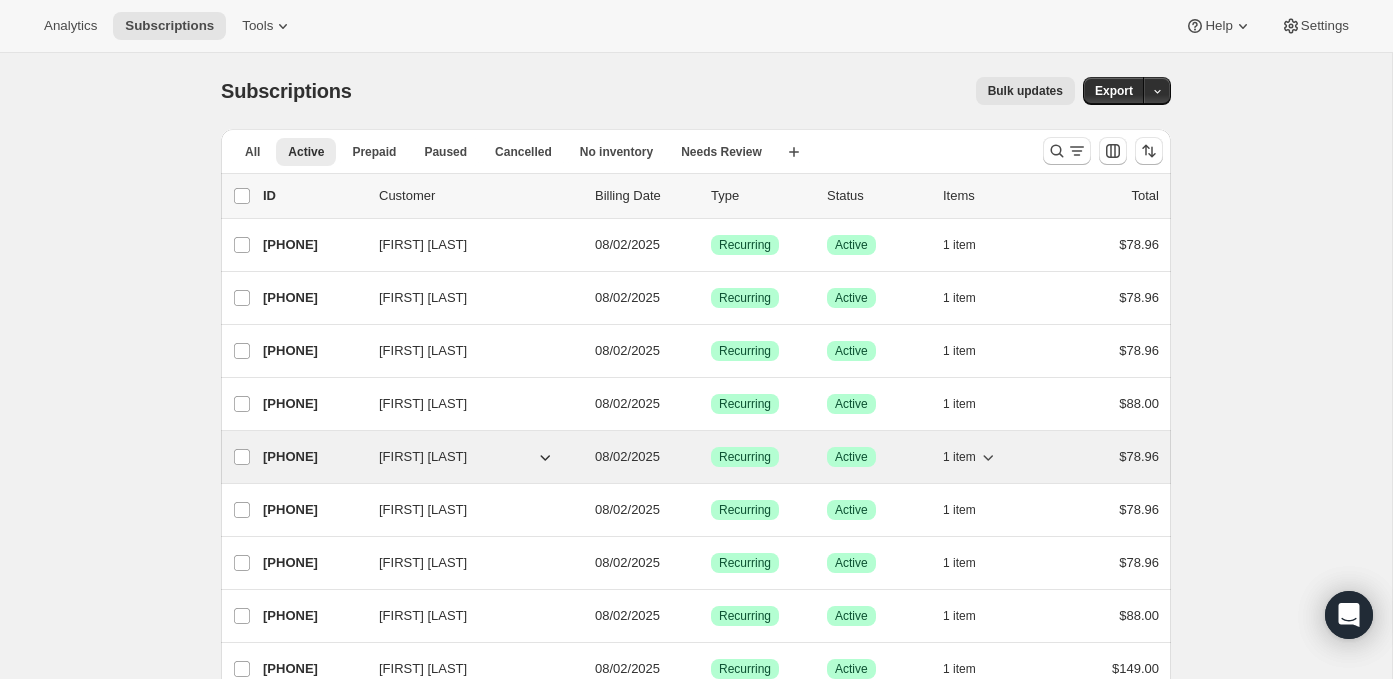 click on "[PHONE]" at bounding box center (313, 457) 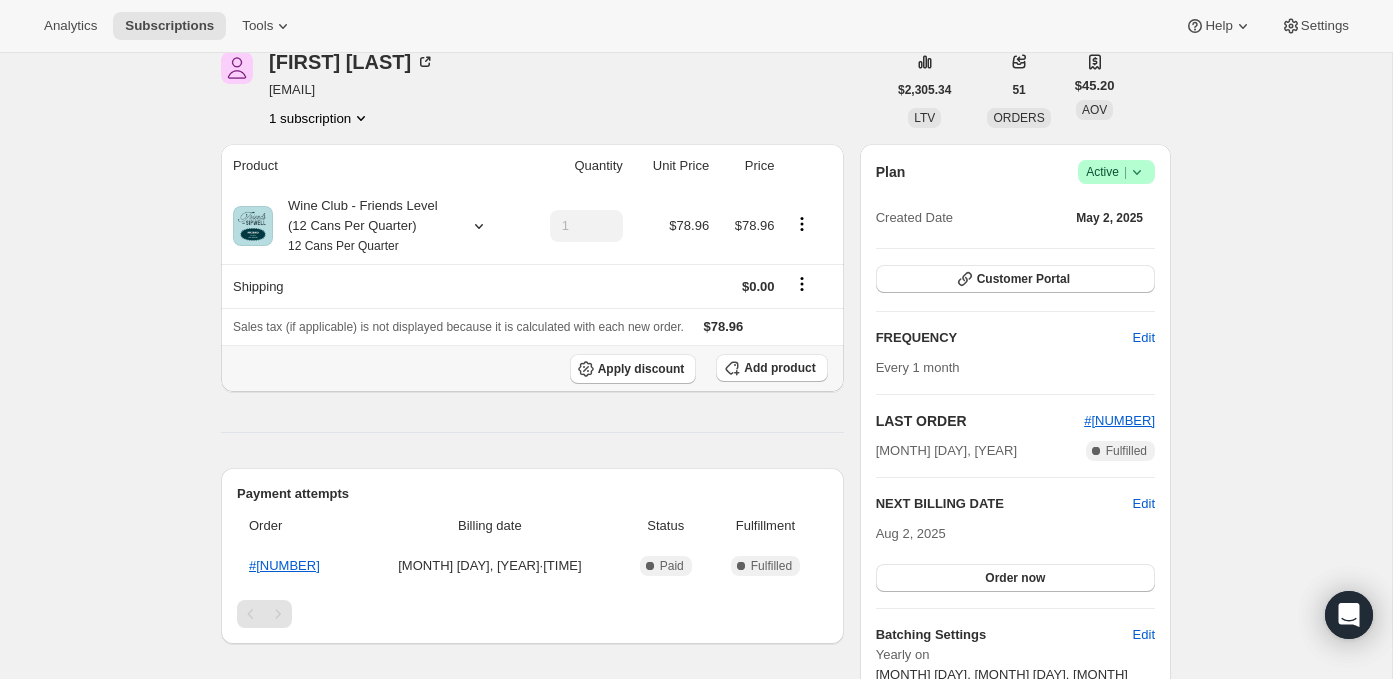 scroll, scrollTop: 0, scrollLeft: 0, axis: both 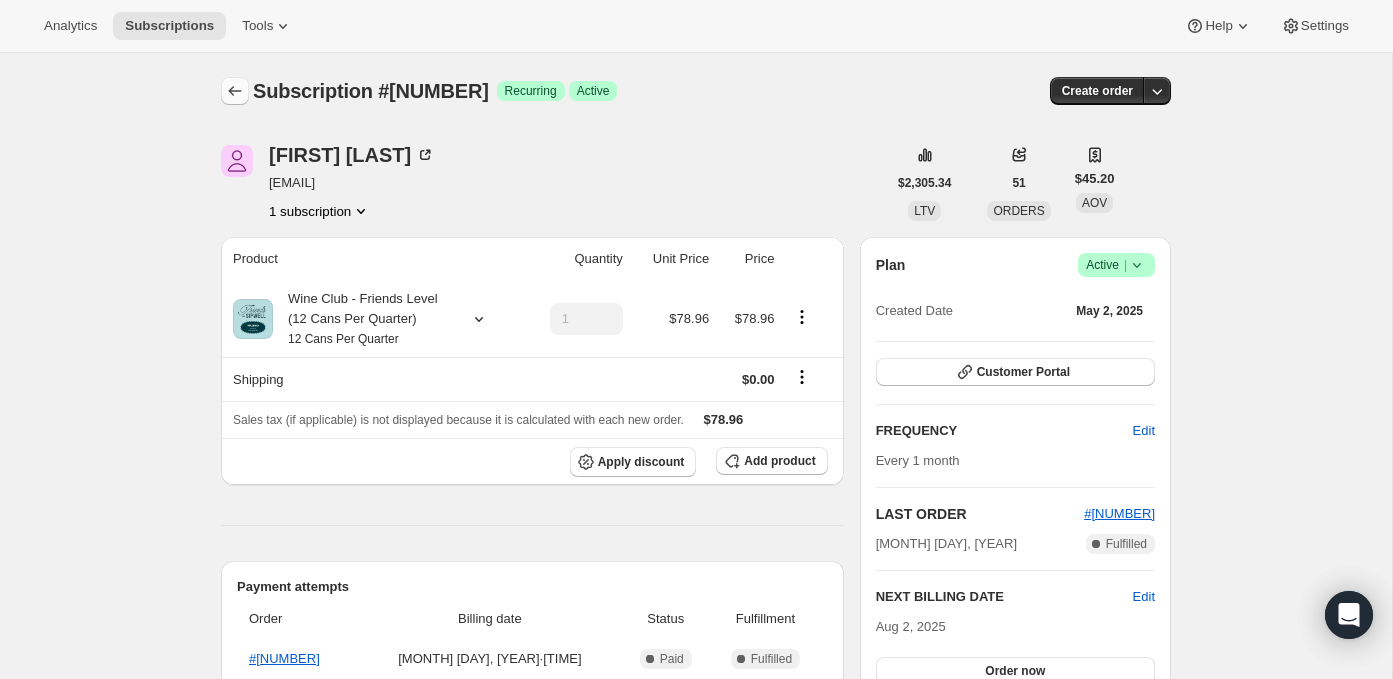 click 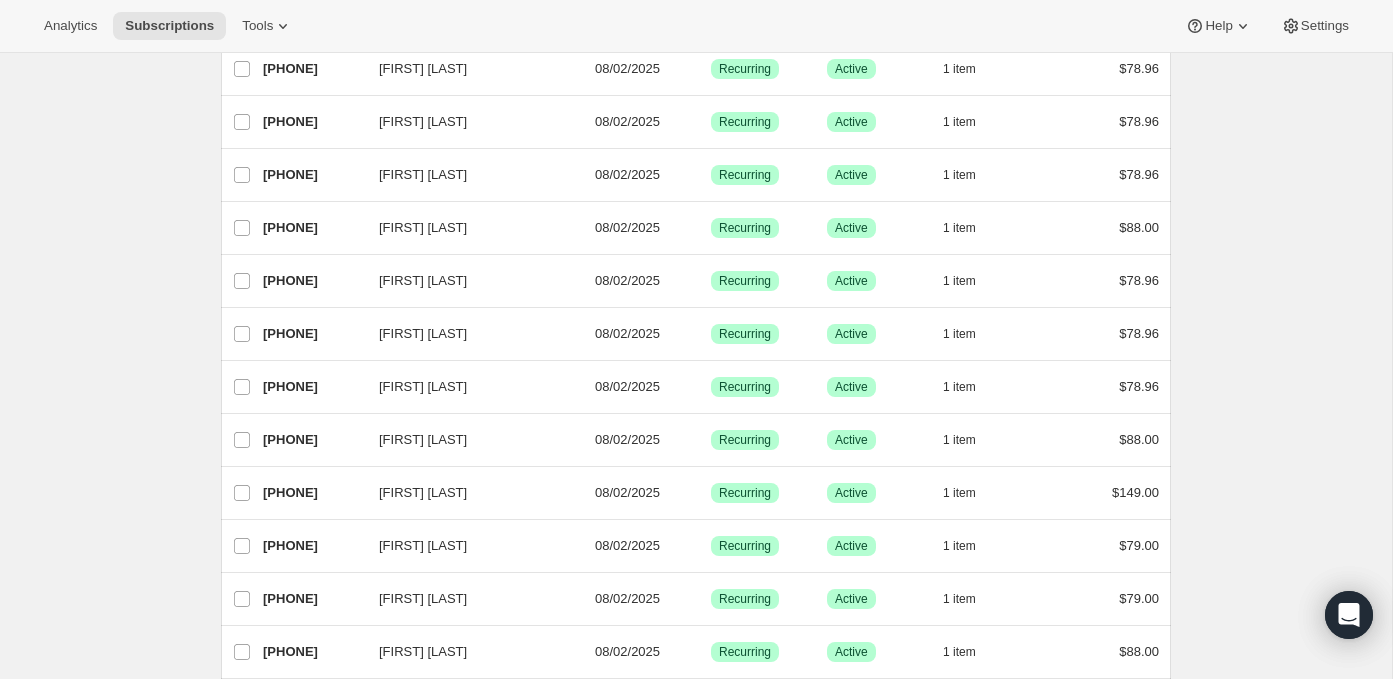 scroll, scrollTop: 182, scrollLeft: 0, axis: vertical 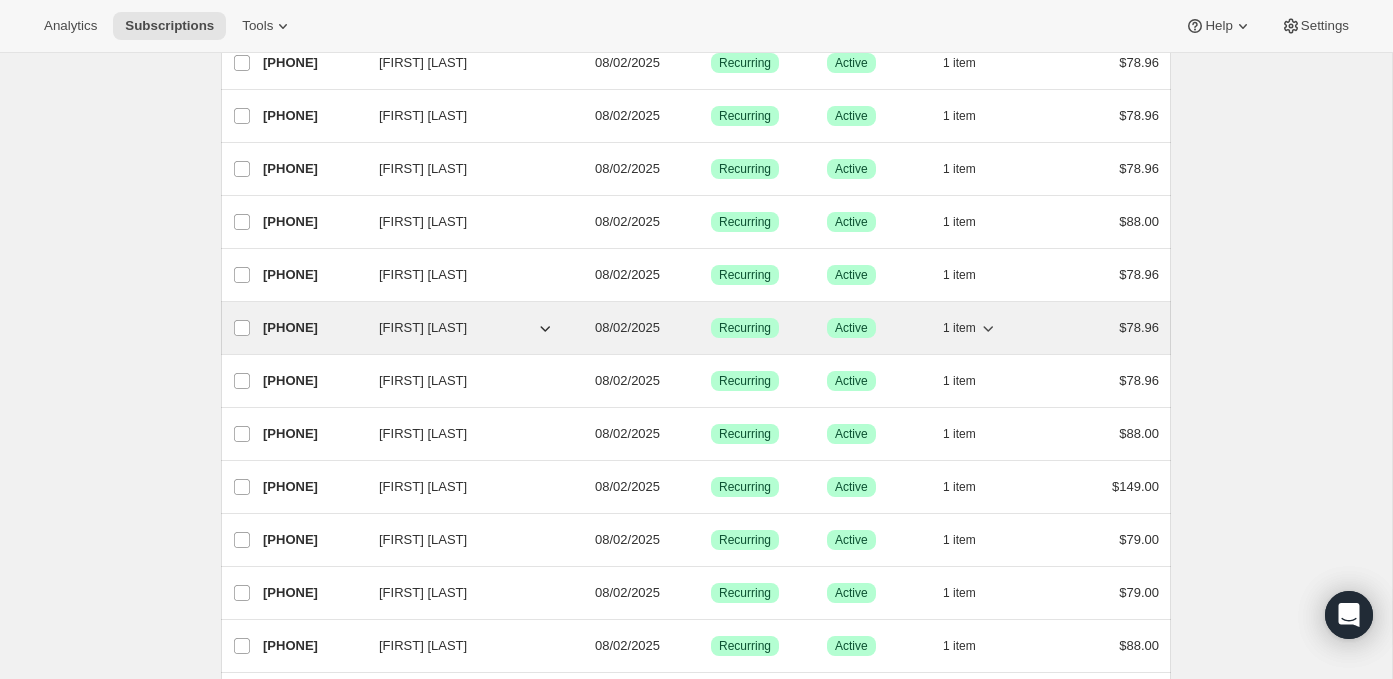 click on "[PHONE]" at bounding box center (313, 328) 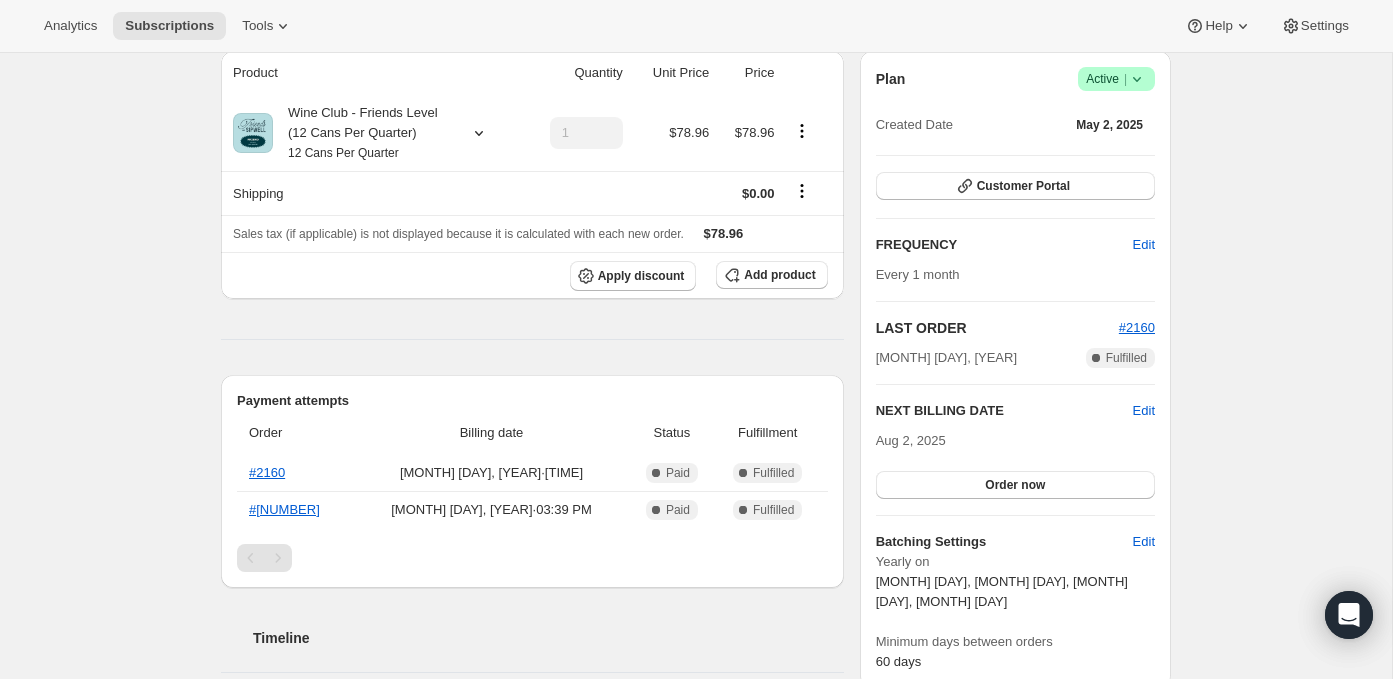 scroll, scrollTop: 0, scrollLeft: 0, axis: both 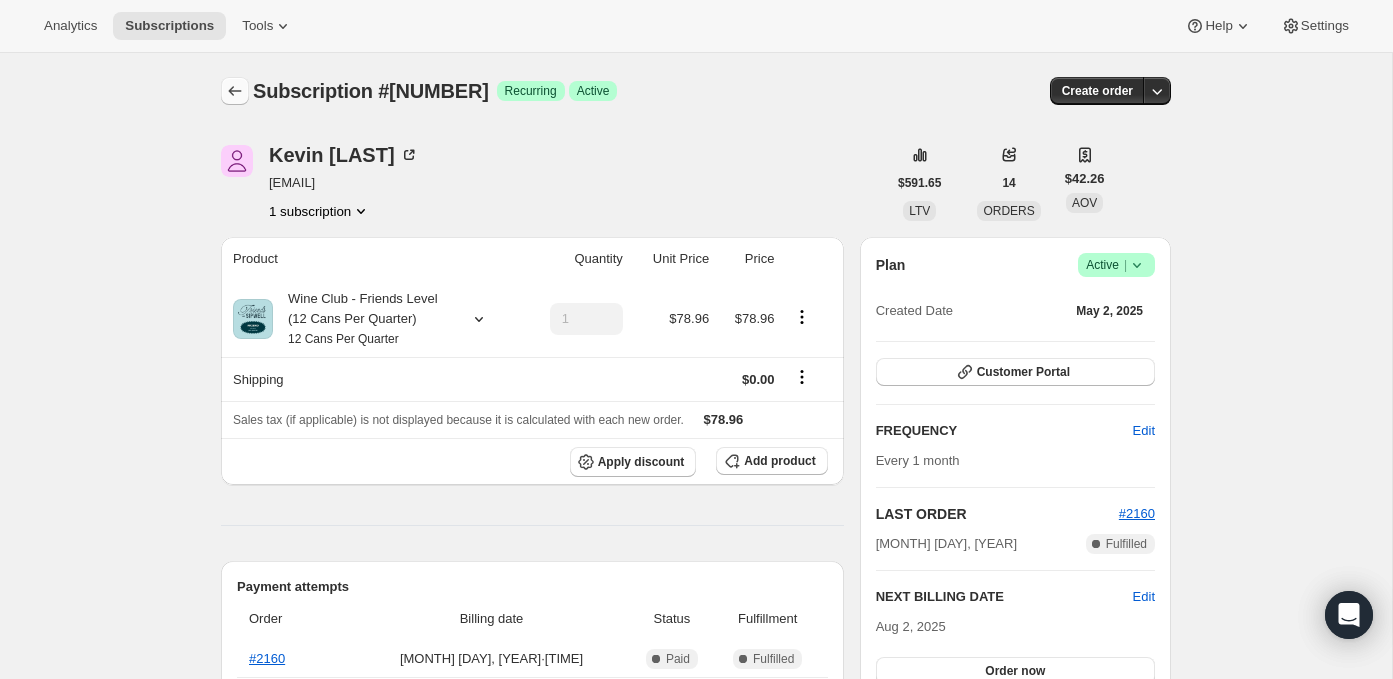 click 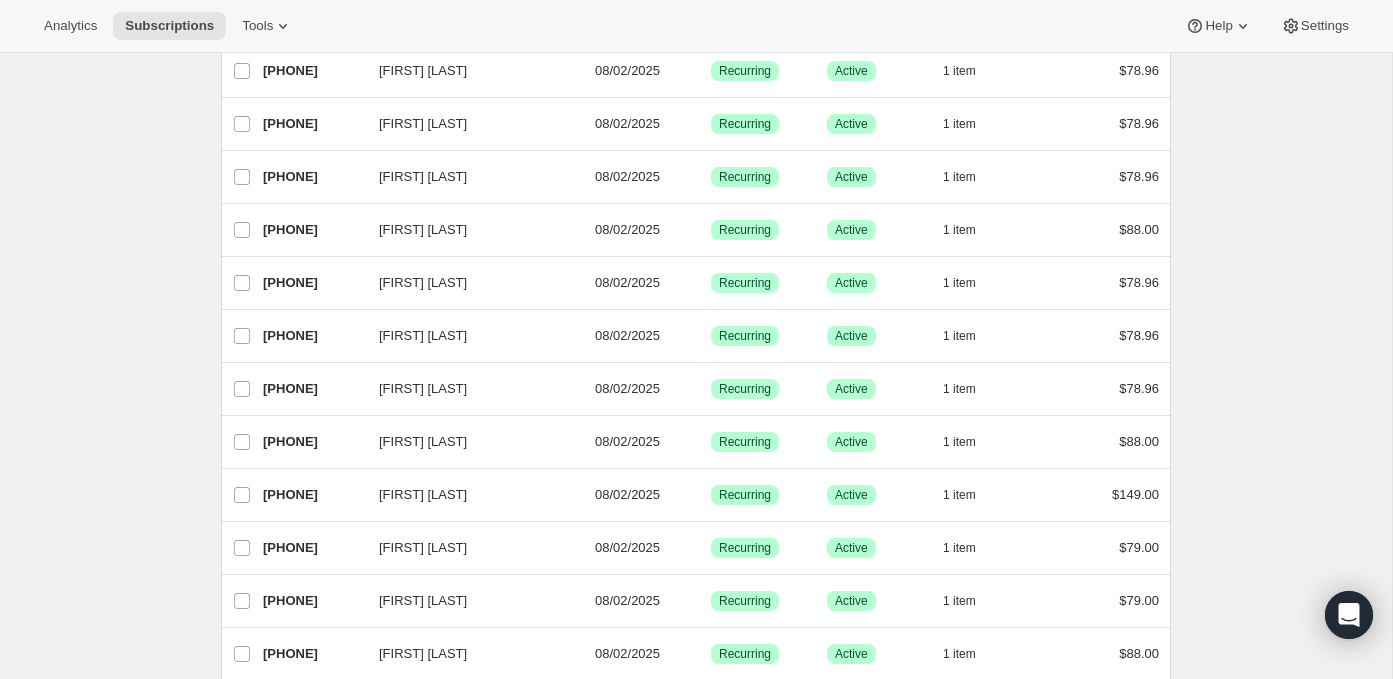 scroll, scrollTop: 180, scrollLeft: 0, axis: vertical 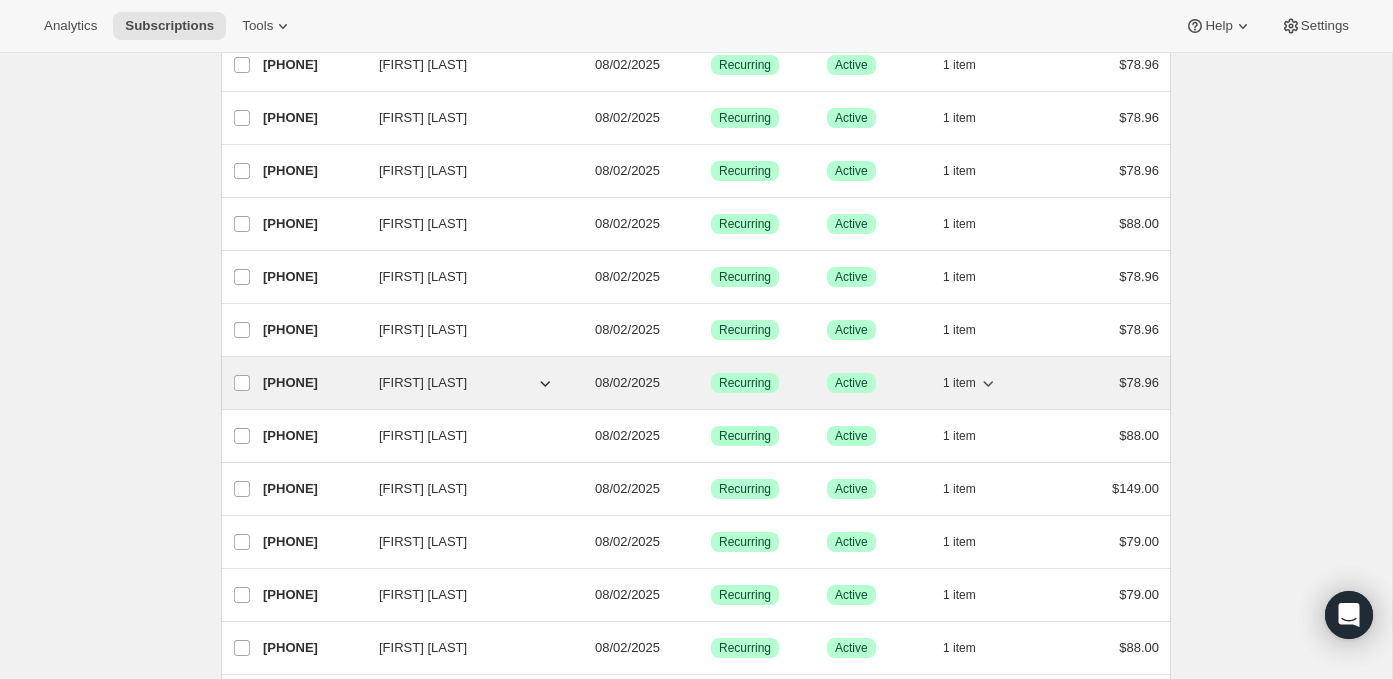 click on "[PHONE]" at bounding box center [313, 383] 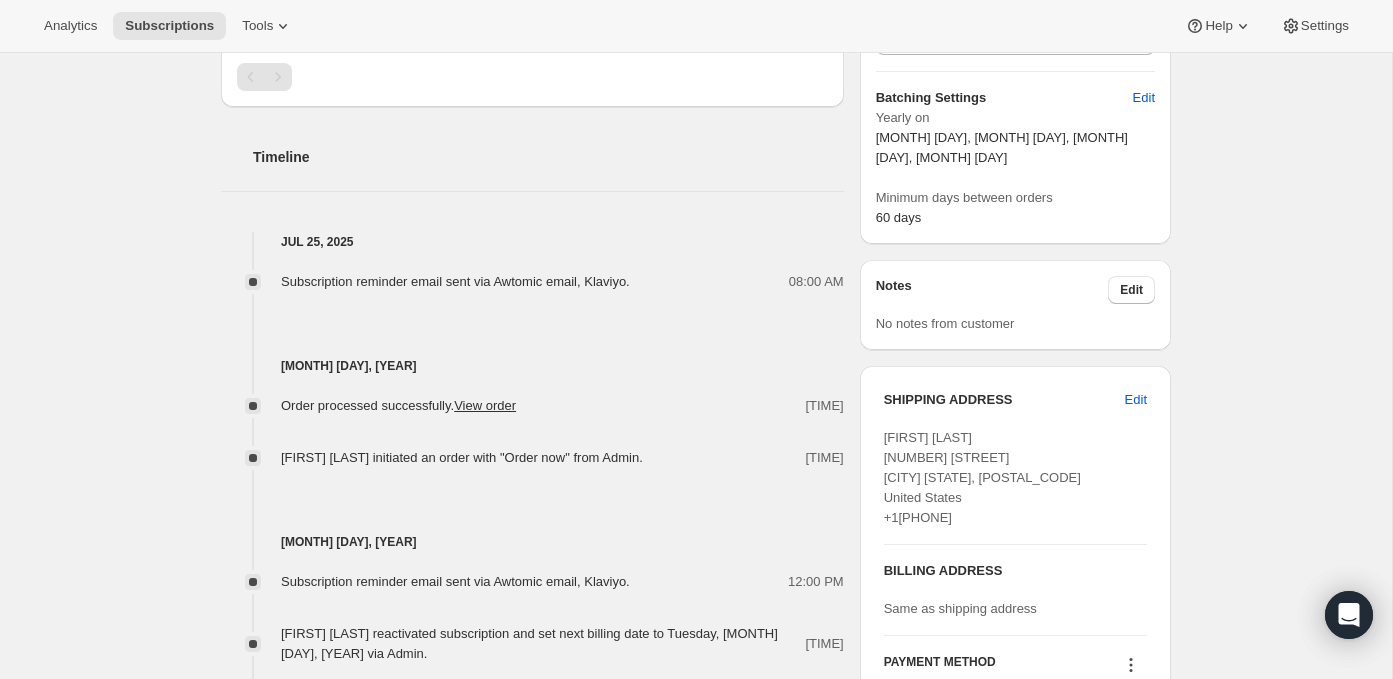 scroll, scrollTop: 0, scrollLeft: 0, axis: both 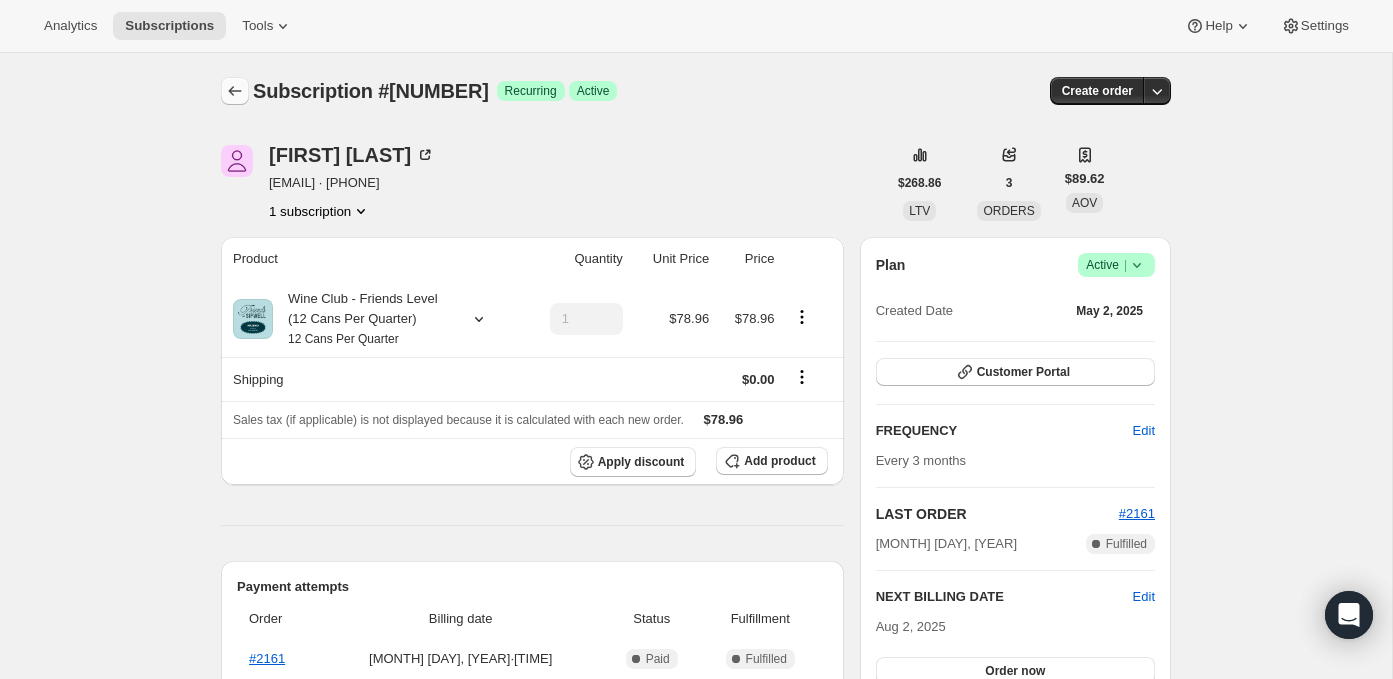 click 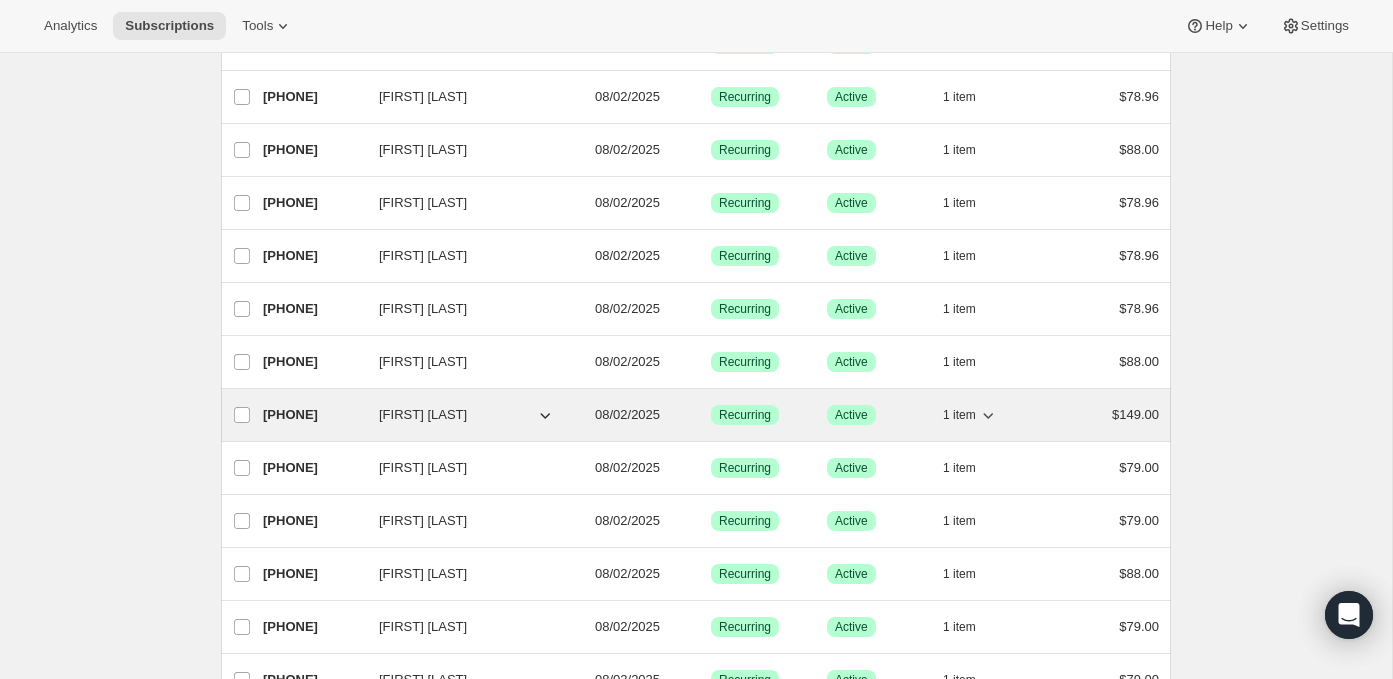 scroll, scrollTop: 262, scrollLeft: 0, axis: vertical 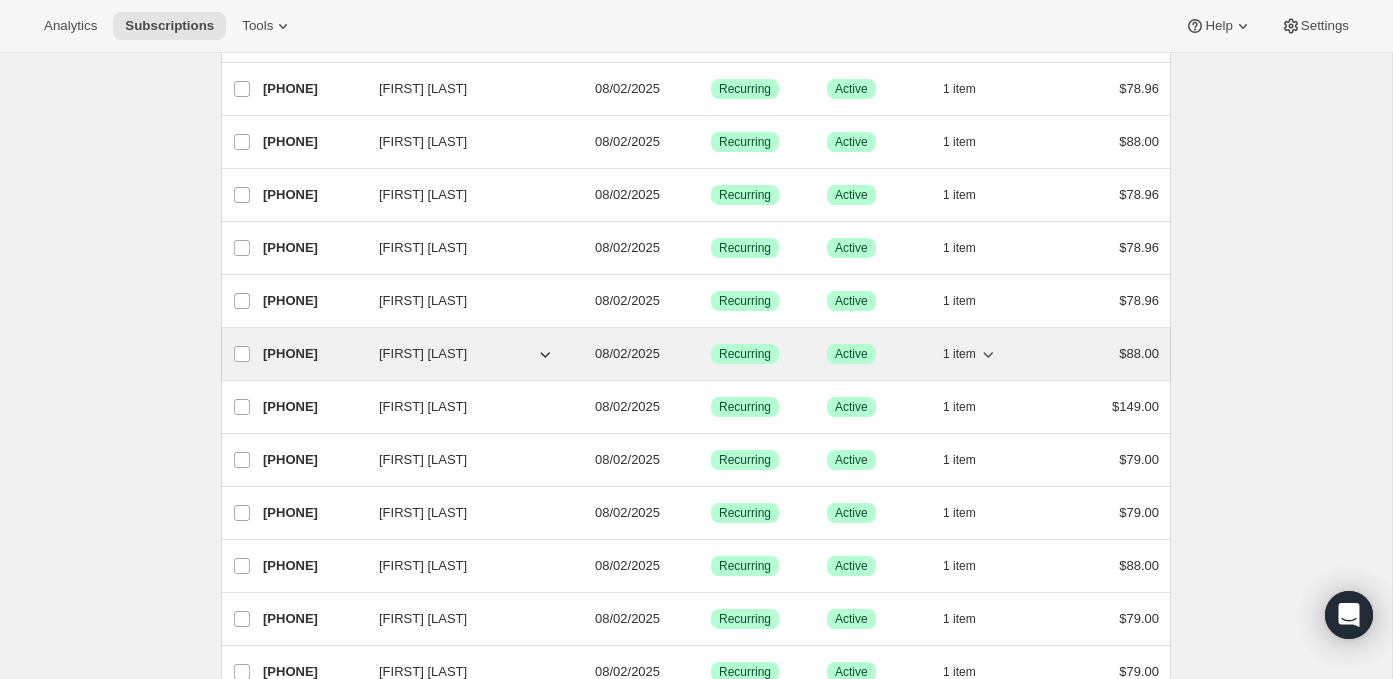 click on "[PHONE]" at bounding box center [313, 354] 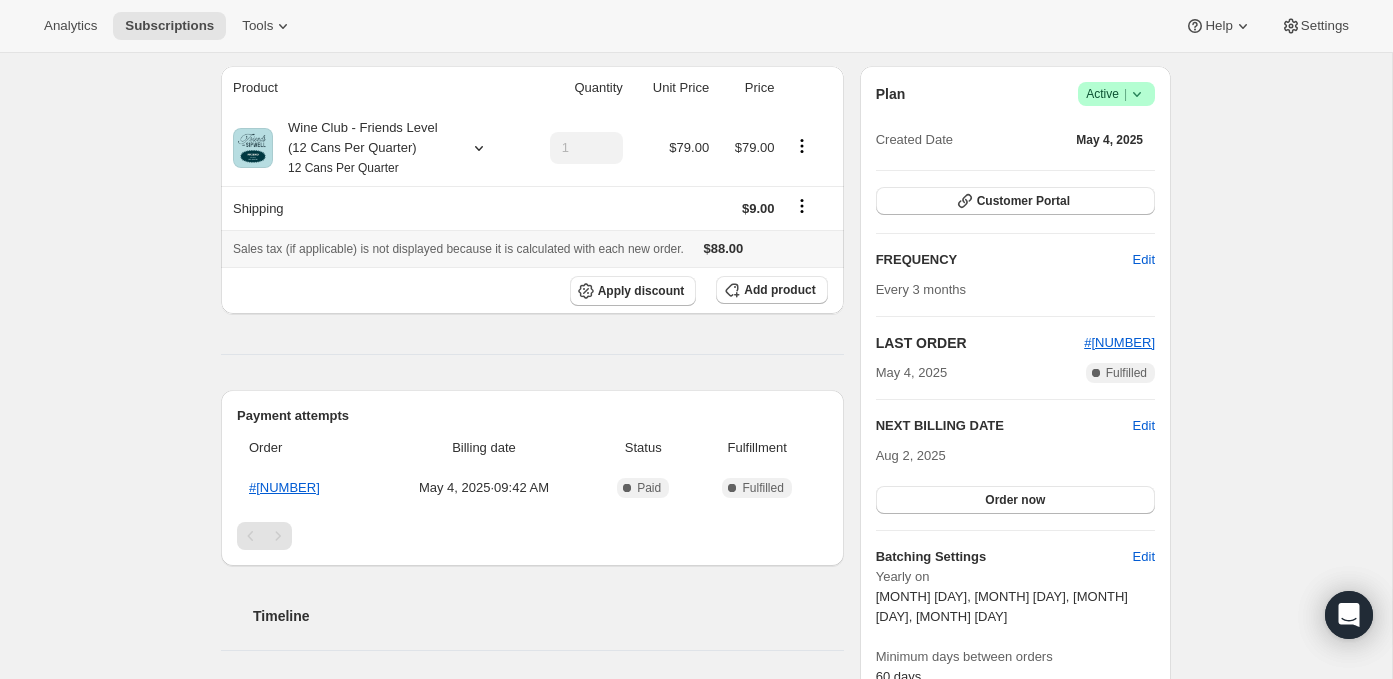 scroll, scrollTop: 0, scrollLeft: 0, axis: both 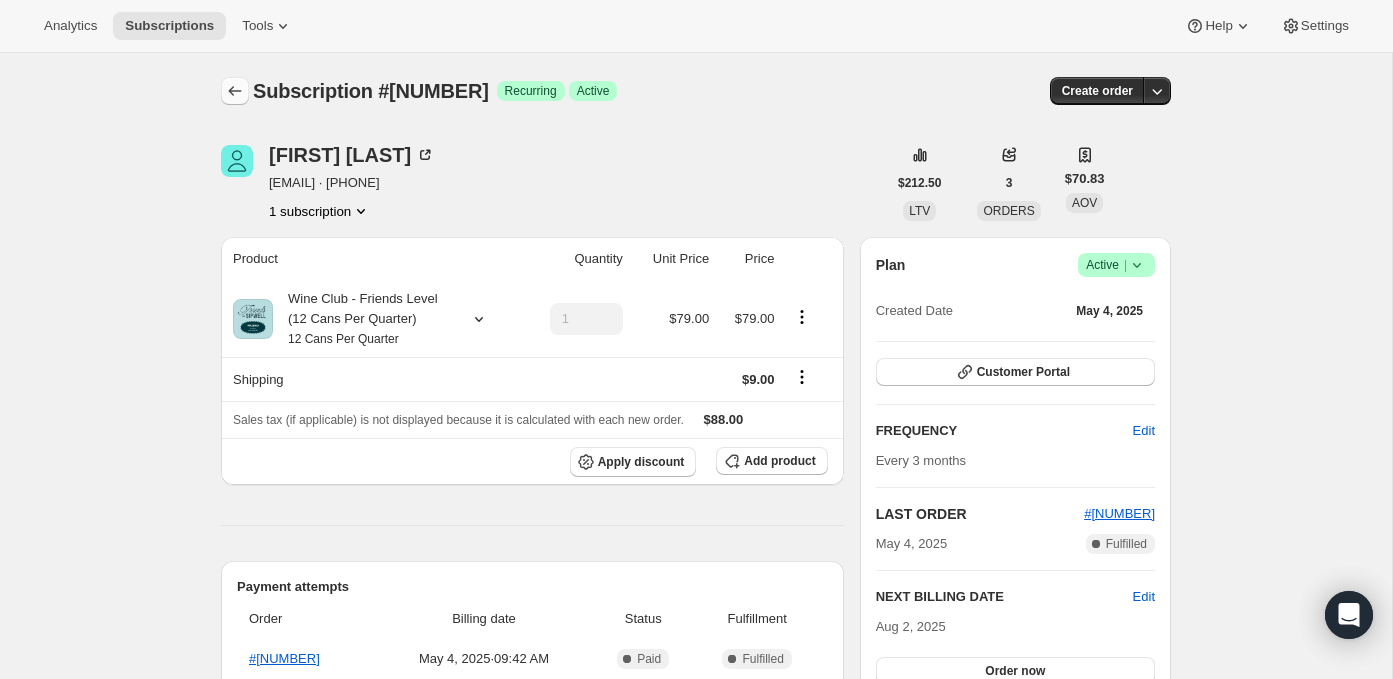 click 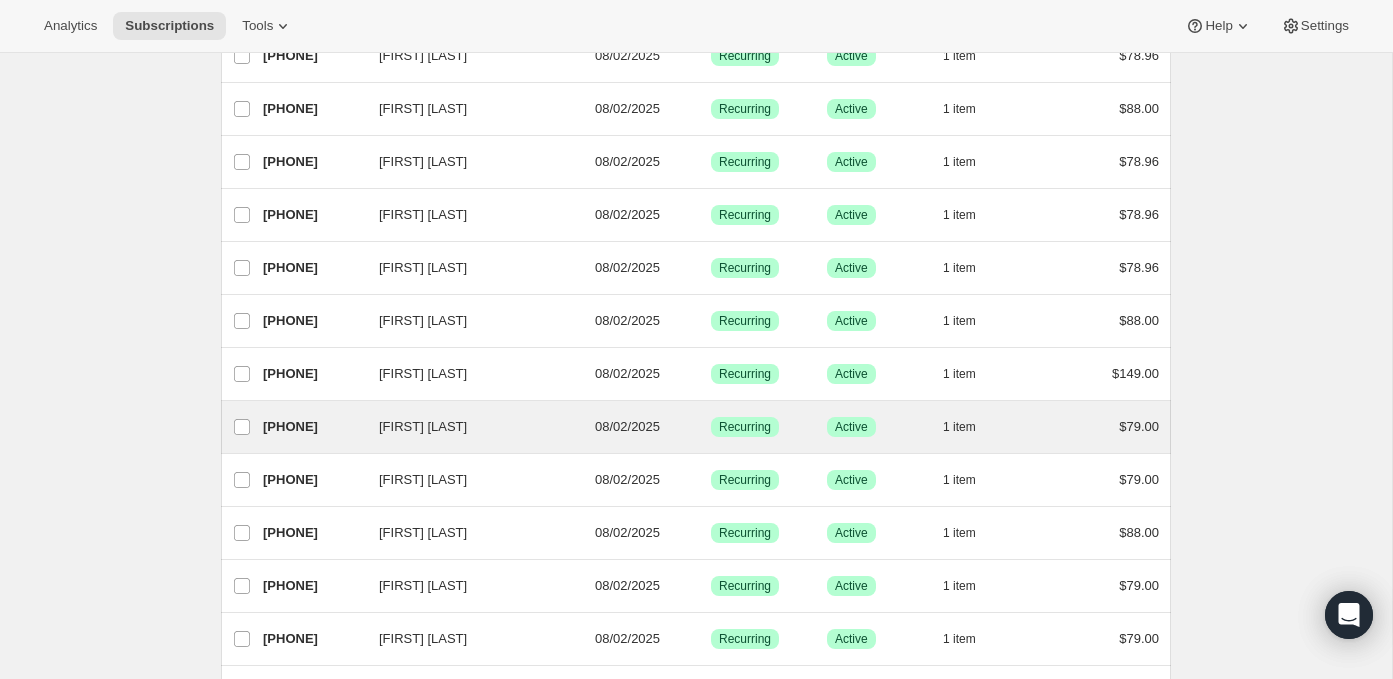 scroll, scrollTop: 320, scrollLeft: 0, axis: vertical 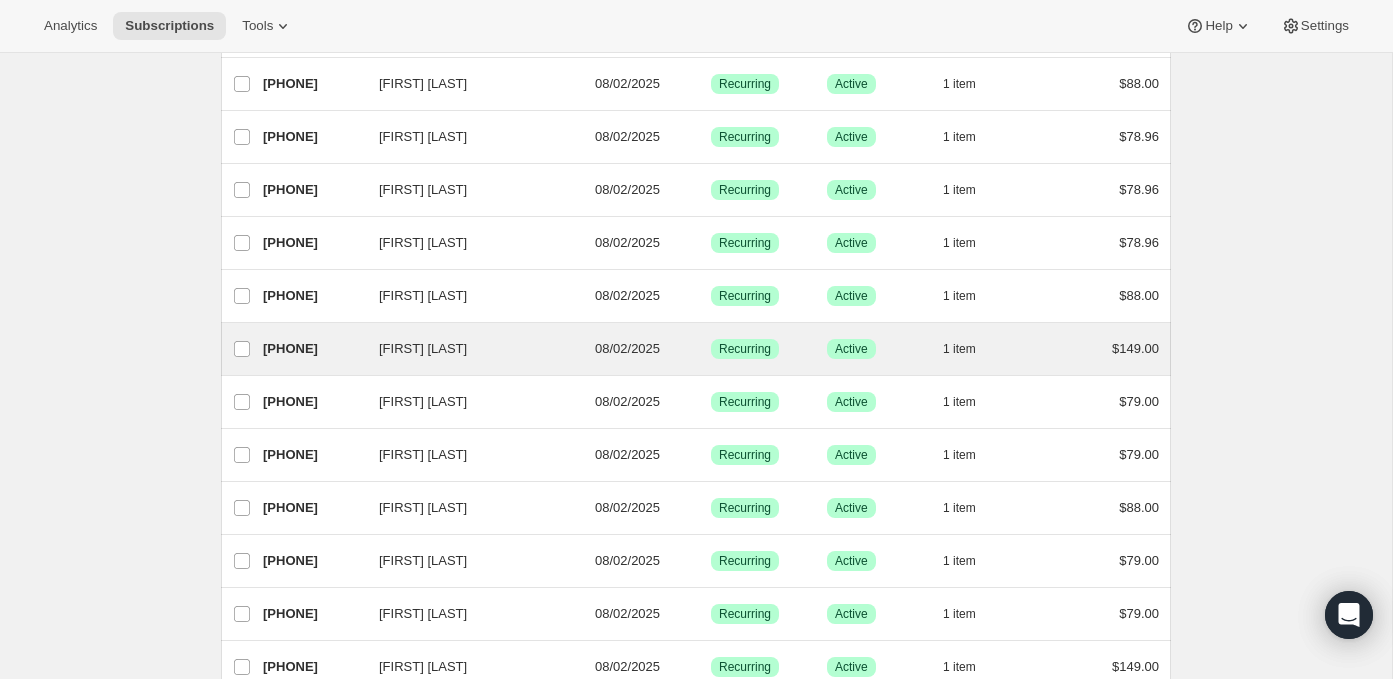 click on "[FIRST] [LAST] [PHONE] [FIRST] [LAST] 08/02/2025 Success Recurring Success Active 1   item $149.00" at bounding box center [696, 349] 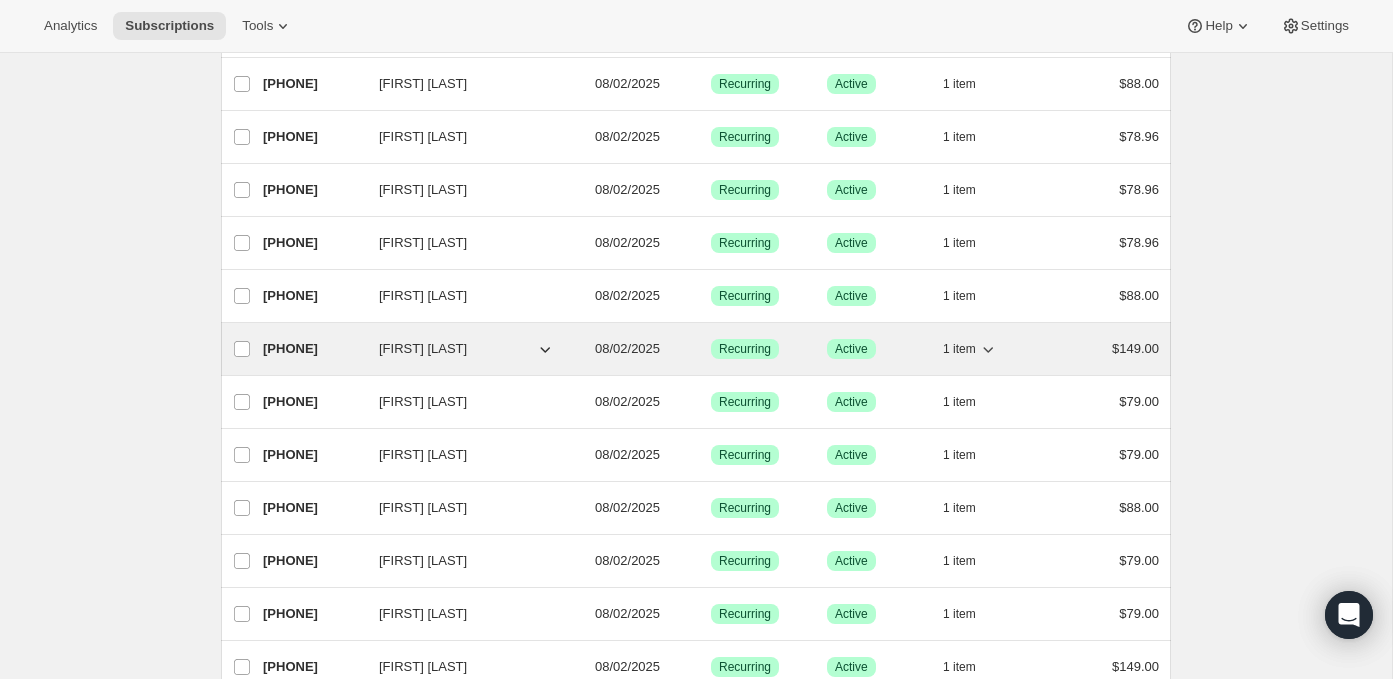 click on "[PHONE]" at bounding box center (313, 349) 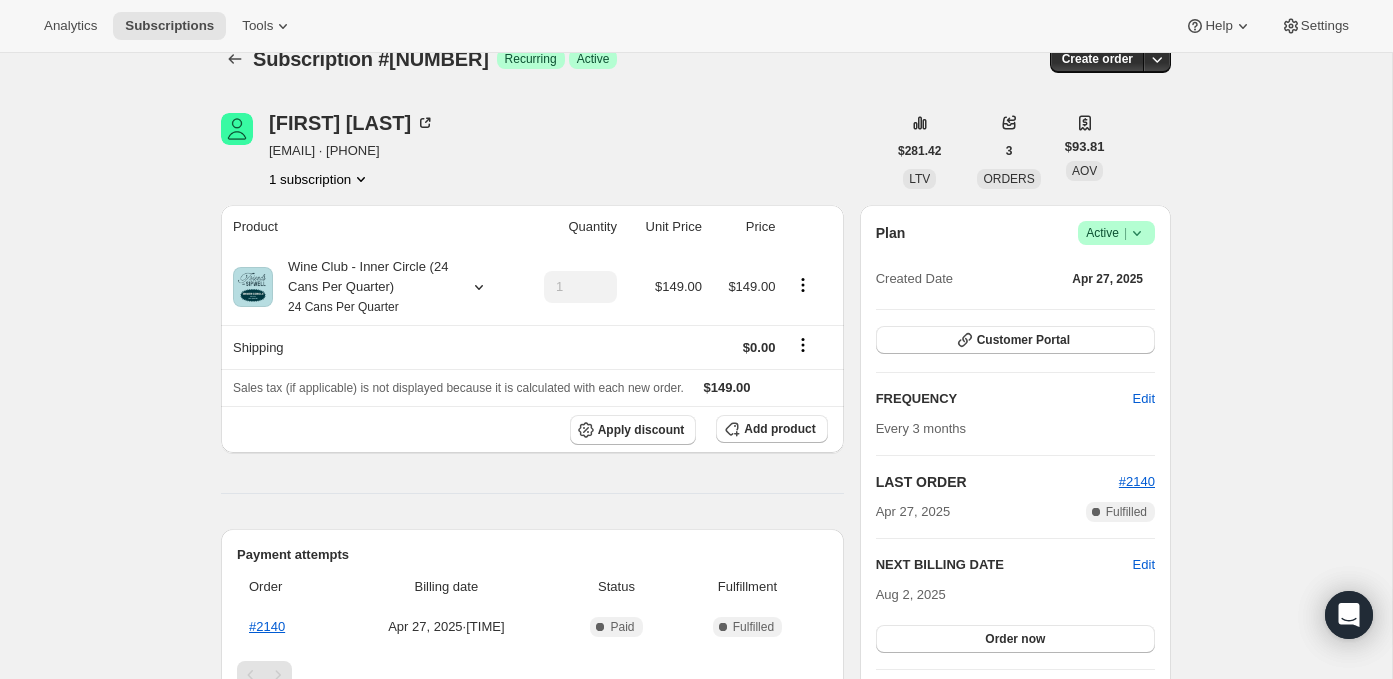 scroll, scrollTop: 0, scrollLeft: 0, axis: both 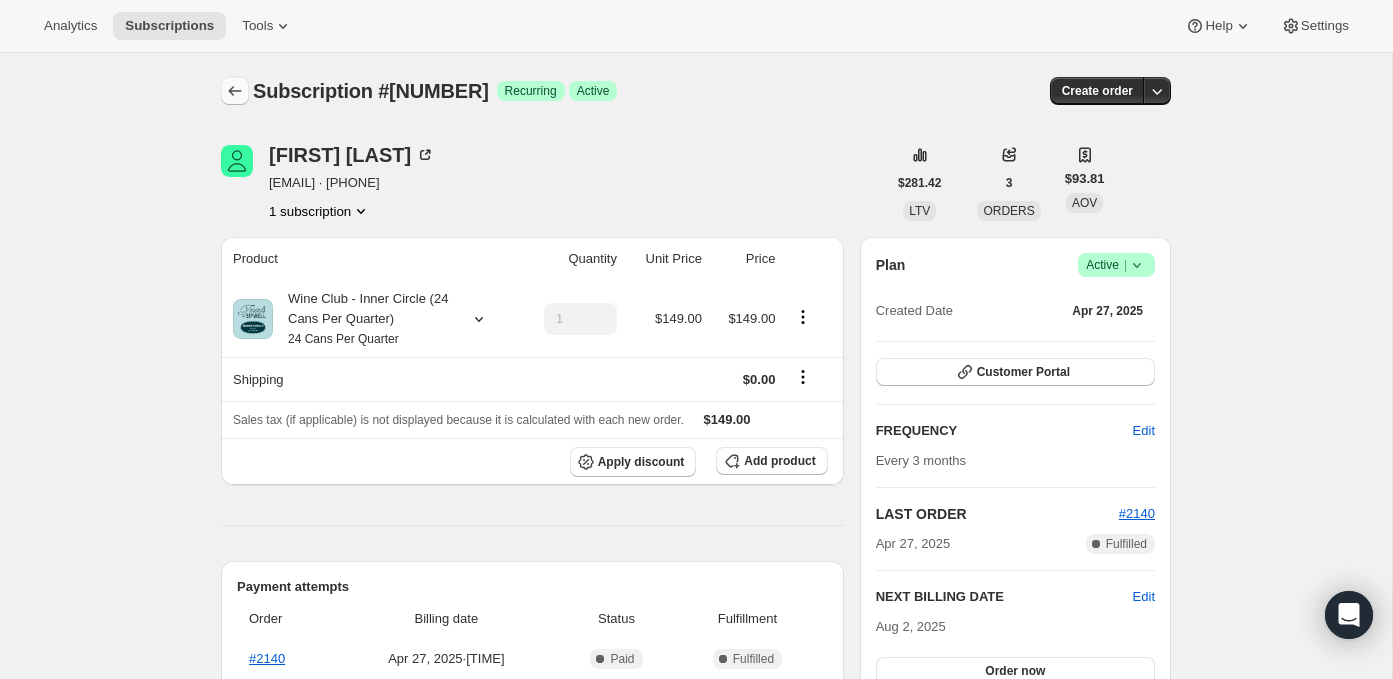 click 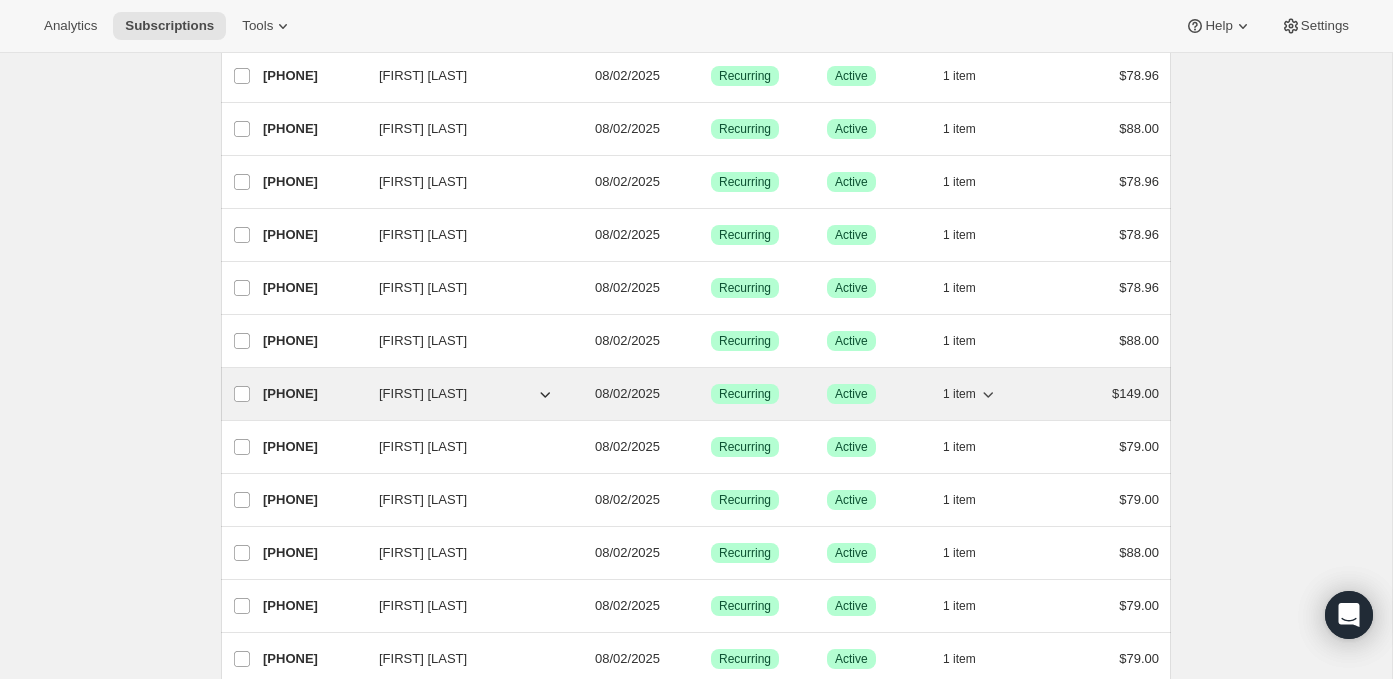 scroll, scrollTop: 277, scrollLeft: 0, axis: vertical 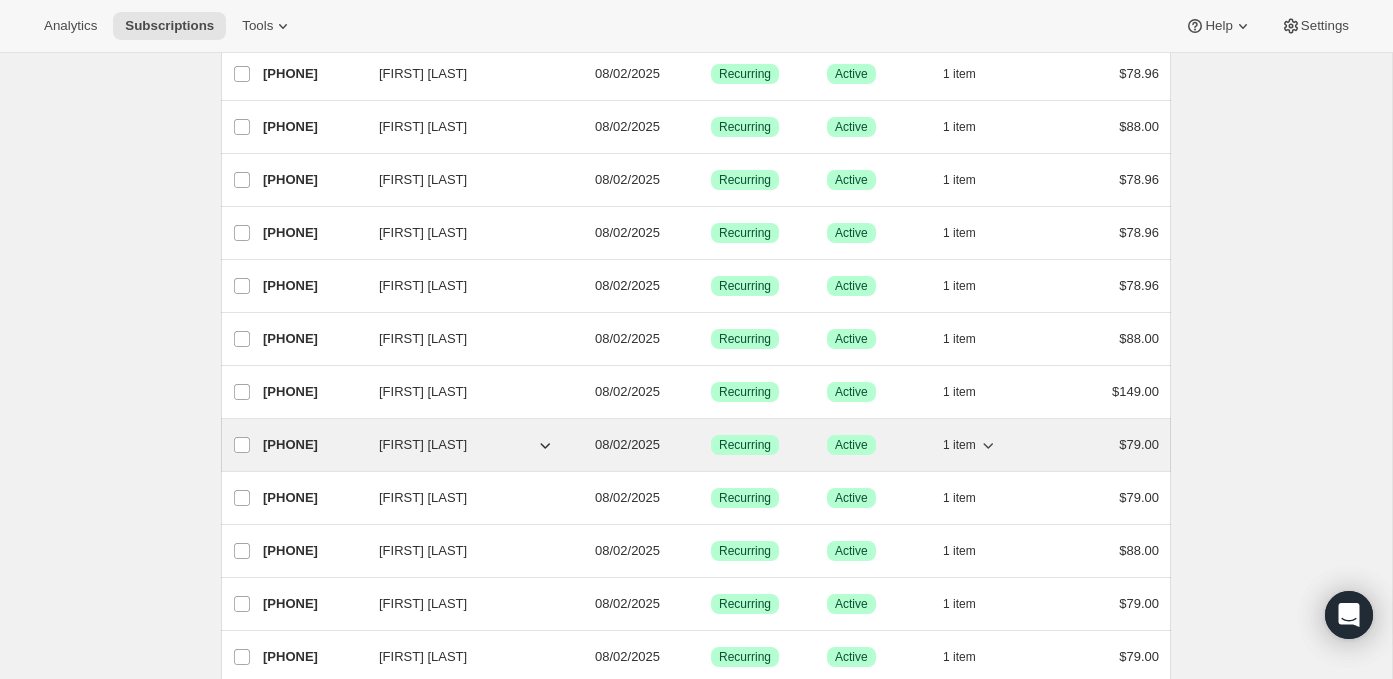 click on "[PHONE]" at bounding box center [313, 445] 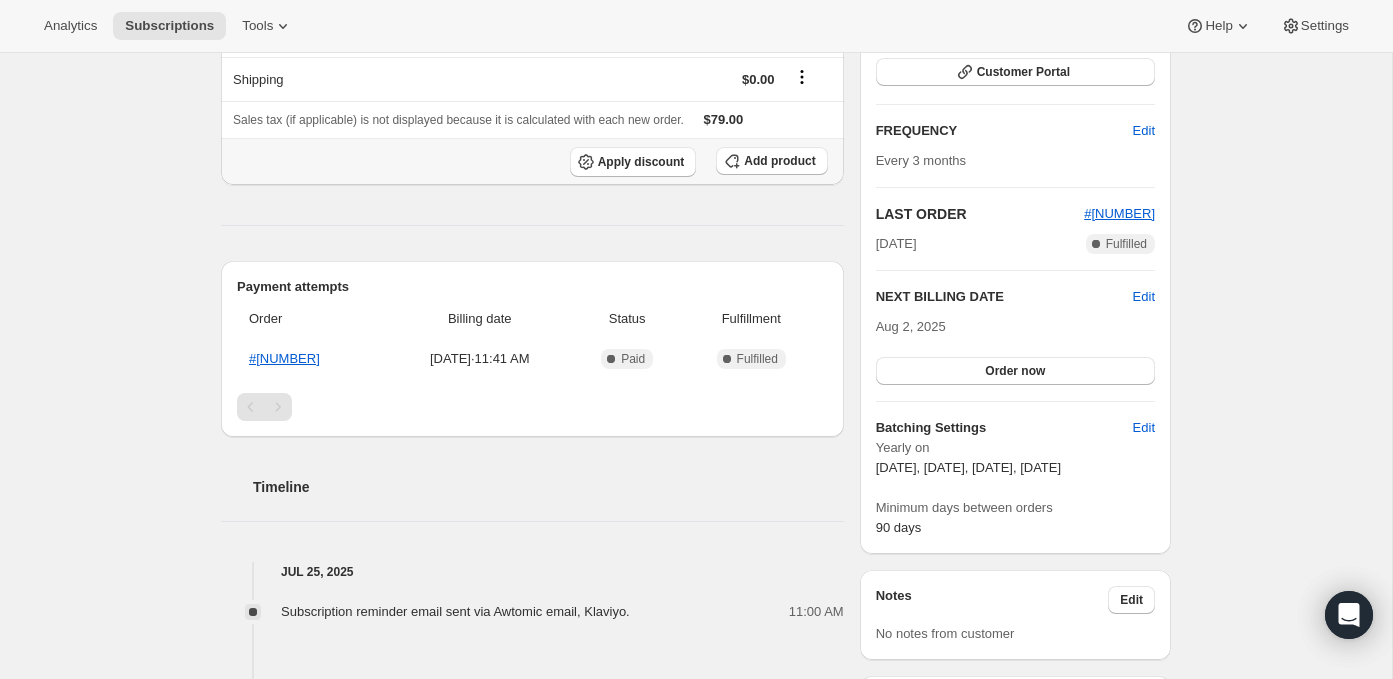 scroll, scrollTop: 0, scrollLeft: 0, axis: both 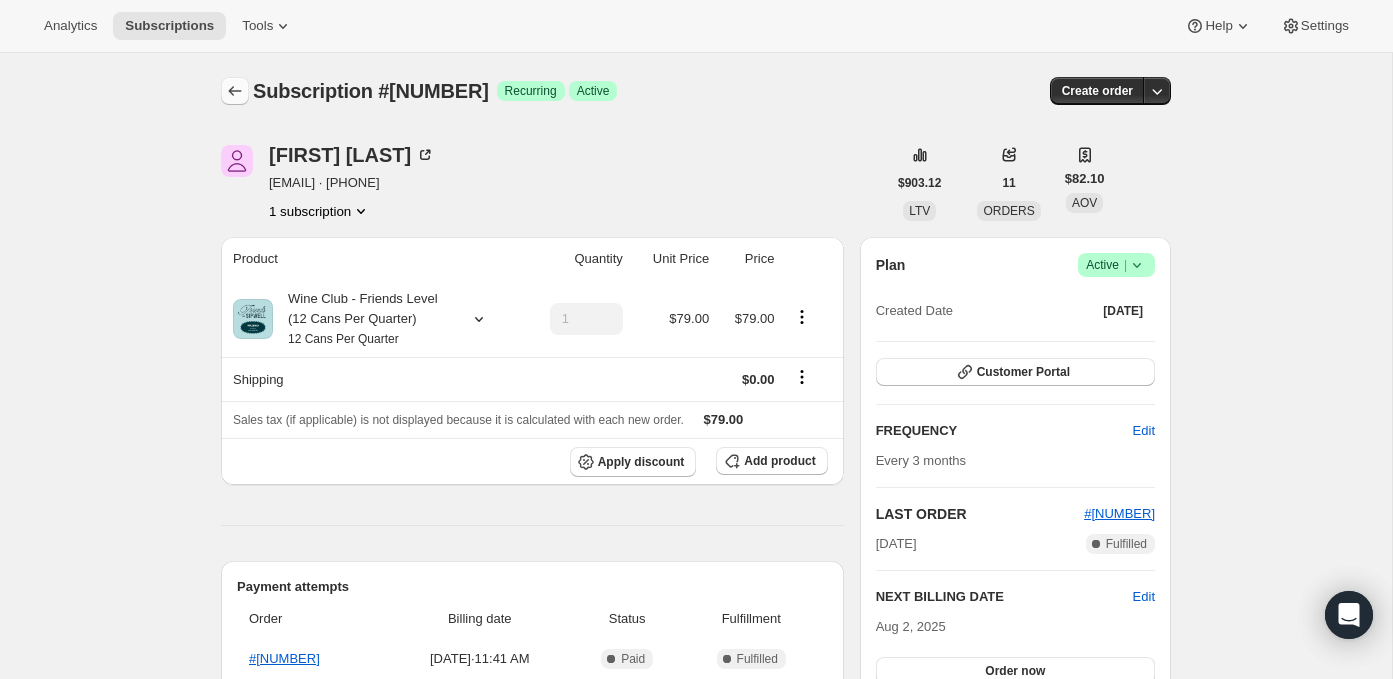 click at bounding box center (235, 91) 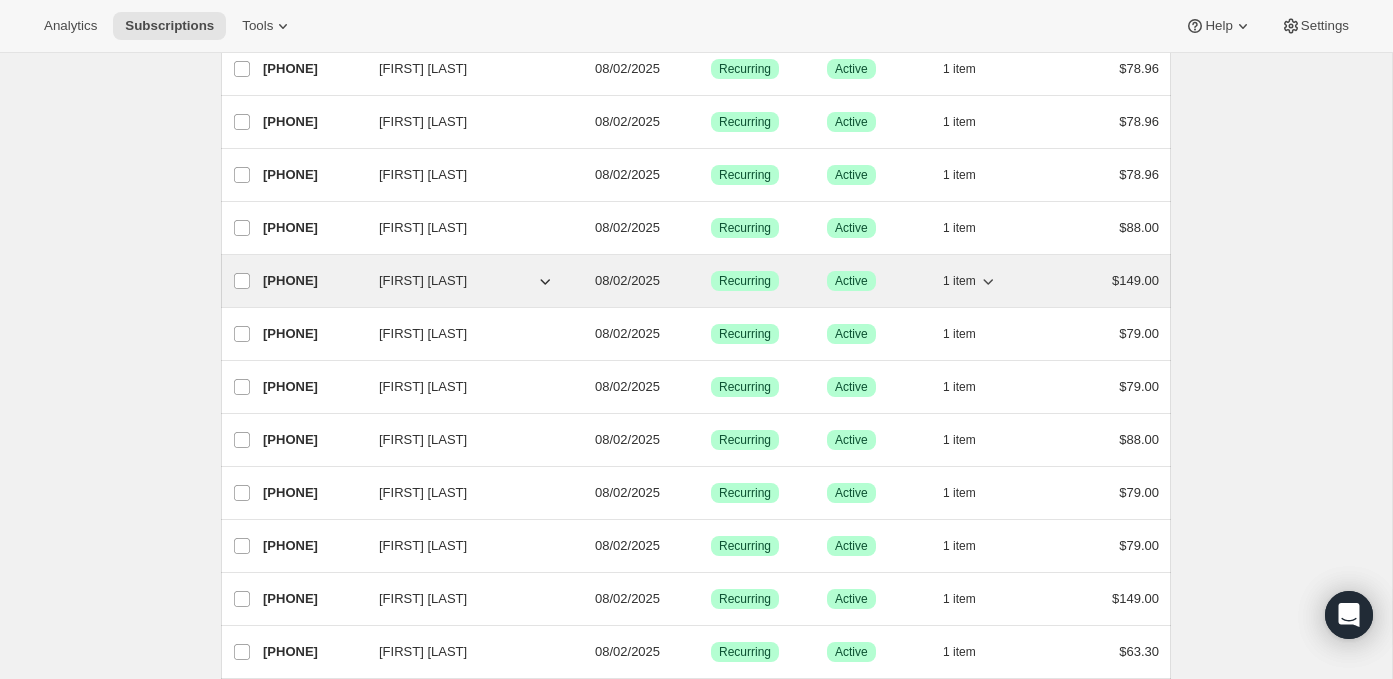 scroll, scrollTop: 408, scrollLeft: 0, axis: vertical 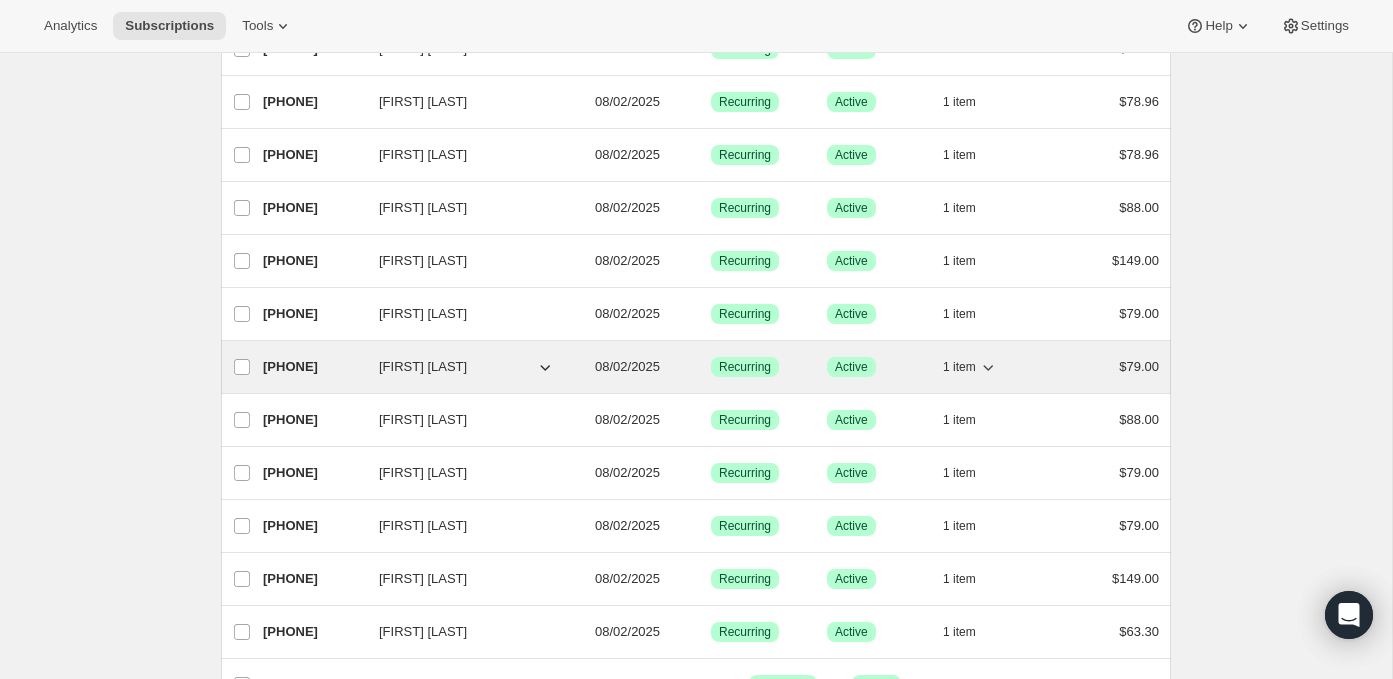 click on "[PHONE]" at bounding box center (313, 367) 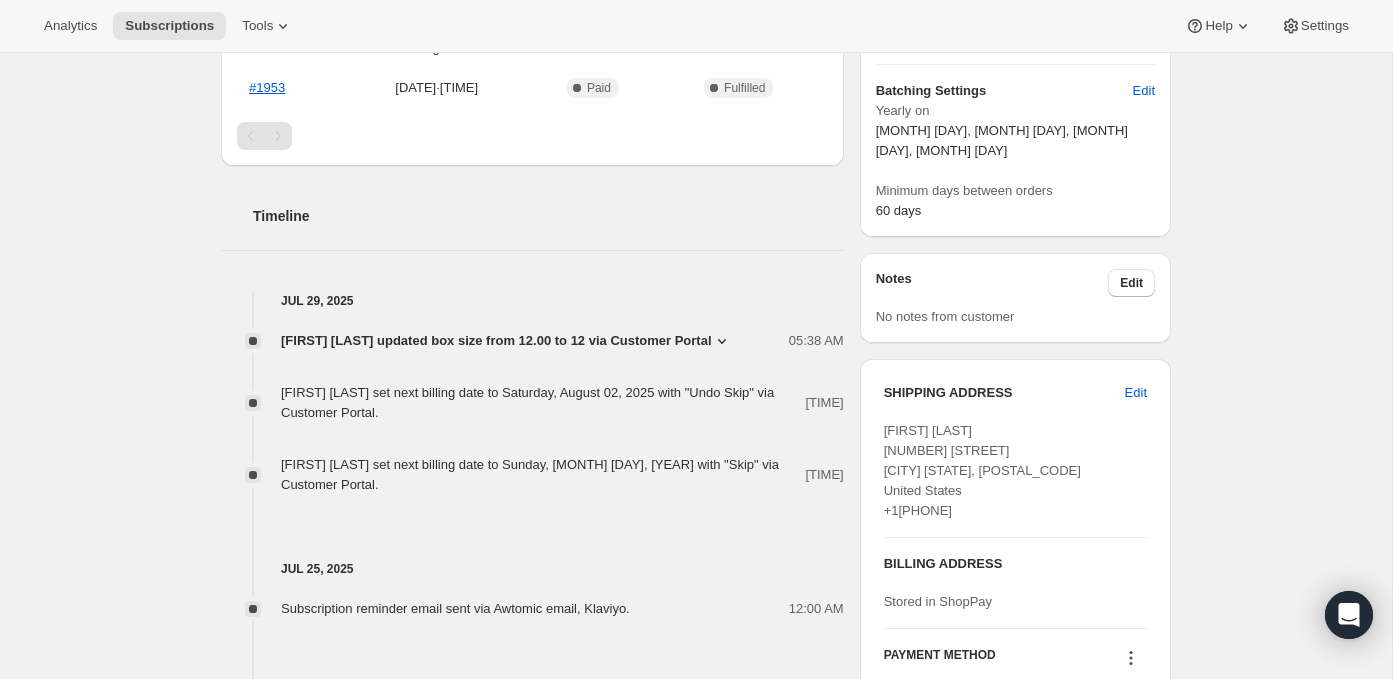 scroll 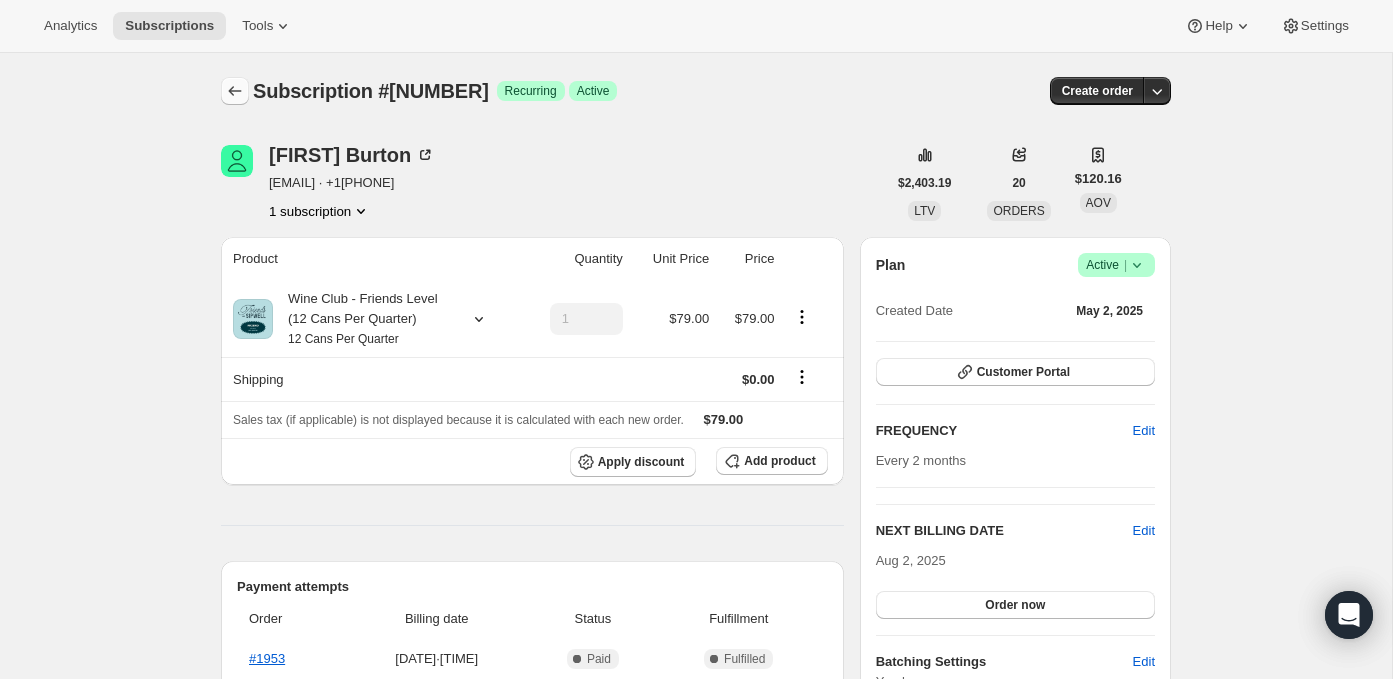 click 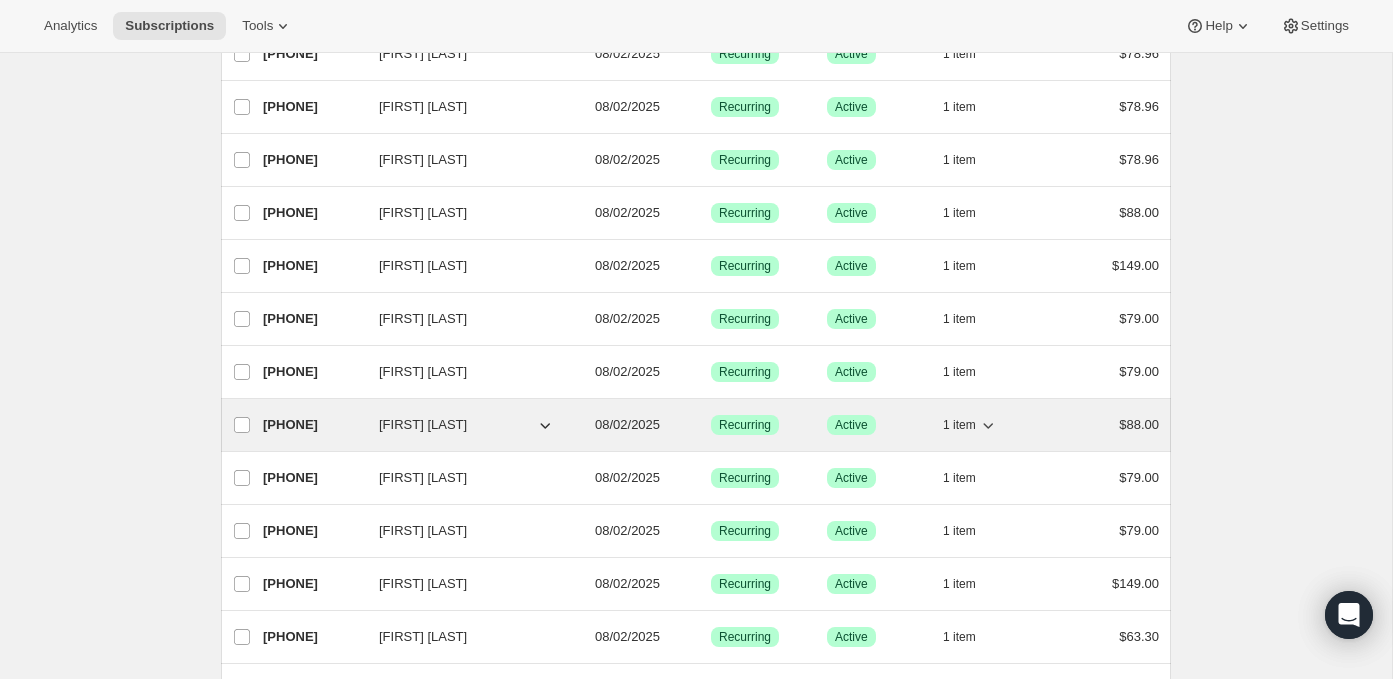 scroll, scrollTop: 406, scrollLeft: 0, axis: vertical 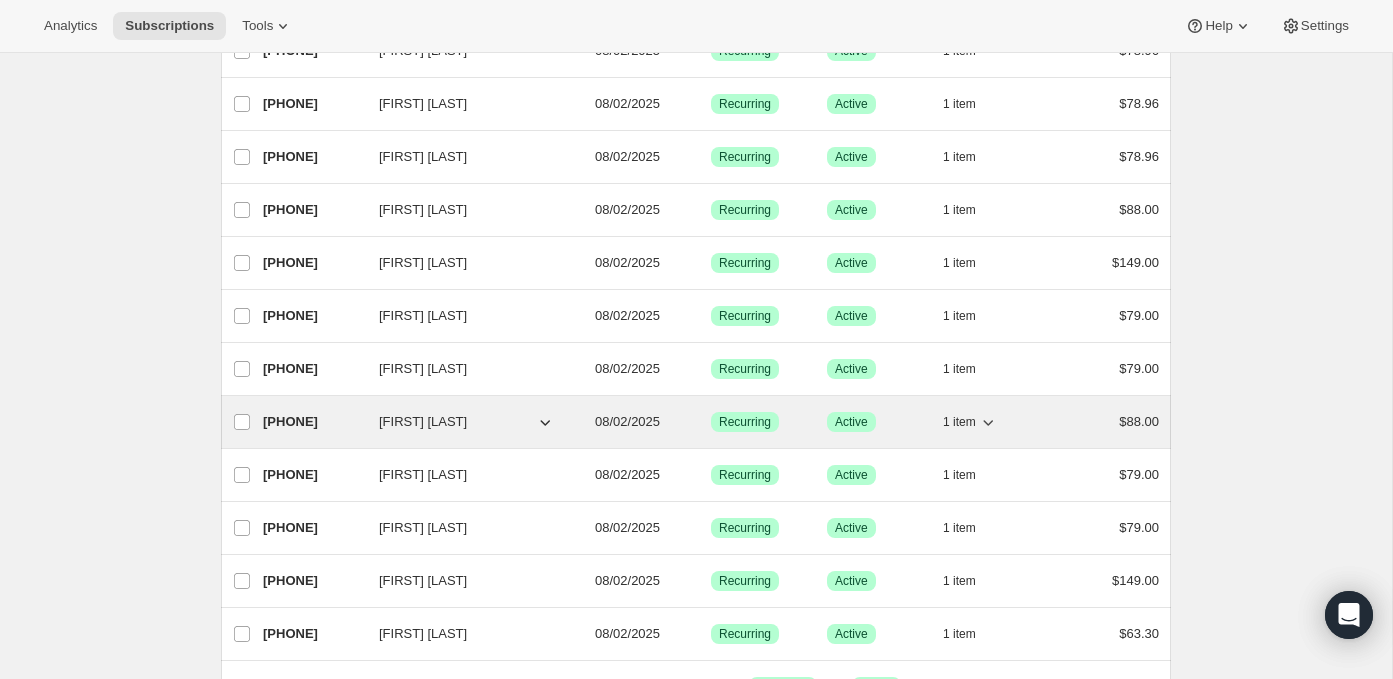 click on "[PHONE]" at bounding box center [313, 422] 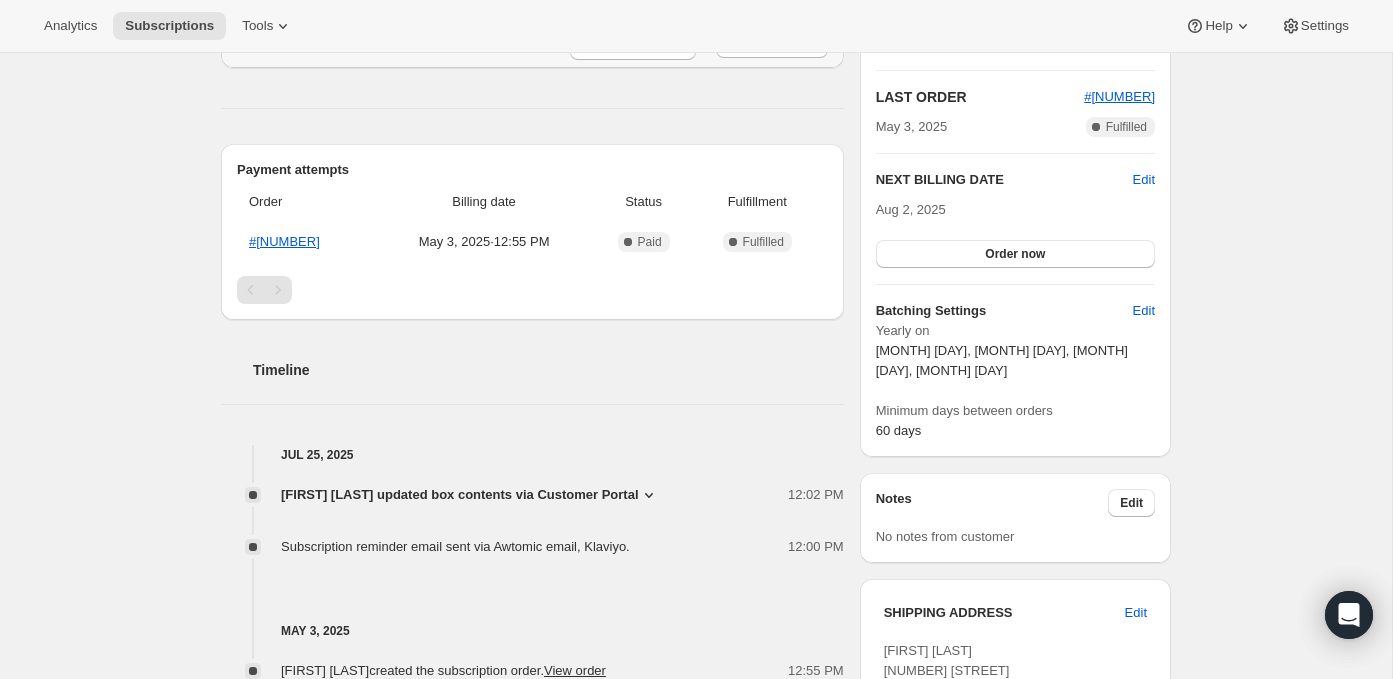 scroll, scrollTop: 274, scrollLeft: 0, axis: vertical 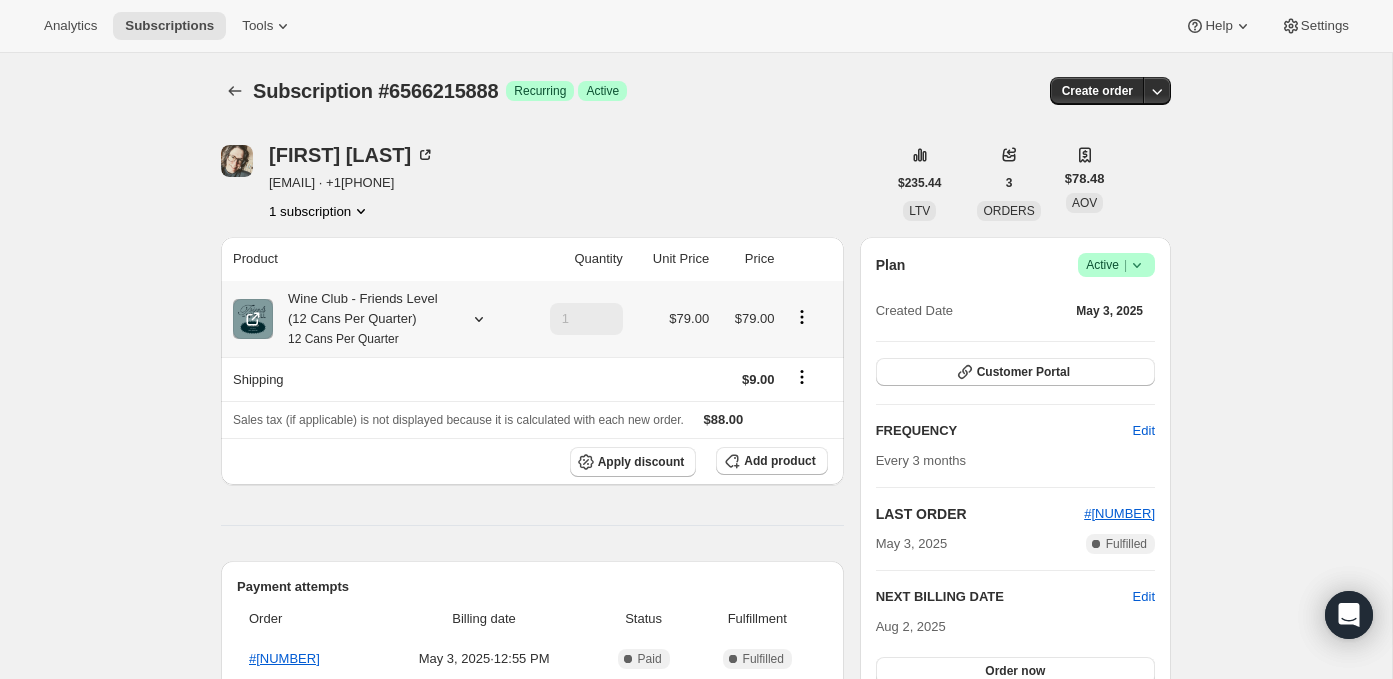click 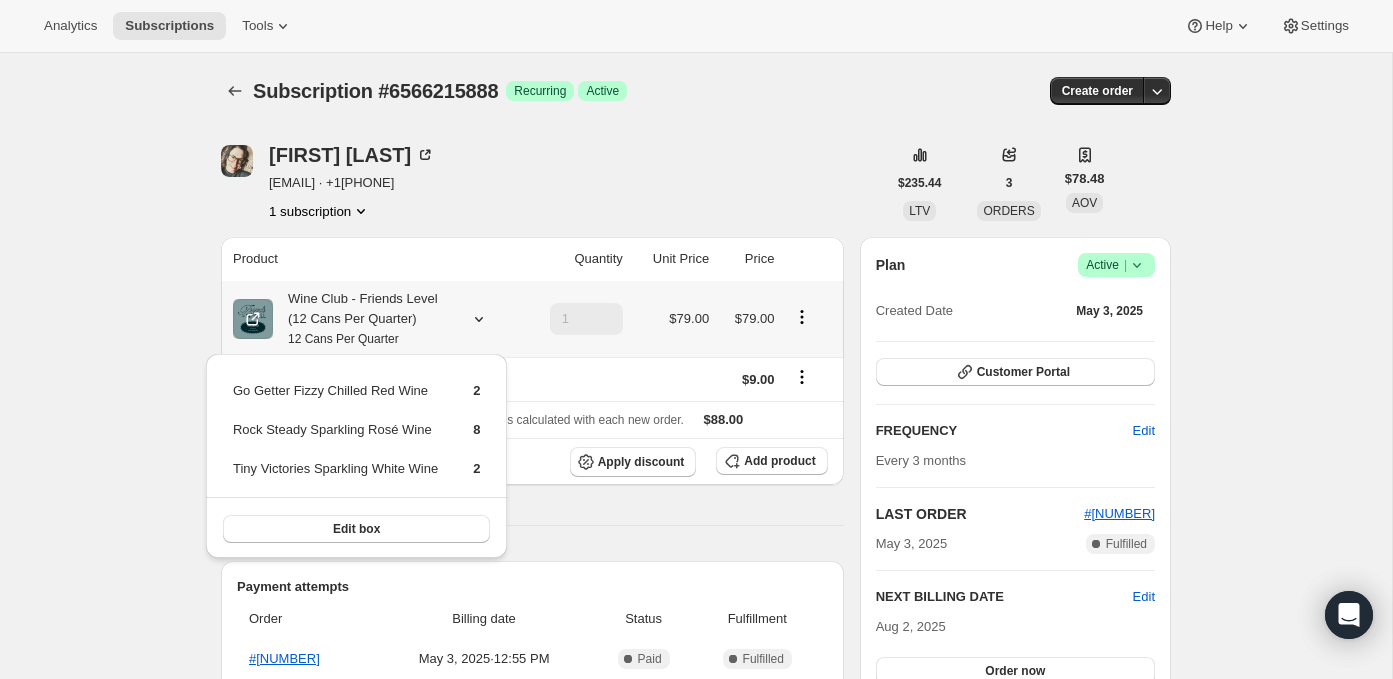 click 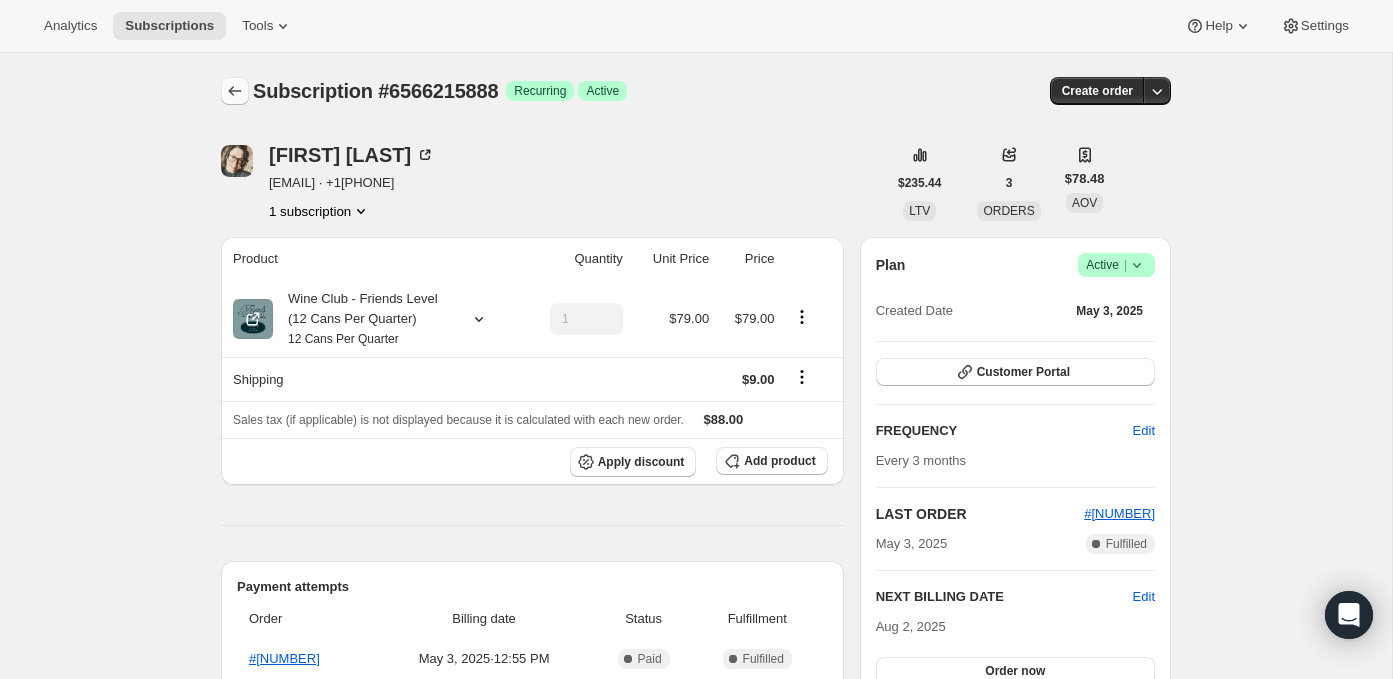 click at bounding box center (235, 91) 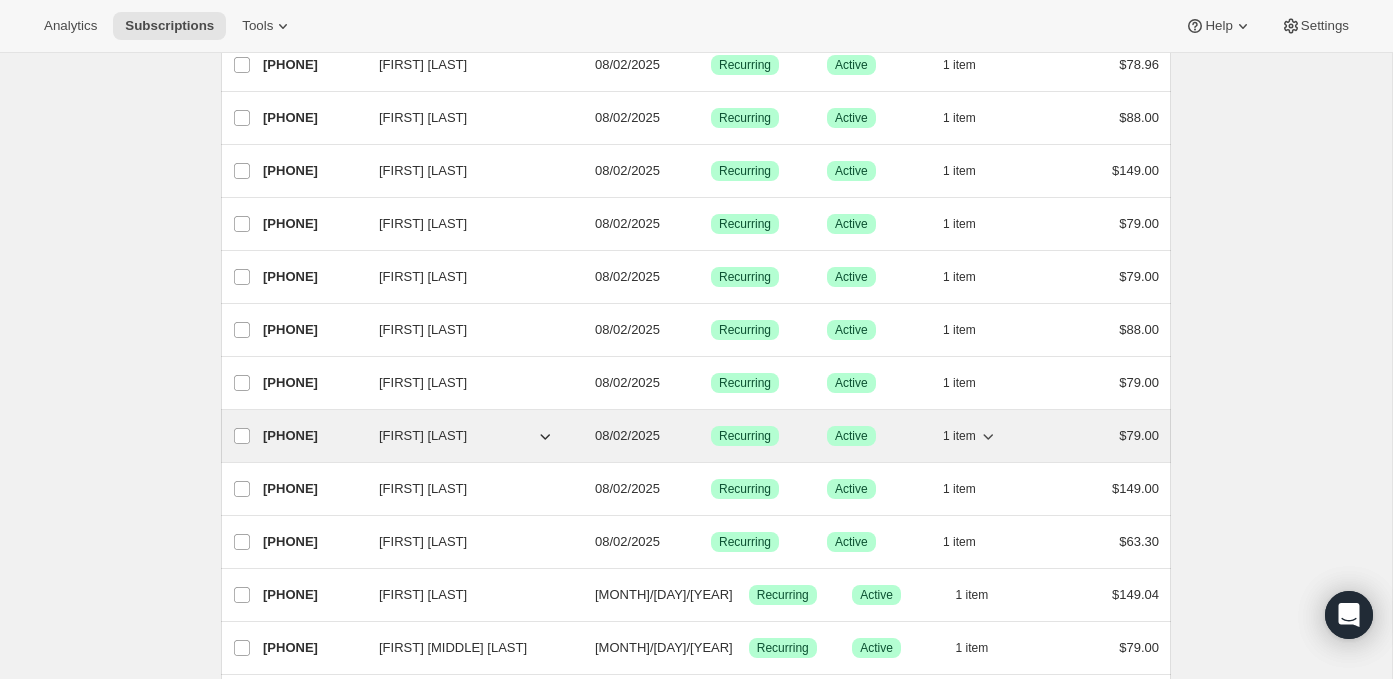 click on "[PHONE]" at bounding box center (313, 436) 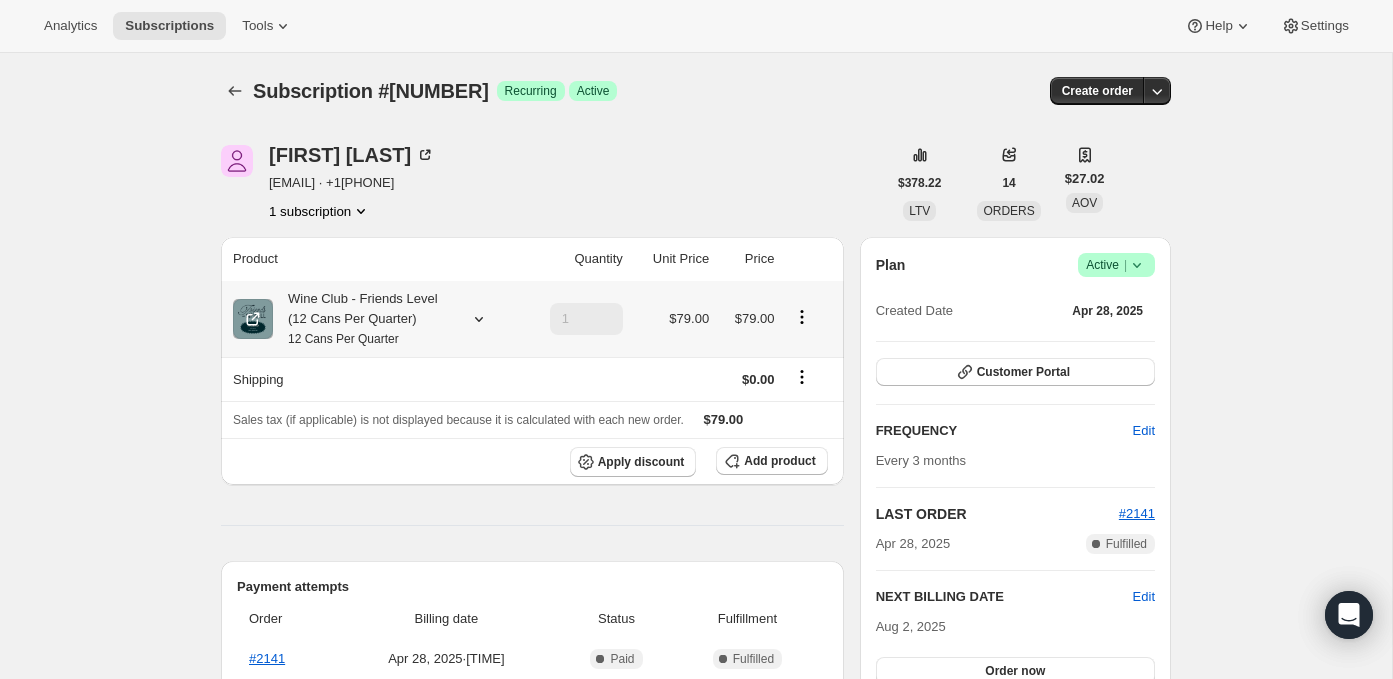 click 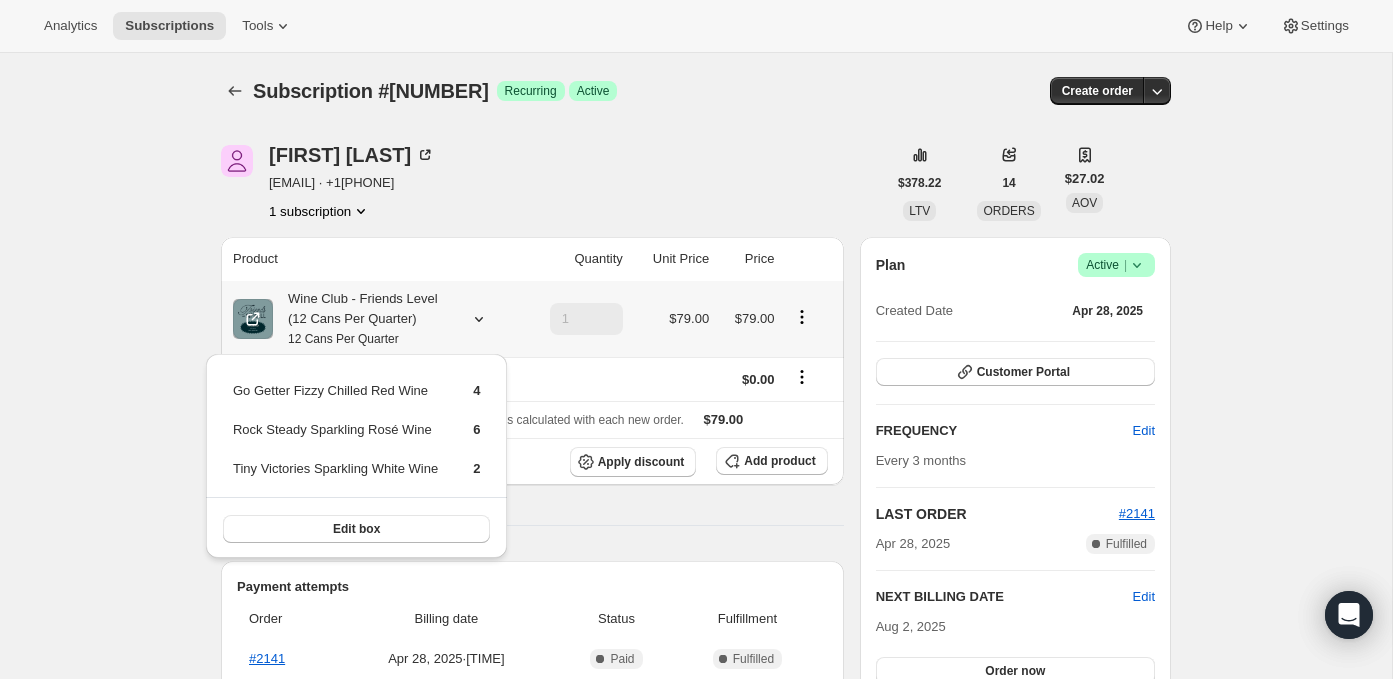 click 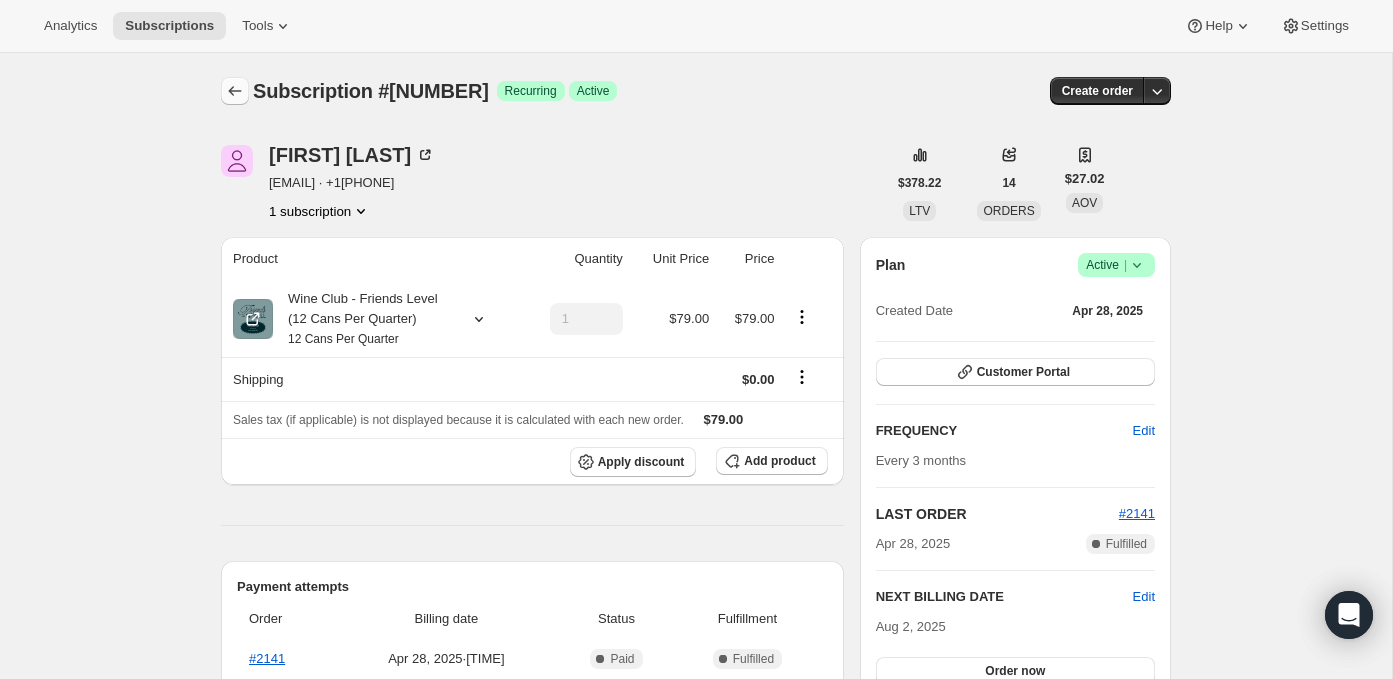 click 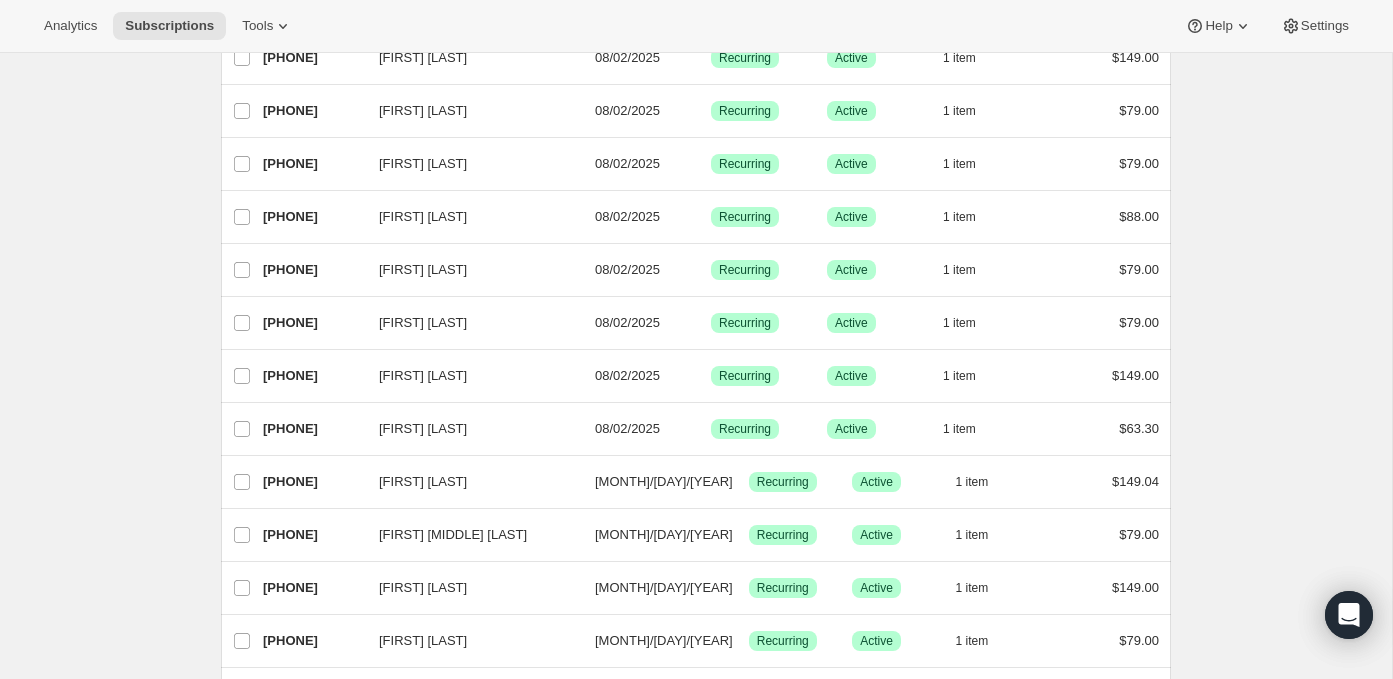 scroll, scrollTop: 625, scrollLeft: 0, axis: vertical 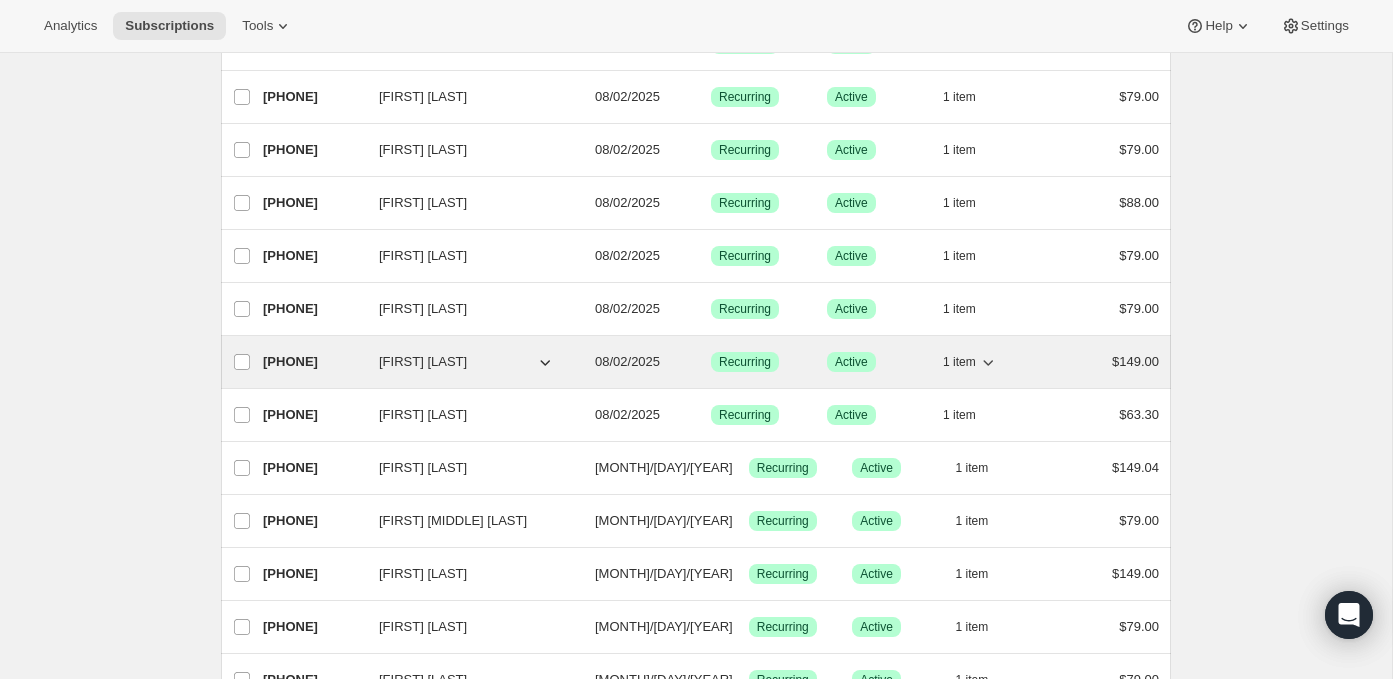 click on "[PHONE]" at bounding box center (313, 362) 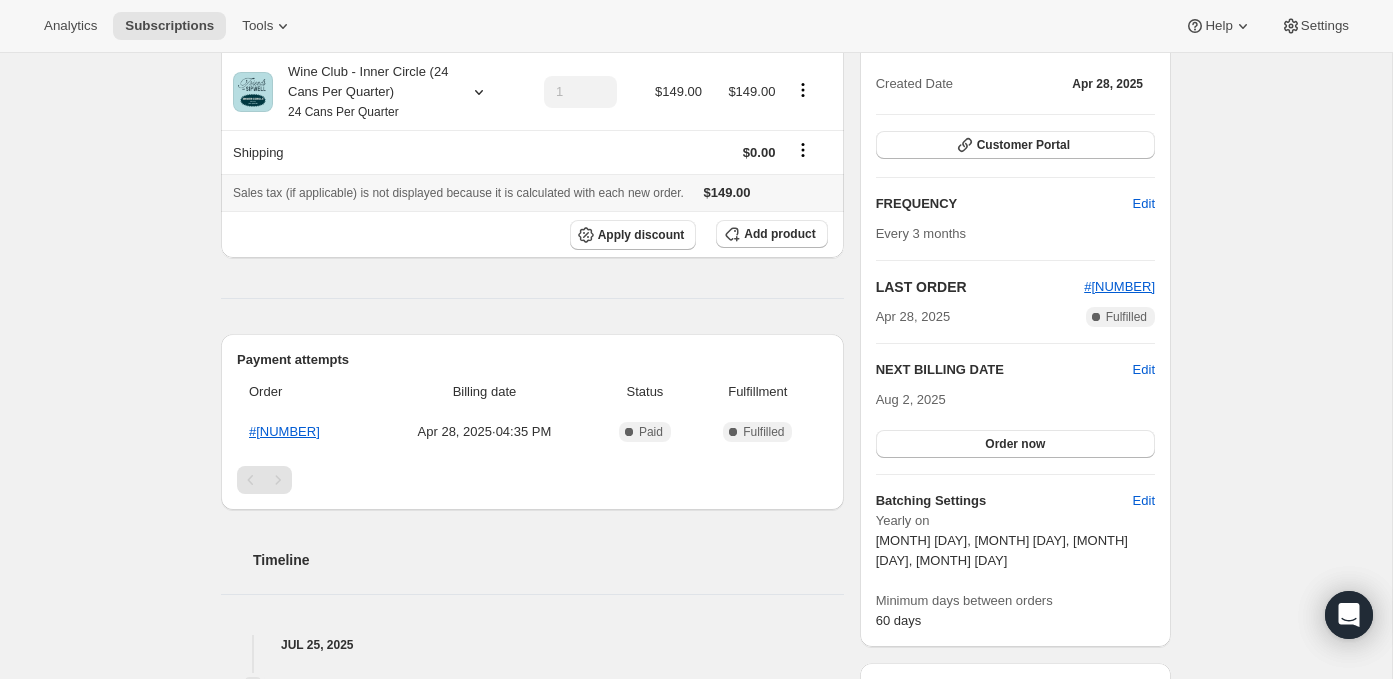 scroll, scrollTop: 0, scrollLeft: 0, axis: both 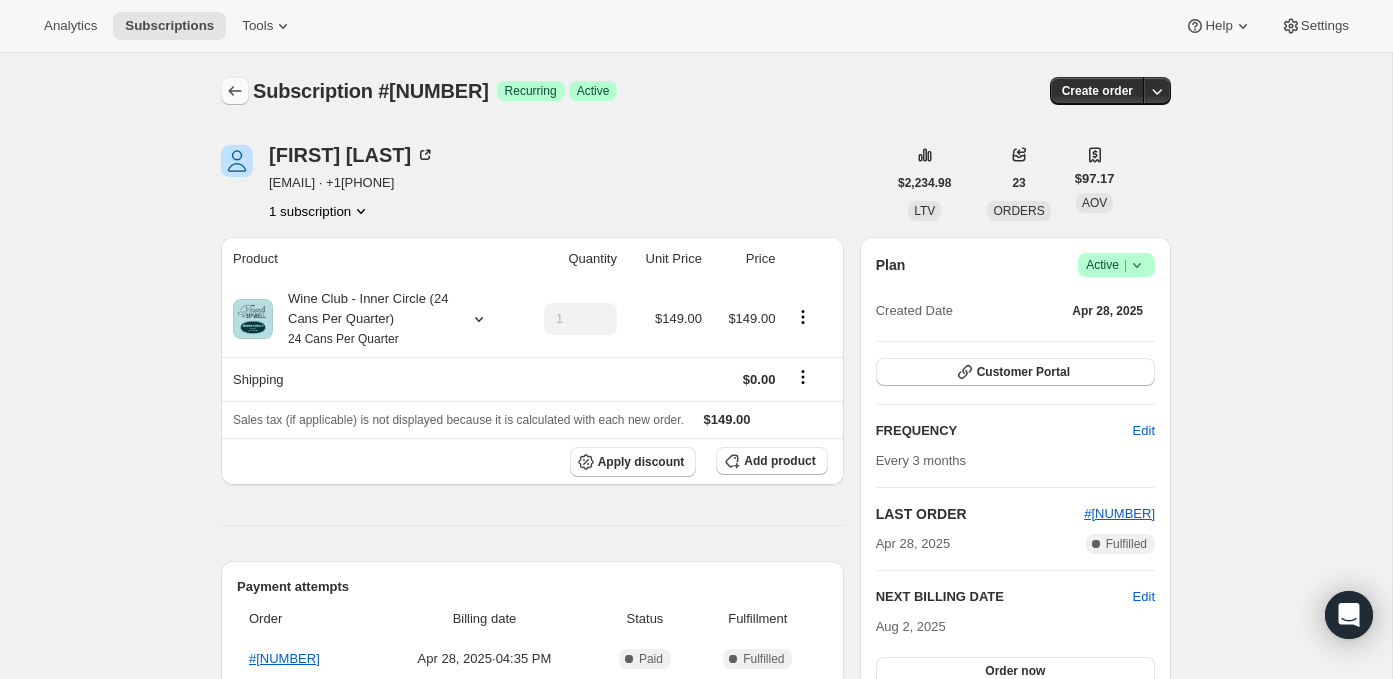 click 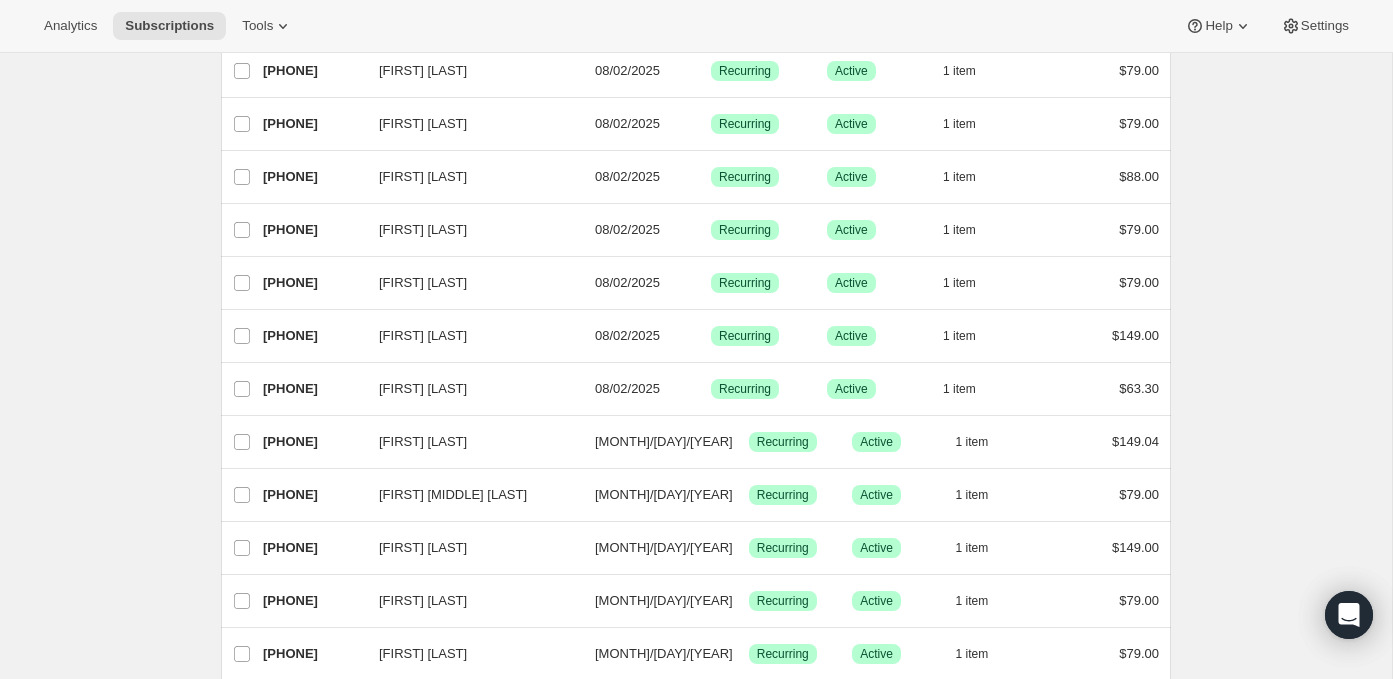 scroll, scrollTop: 655, scrollLeft: 0, axis: vertical 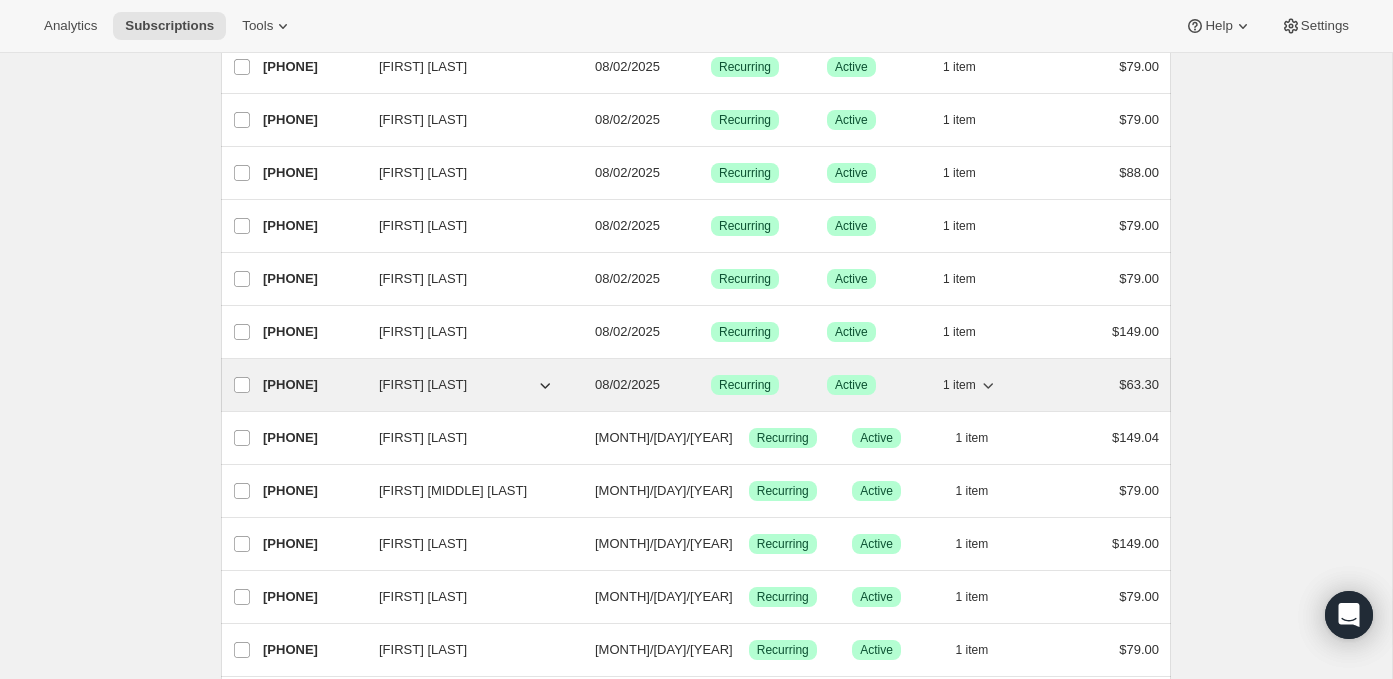 click on "[PHONE]" at bounding box center [313, 385] 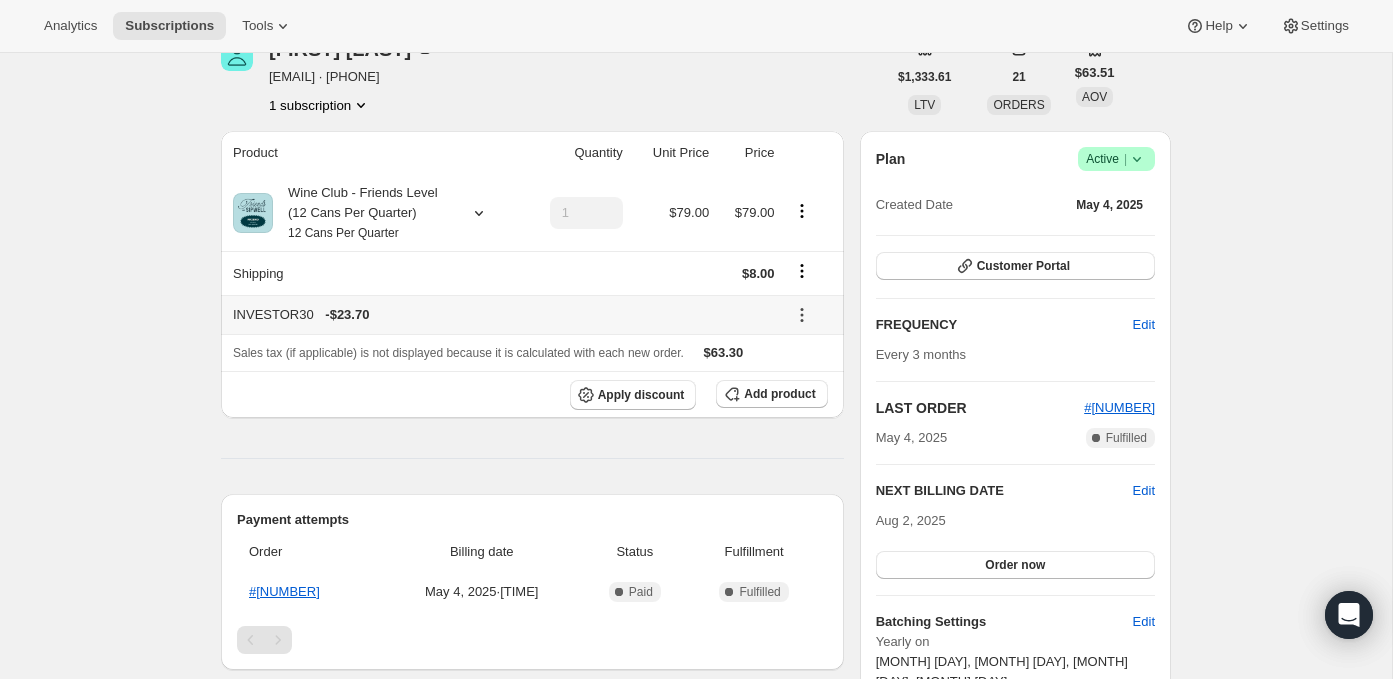 scroll, scrollTop: 0, scrollLeft: 0, axis: both 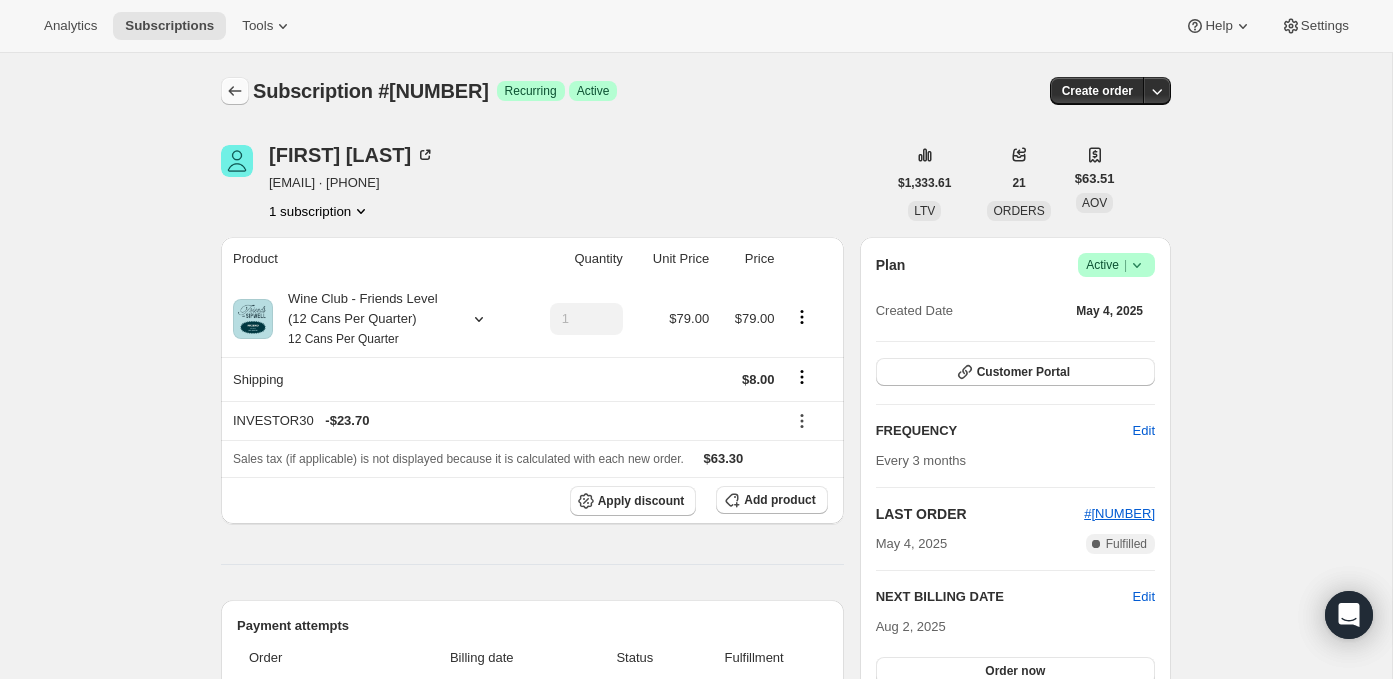 click 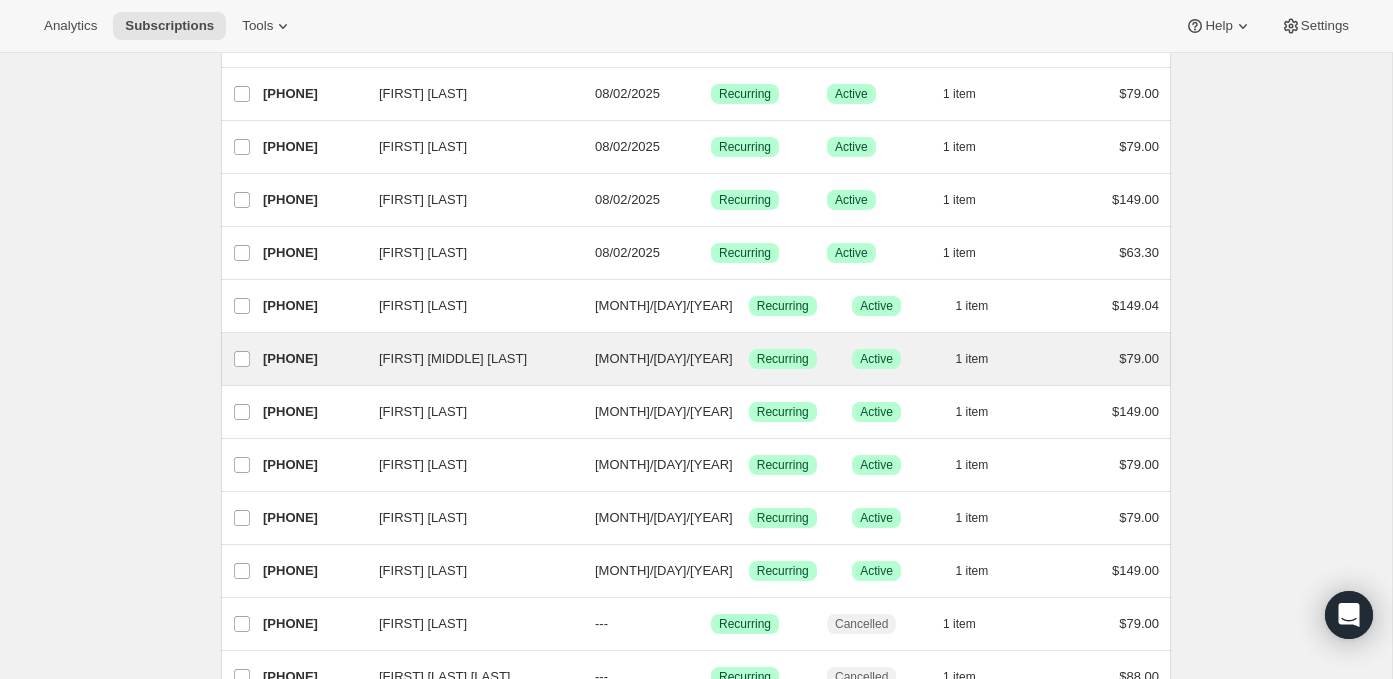 scroll, scrollTop: 793, scrollLeft: 0, axis: vertical 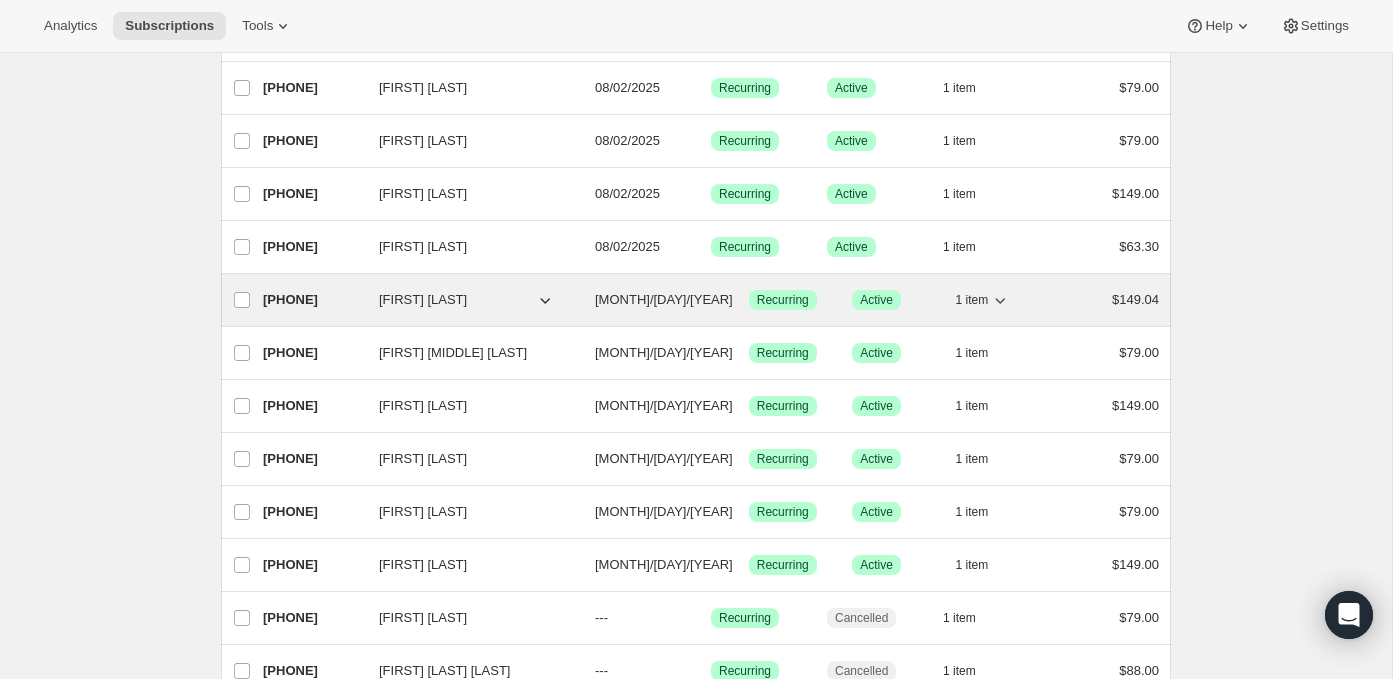 click on "[PHONE]" at bounding box center [313, 300] 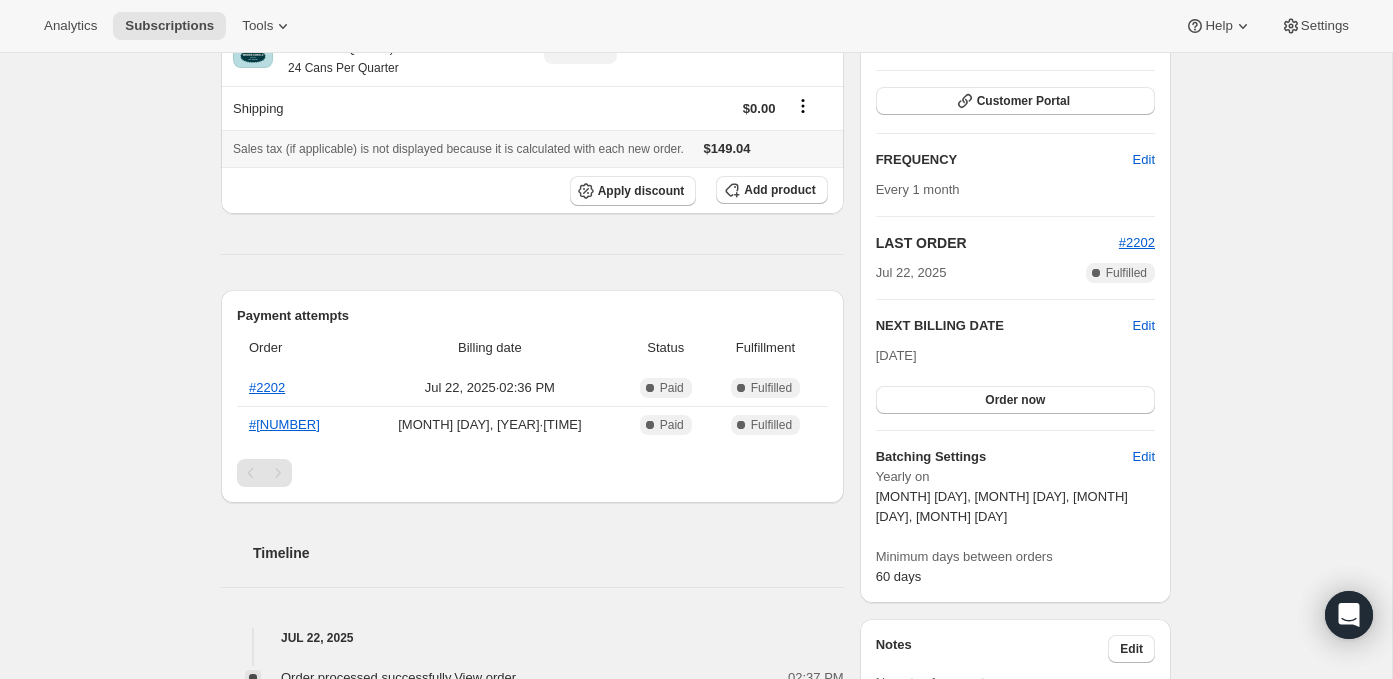 scroll, scrollTop: 0, scrollLeft: 0, axis: both 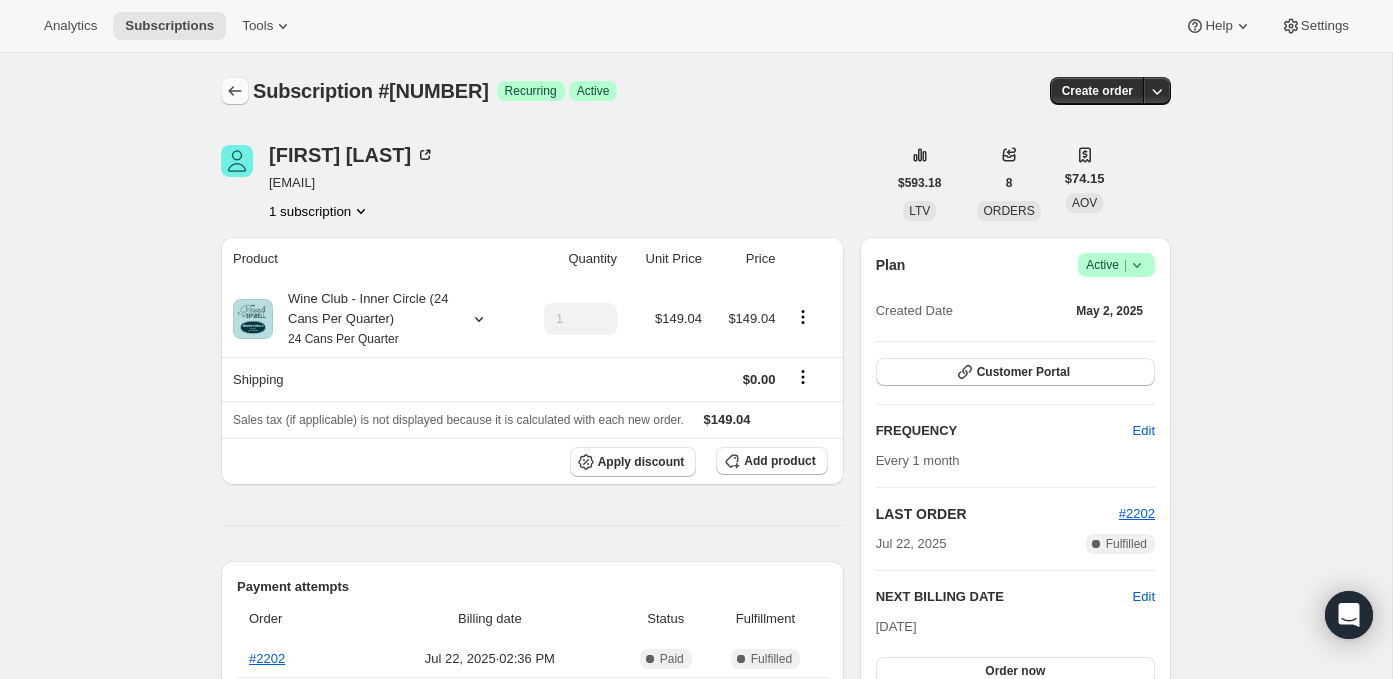 click 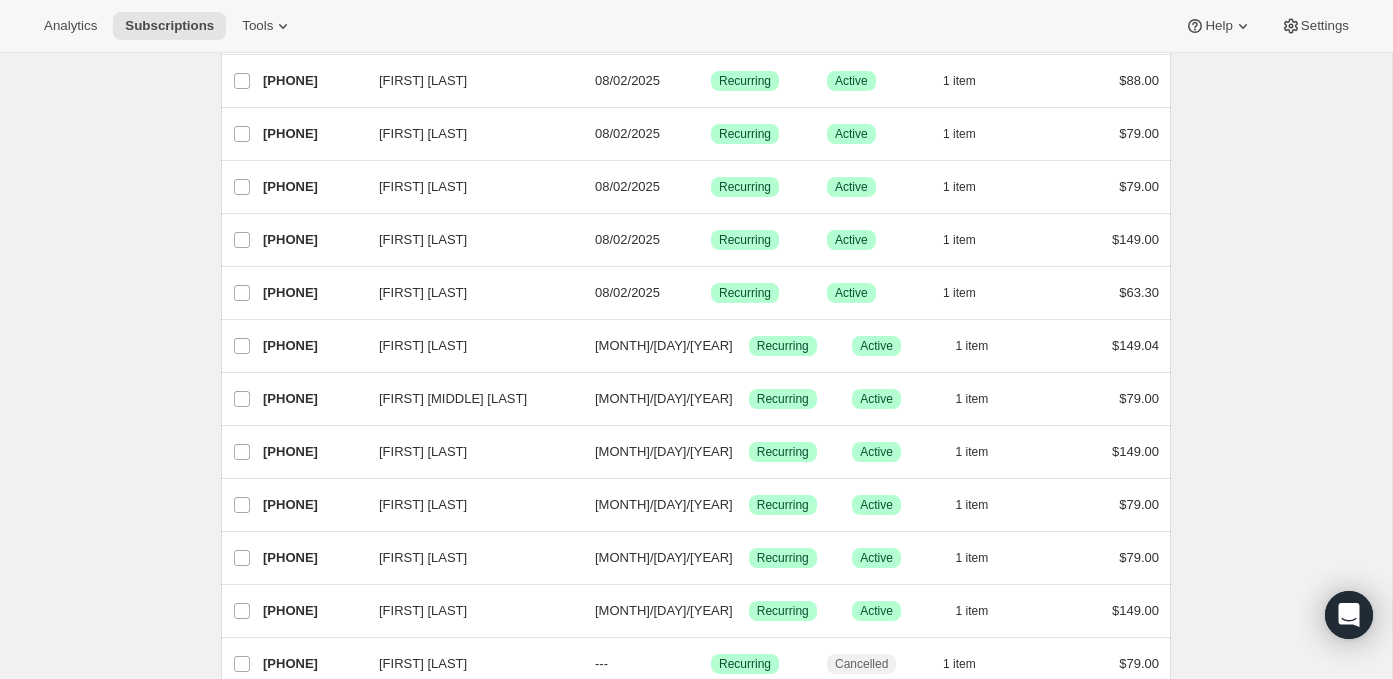 scroll, scrollTop: 756, scrollLeft: 0, axis: vertical 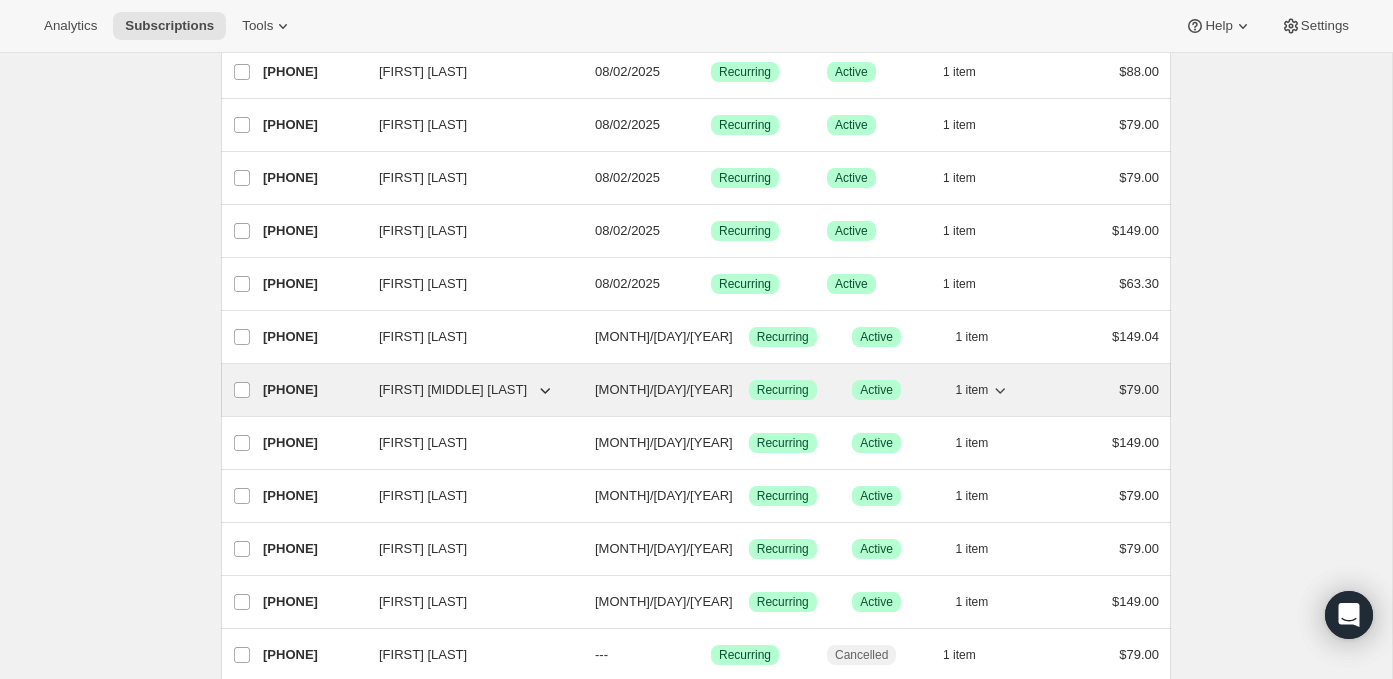 click on "[PHONE]" at bounding box center (313, 390) 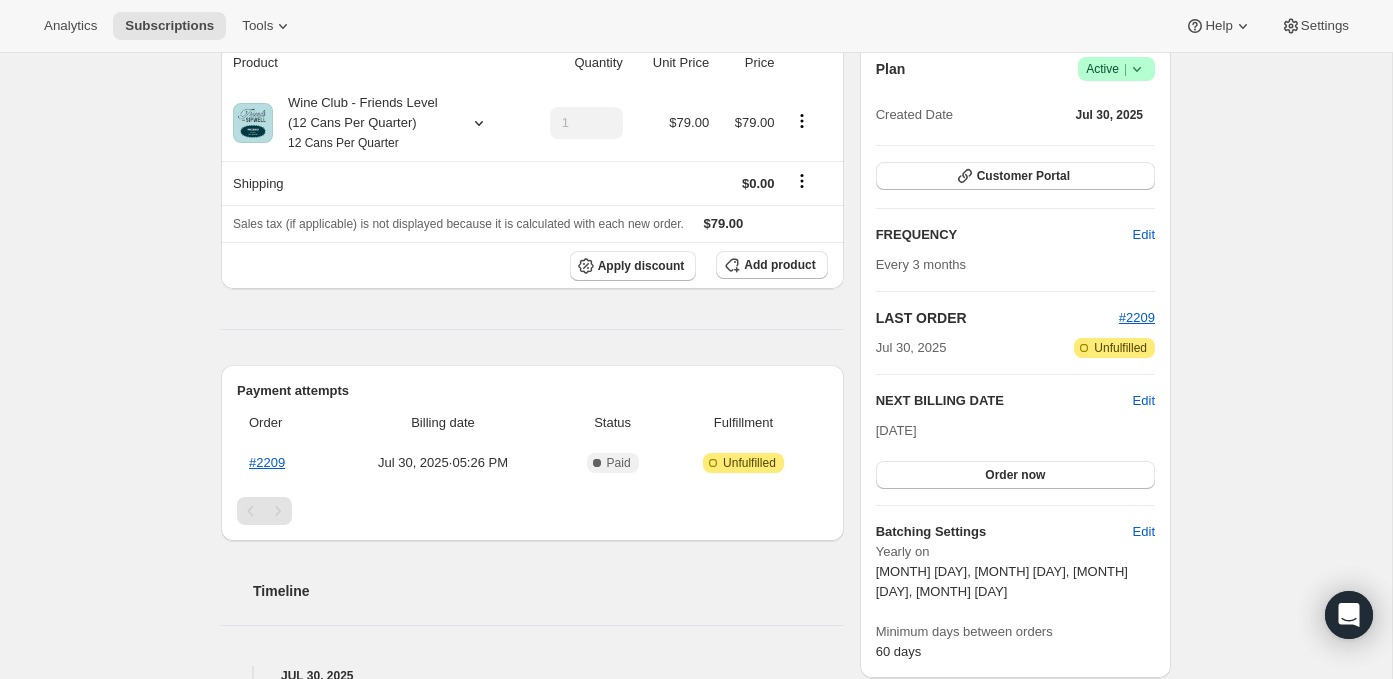 scroll, scrollTop: 12, scrollLeft: 0, axis: vertical 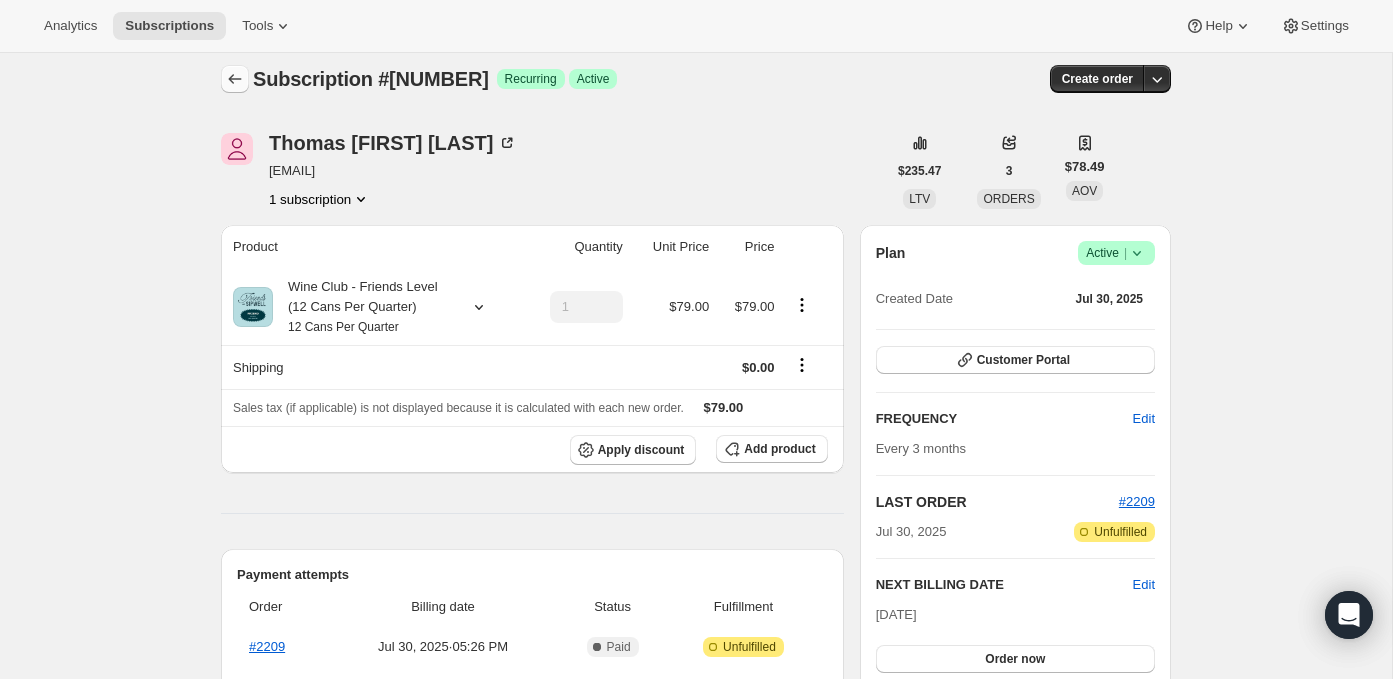 click 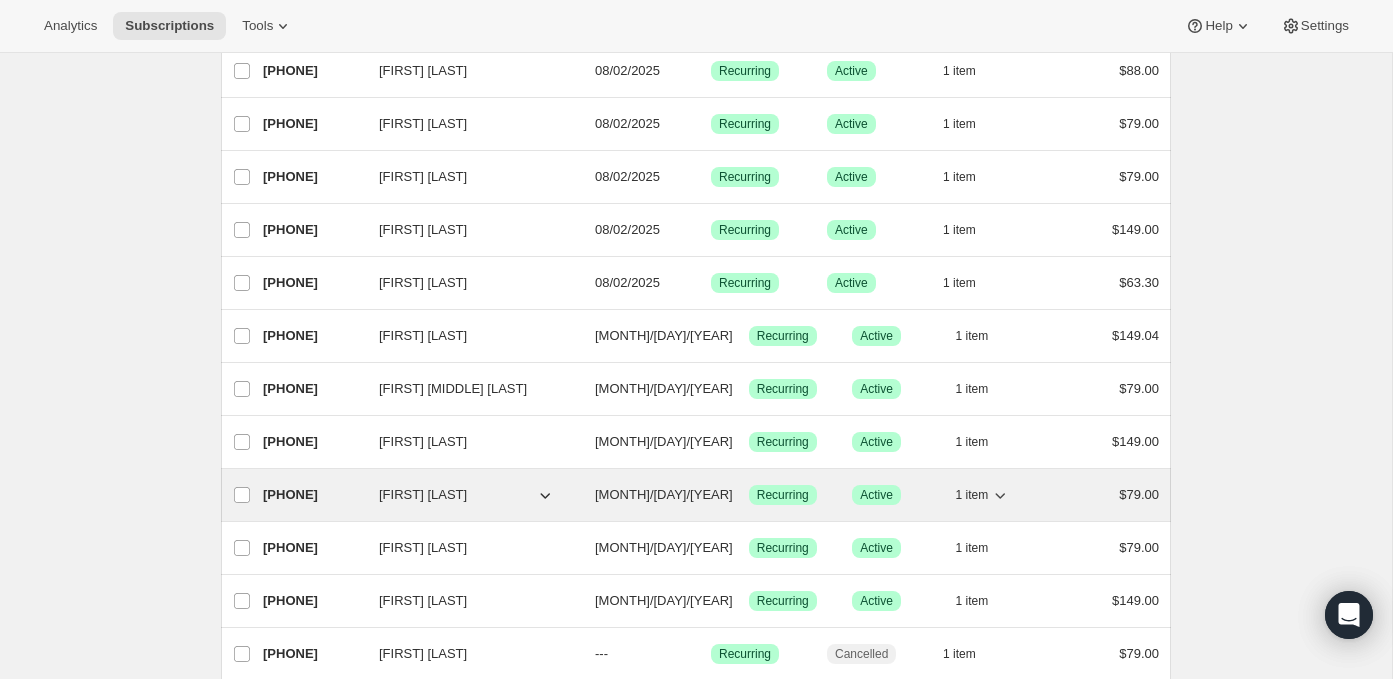 click on "[PHONE]" at bounding box center (313, 495) 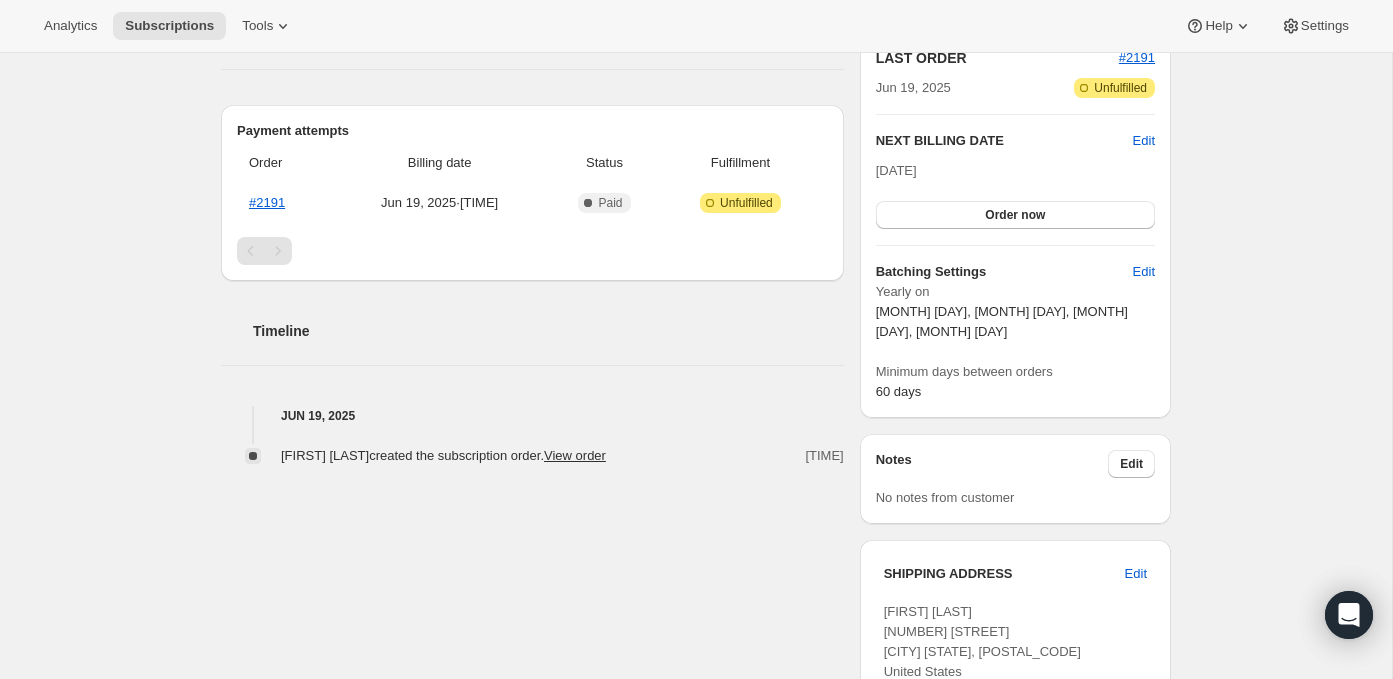 scroll, scrollTop: 238, scrollLeft: 0, axis: vertical 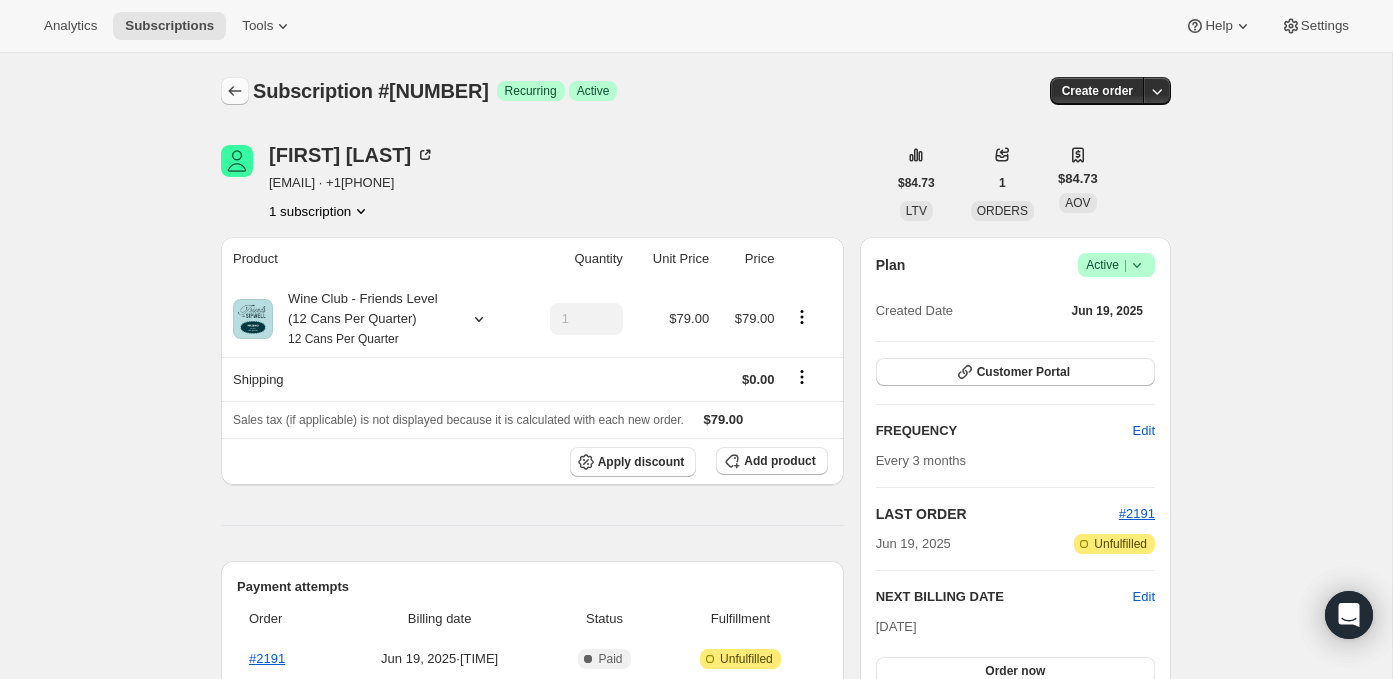 click 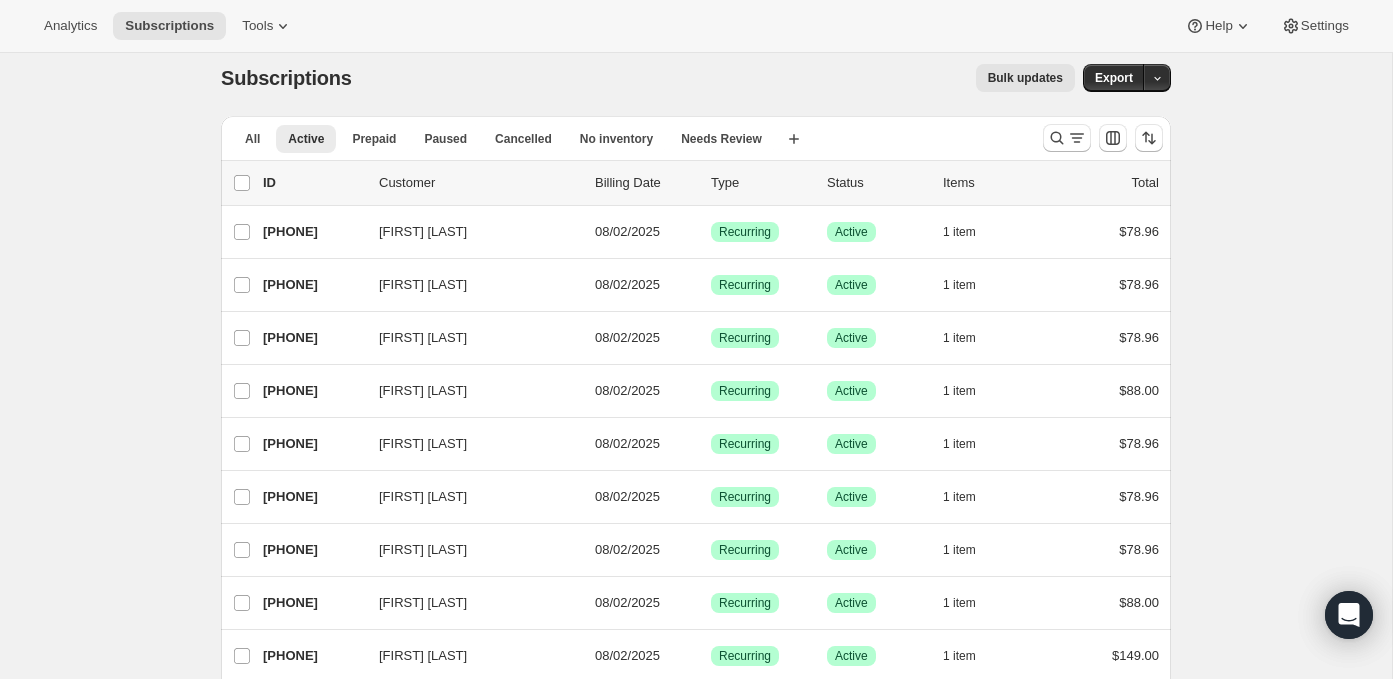 scroll, scrollTop: 0, scrollLeft: 0, axis: both 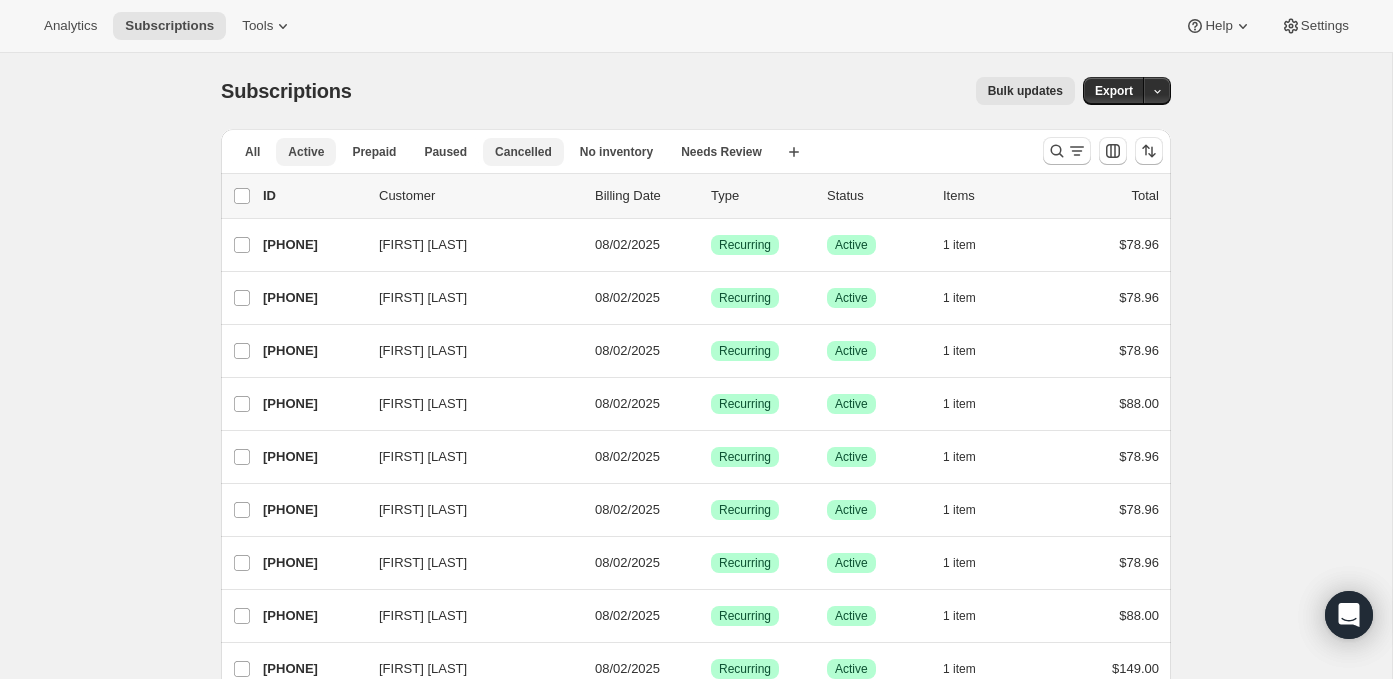 click on "Cancelled" at bounding box center (523, 152) 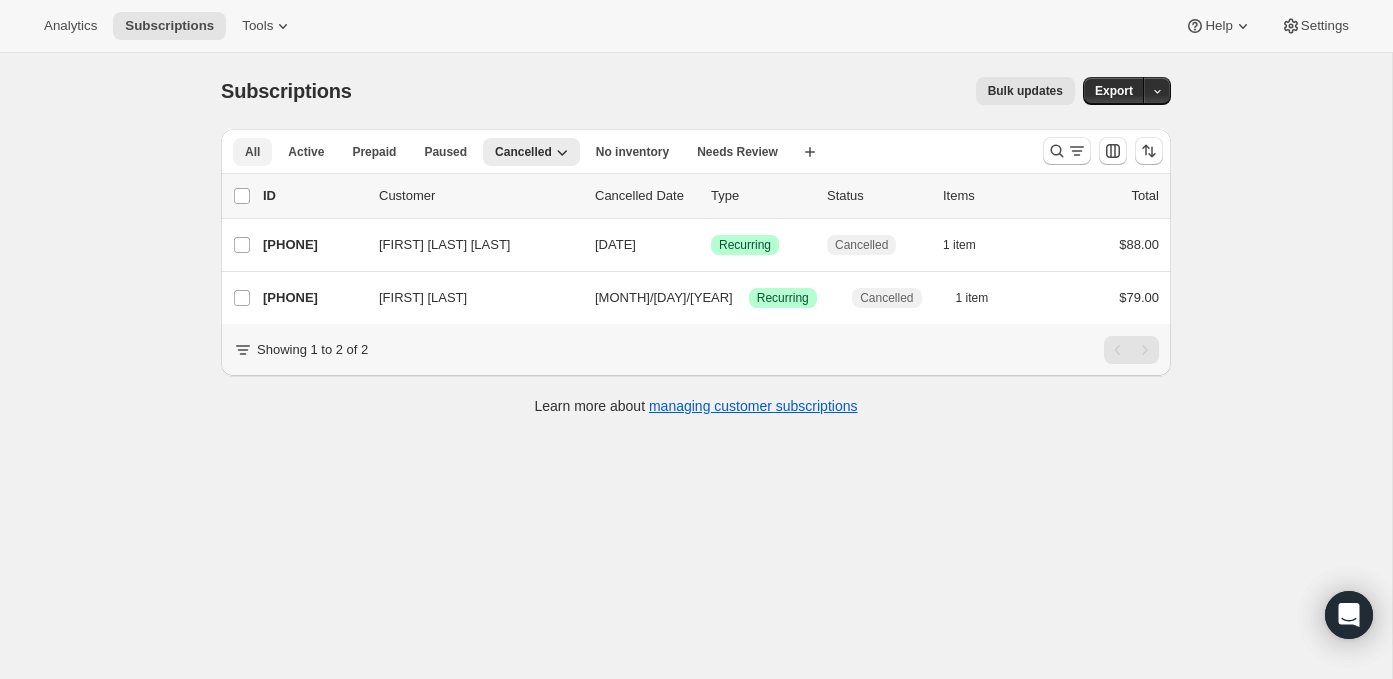 click on "All" at bounding box center [252, 152] 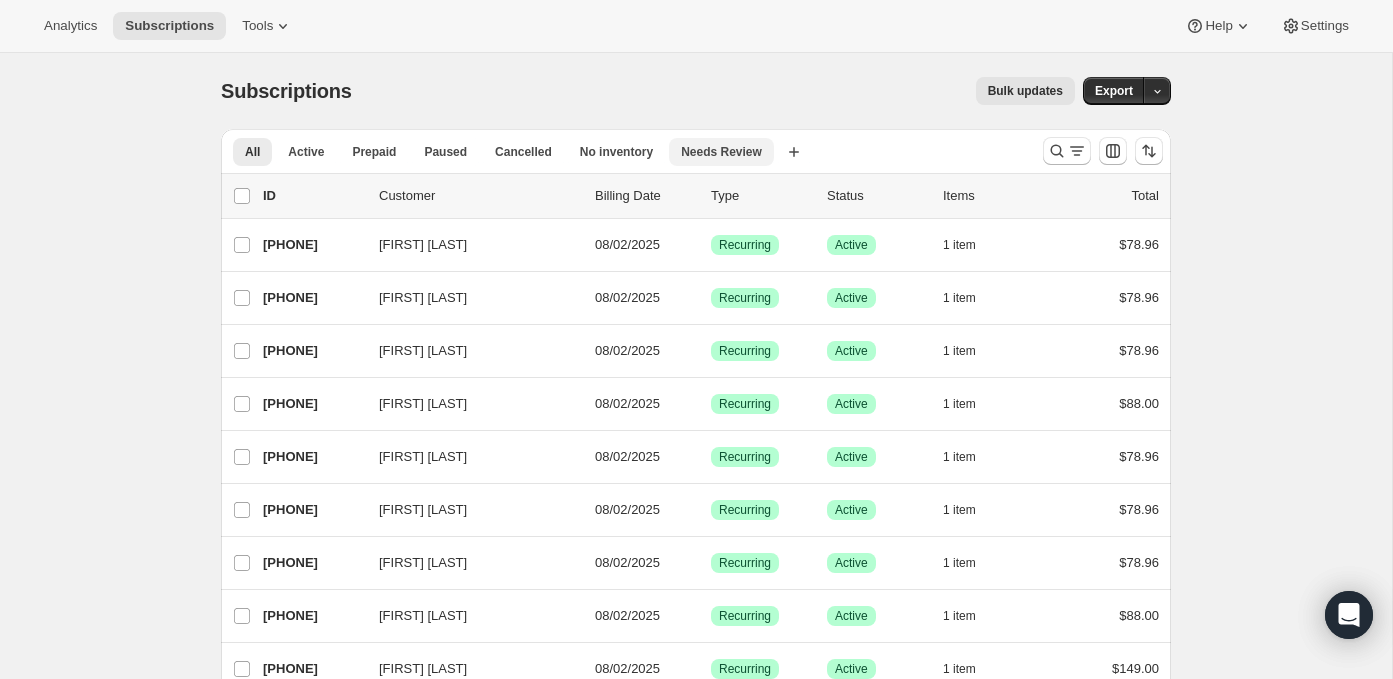 click on "Needs Review" at bounding box center [721, 152] 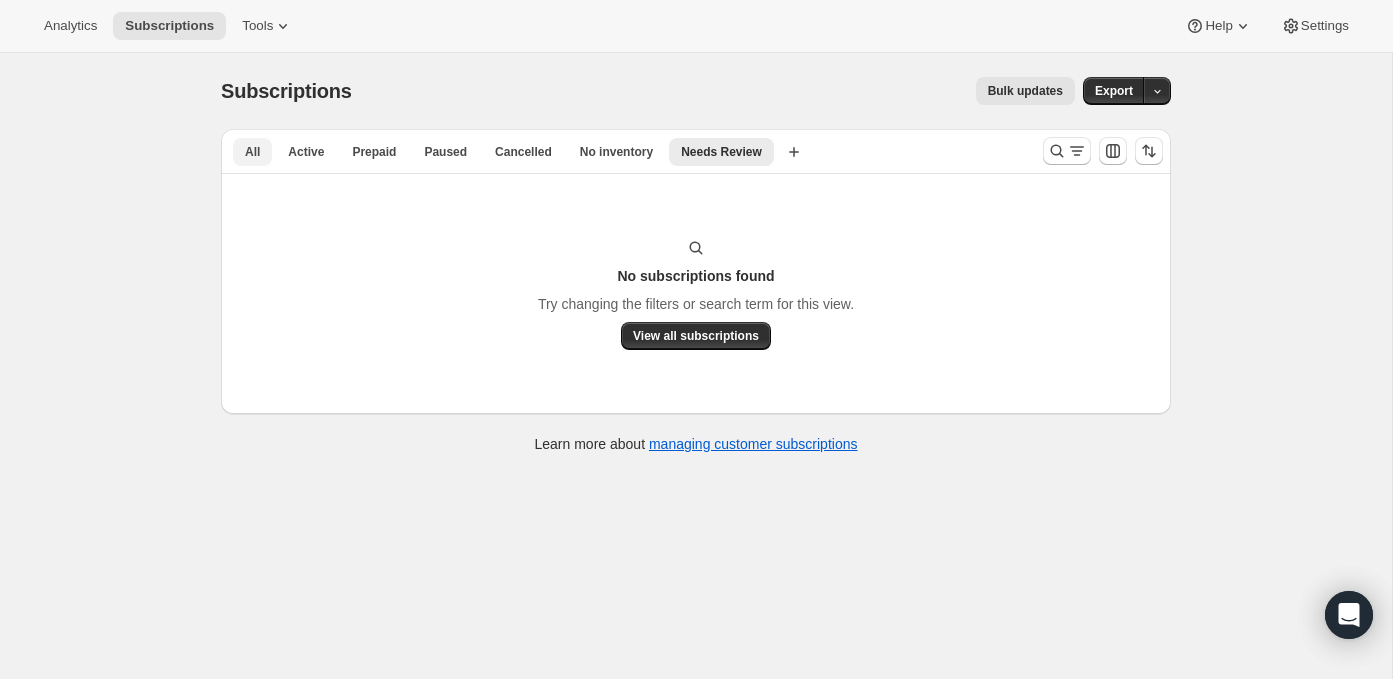 click on "All Active Prepaid Paused Cancelled No inventory Needs Review More views All Active Prepaid Paused Cancelled No inventory Needs Review More views Create new view" at bounding box center [624, 151] 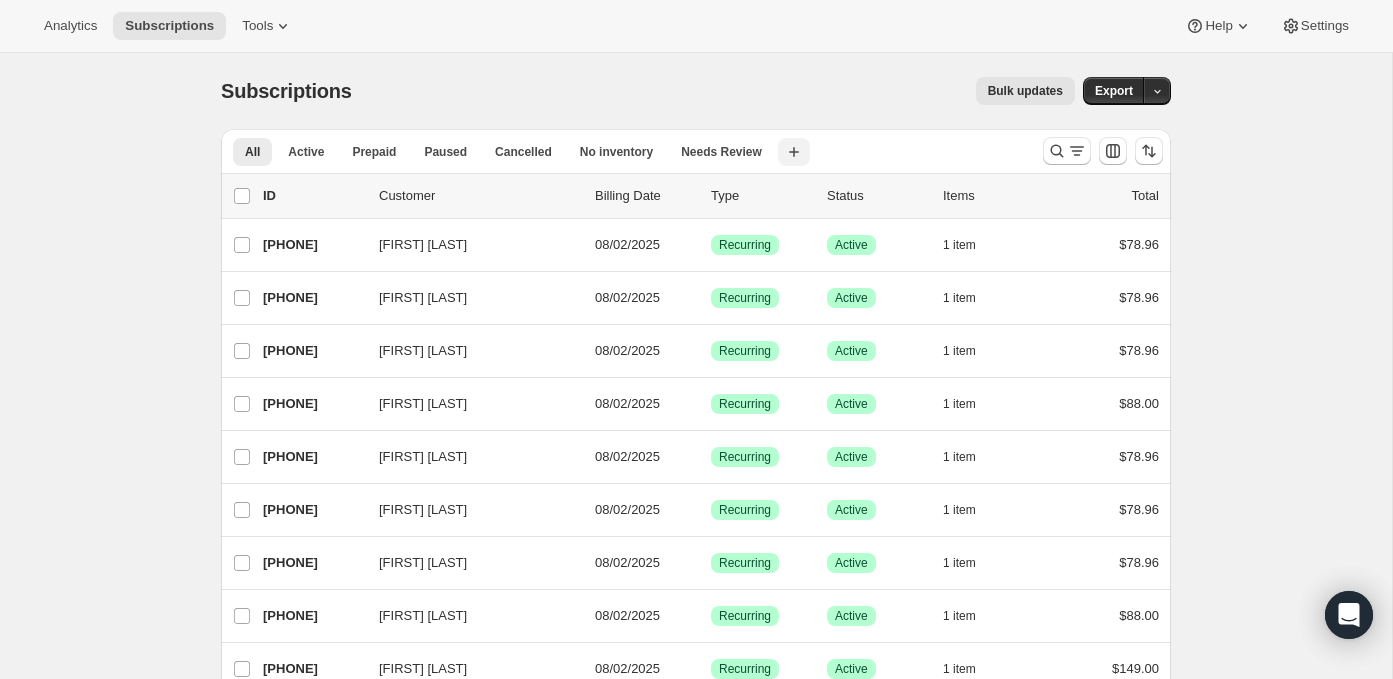 click 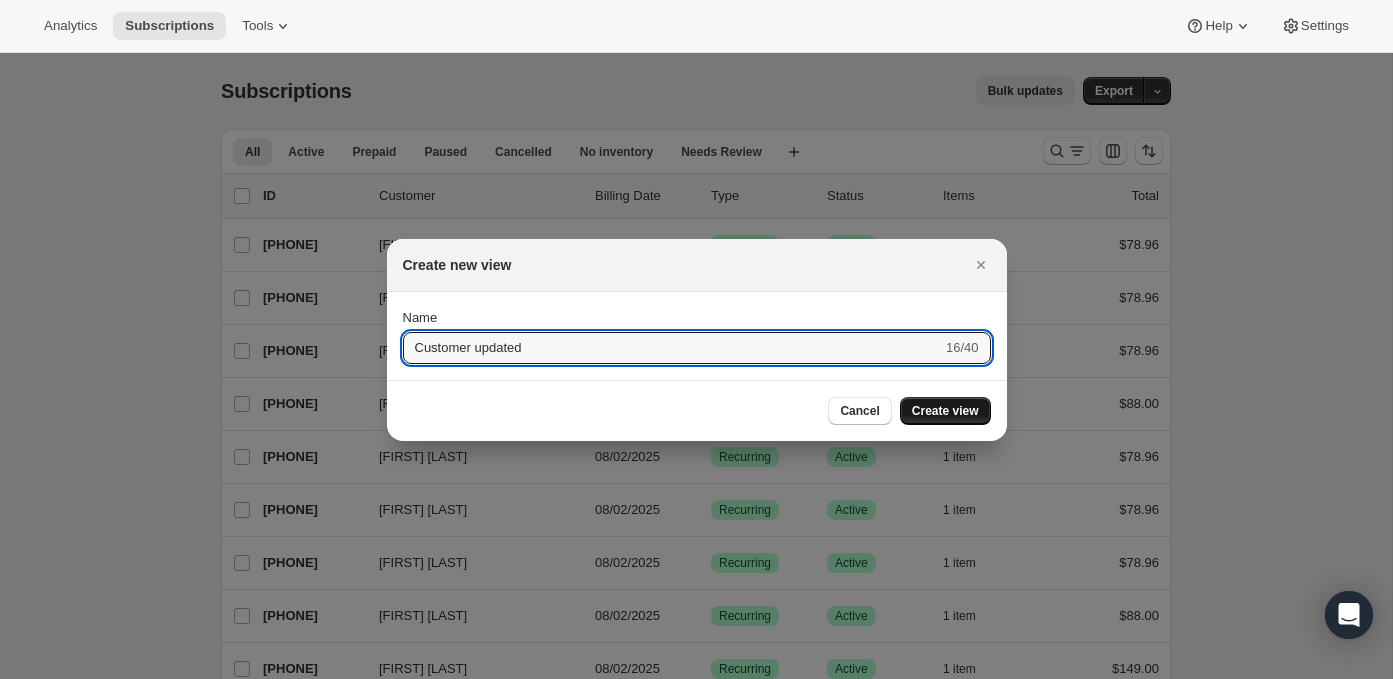 type on "Customer updated" 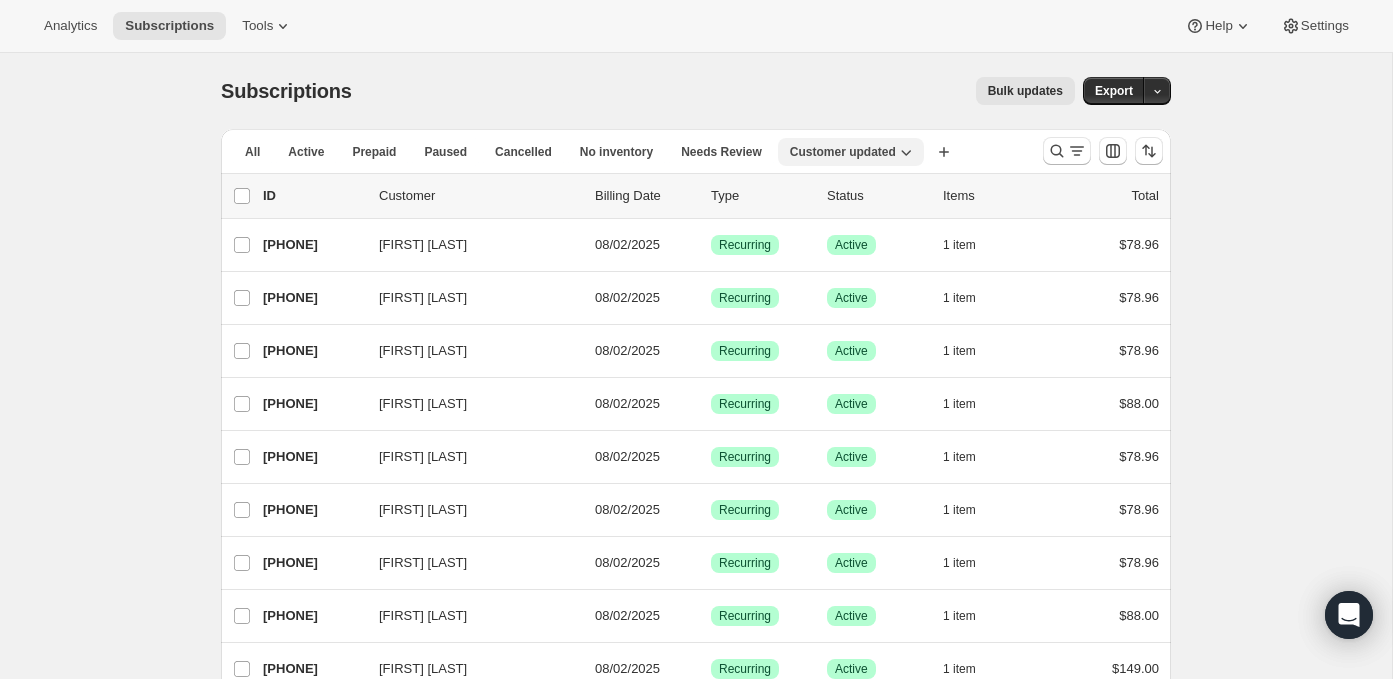 click 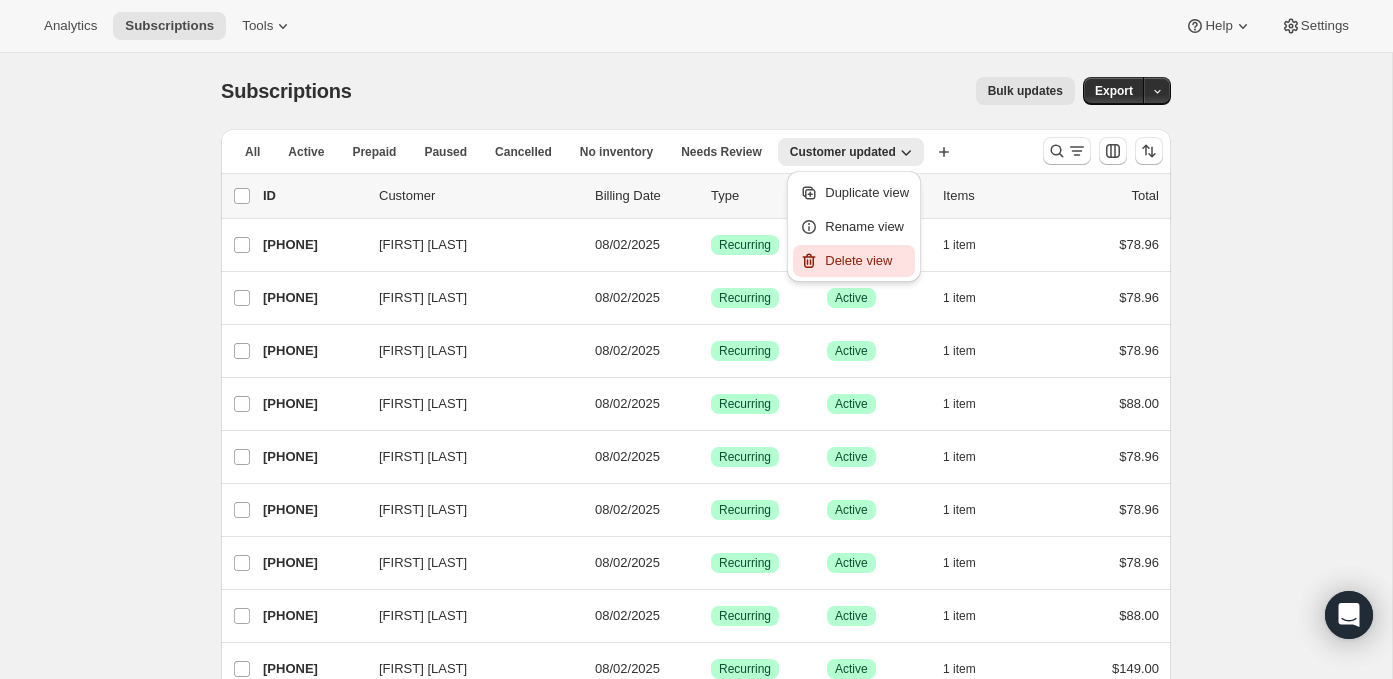 click on "Delete view" at bounding box center (858, 260) 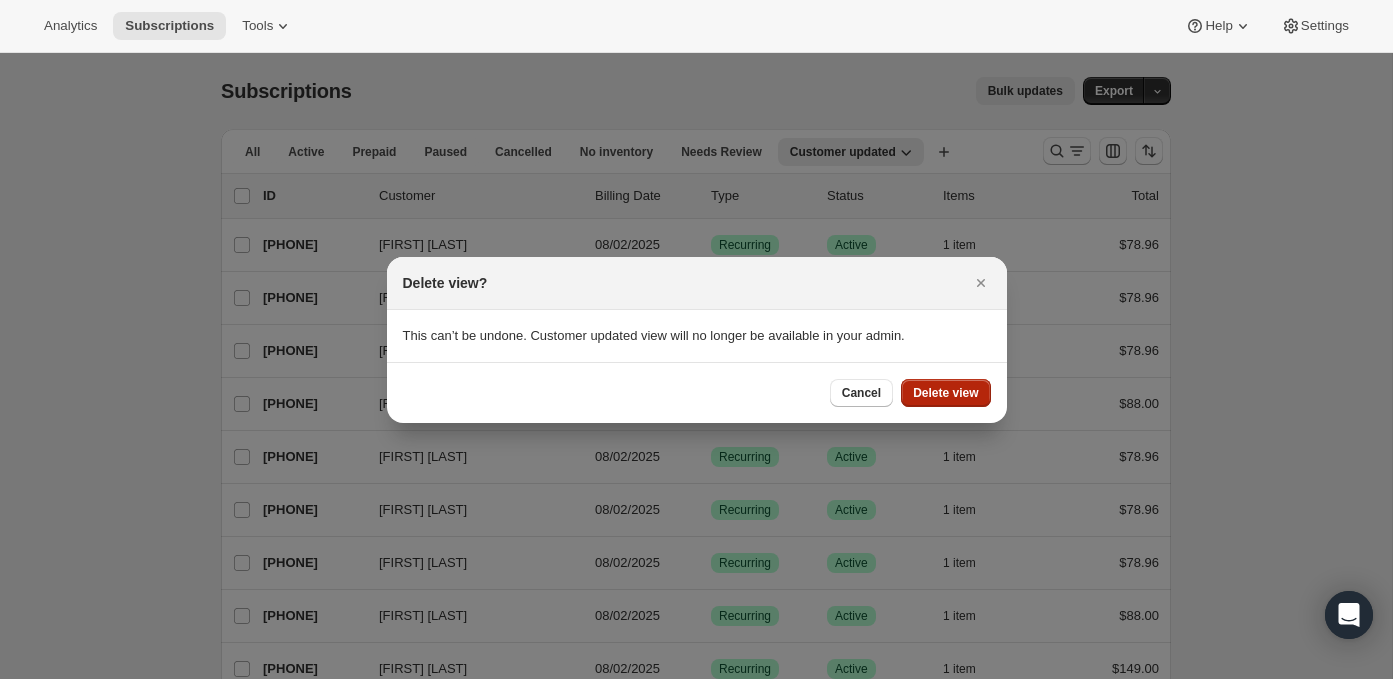 click on "Delete view" at bounding box center [945, 393] 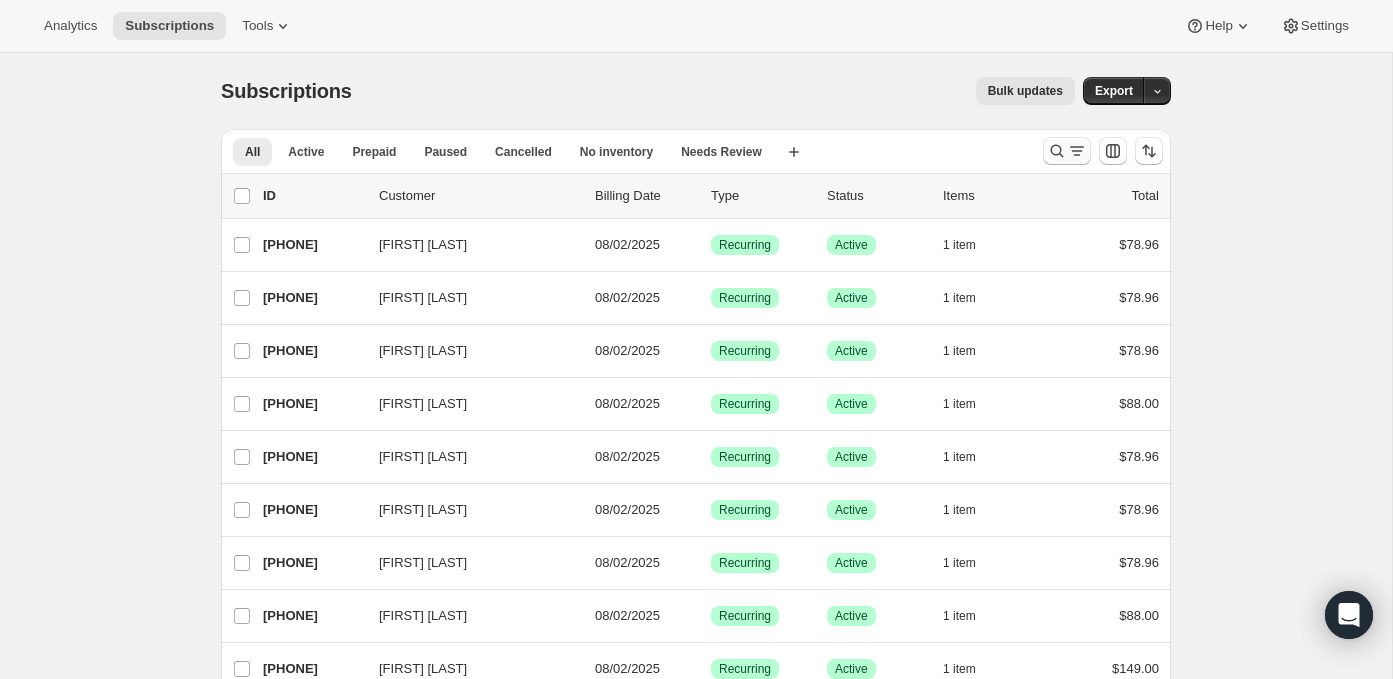 click 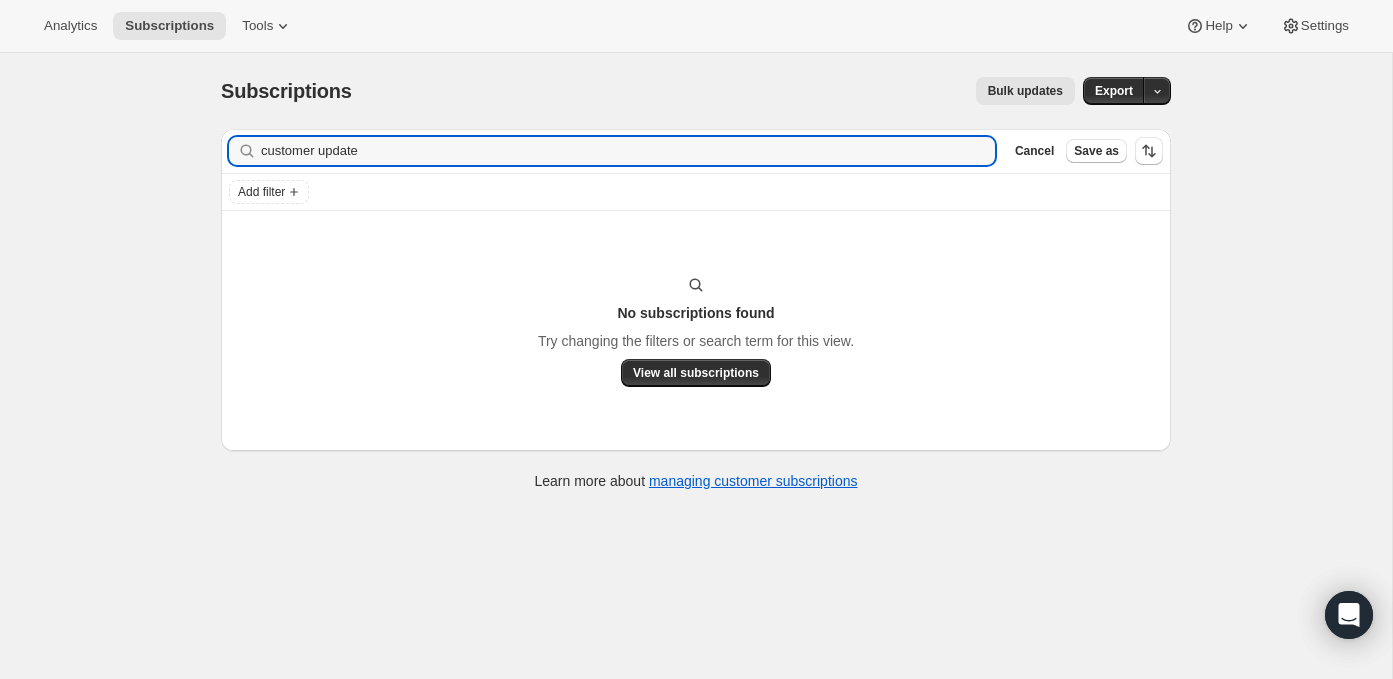 type on "customer updated" 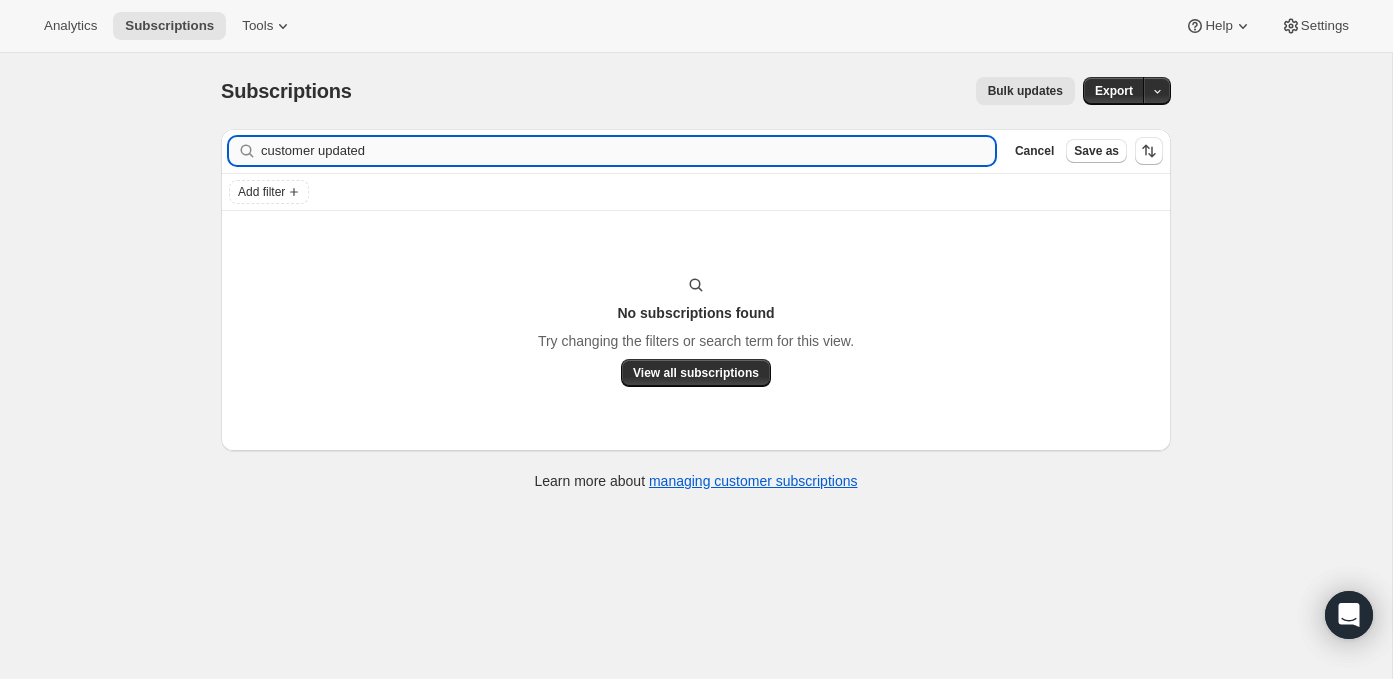 click on "customer updated" at bounding box center (628, 151) 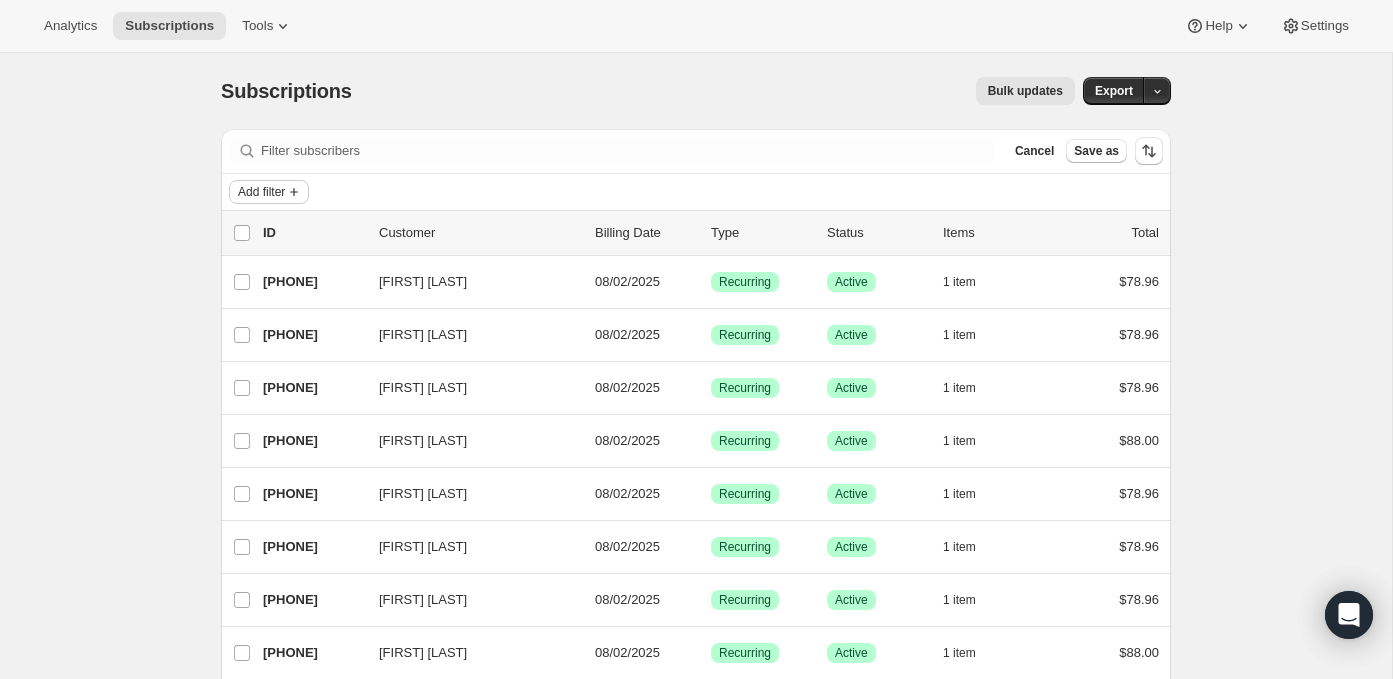click 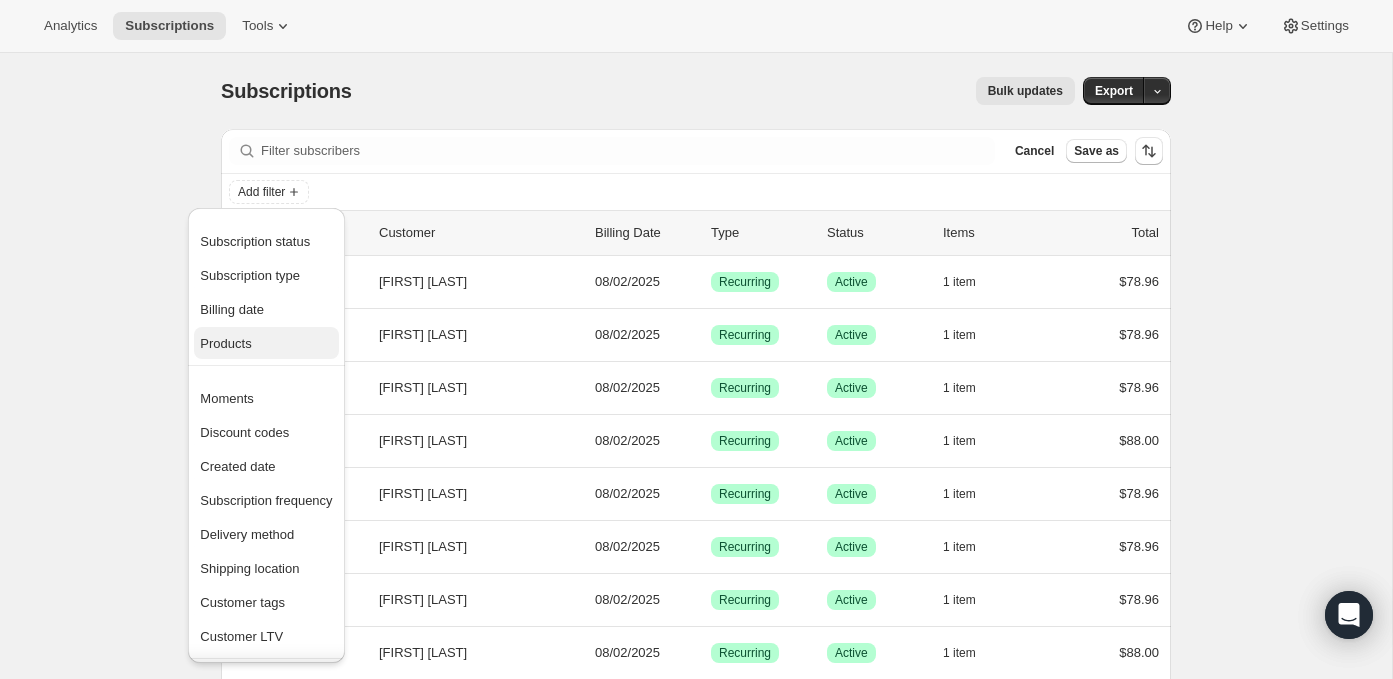 click on "Products" at bounding box center (225, 343) 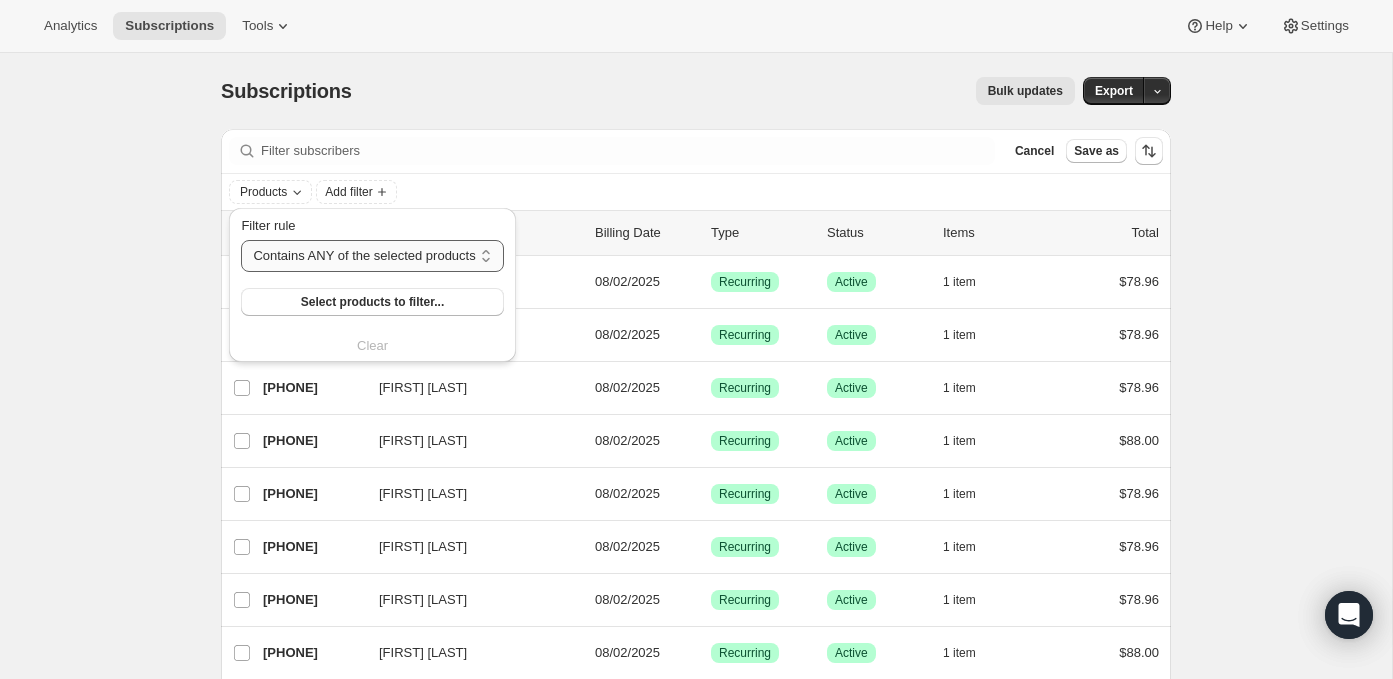 click on "Contains ANY of the selected products Contains ALL of the selected products Contains ONLY of the selected products Does NOT contain ANY of the selected products" at bounding box center (372, 256) 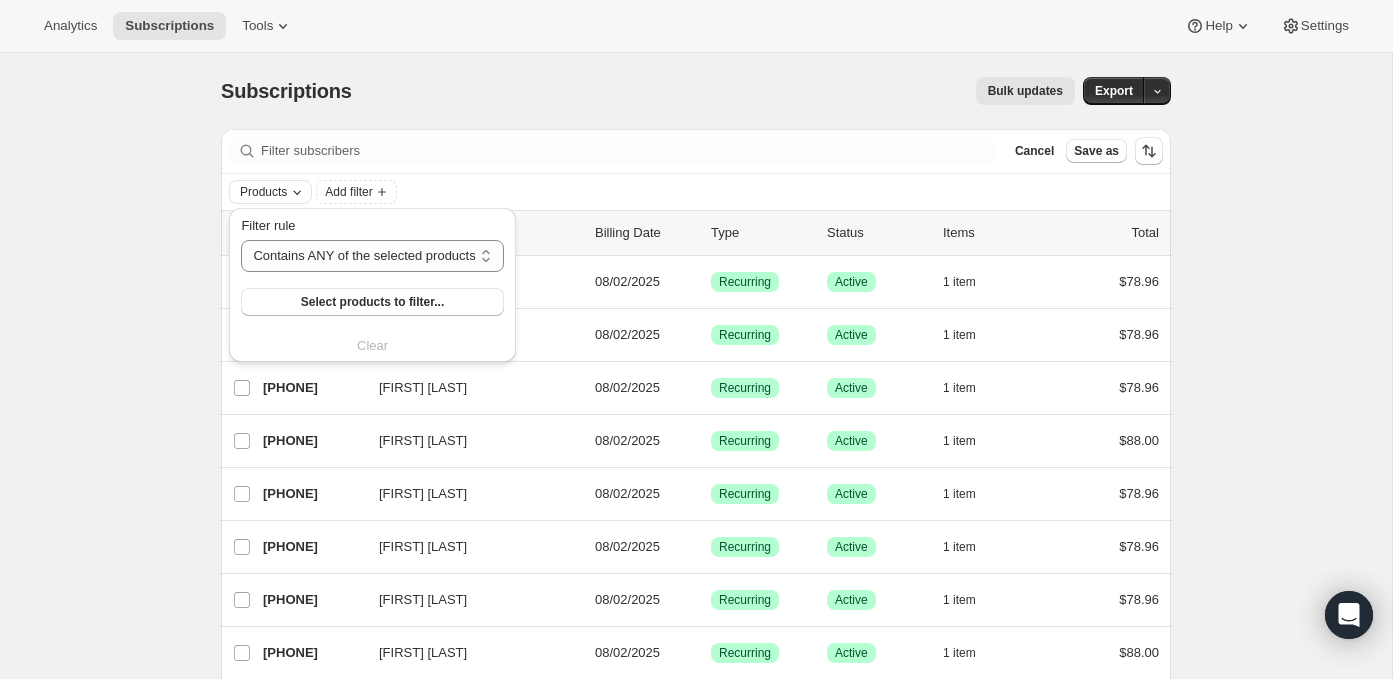 click on "Products" at bounding box center [272, 192] 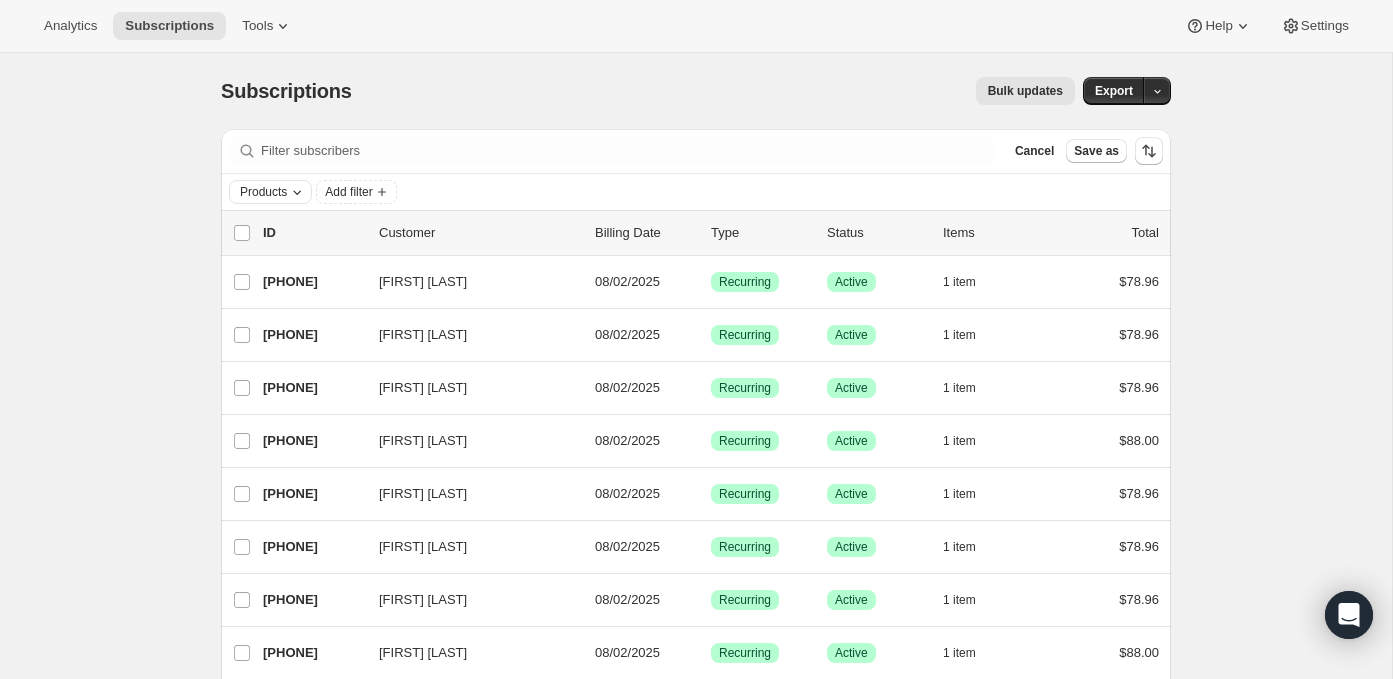 click on "Products" at bounding box center (272, 192) 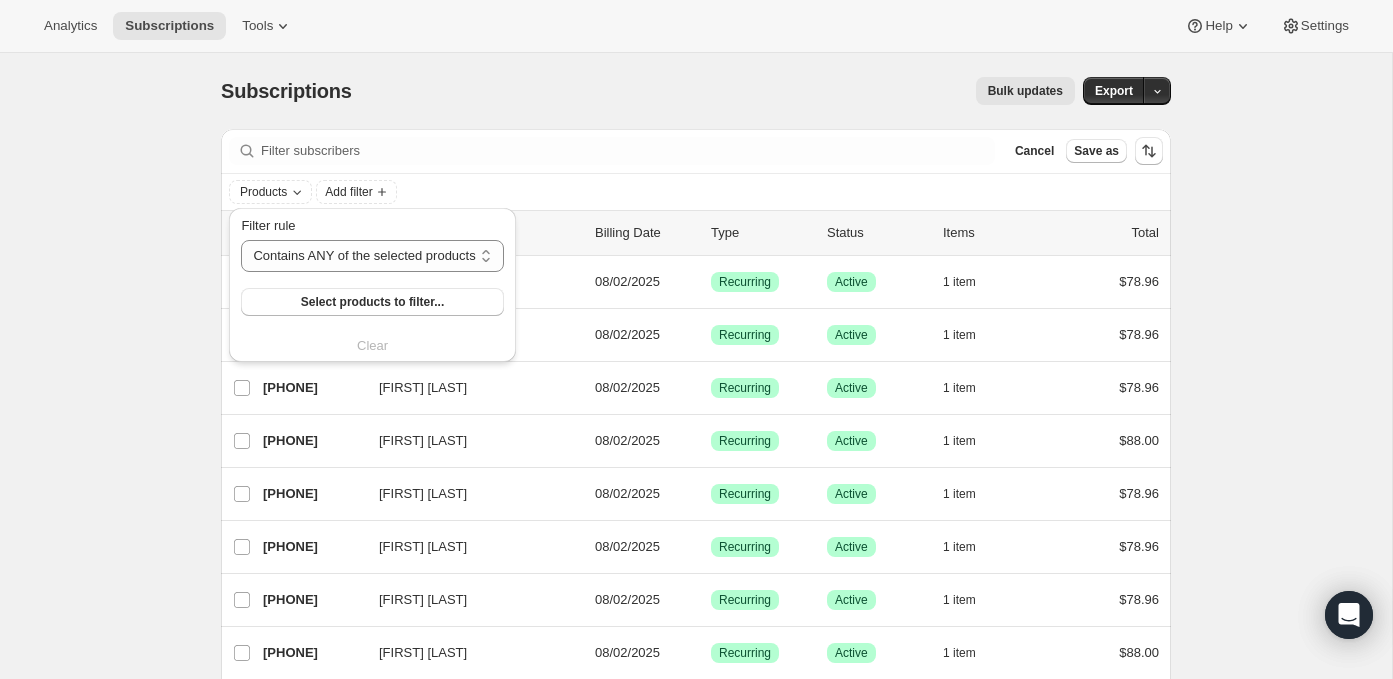 click on "Filter rule Contains ANY of the selected products Contains ALL of the selected products Contains ONLY of the selected products Does NOT contain ANY of the selected products Contains ANY of the selected products Select products to filter... Clear" at bounding box center [372, 286] 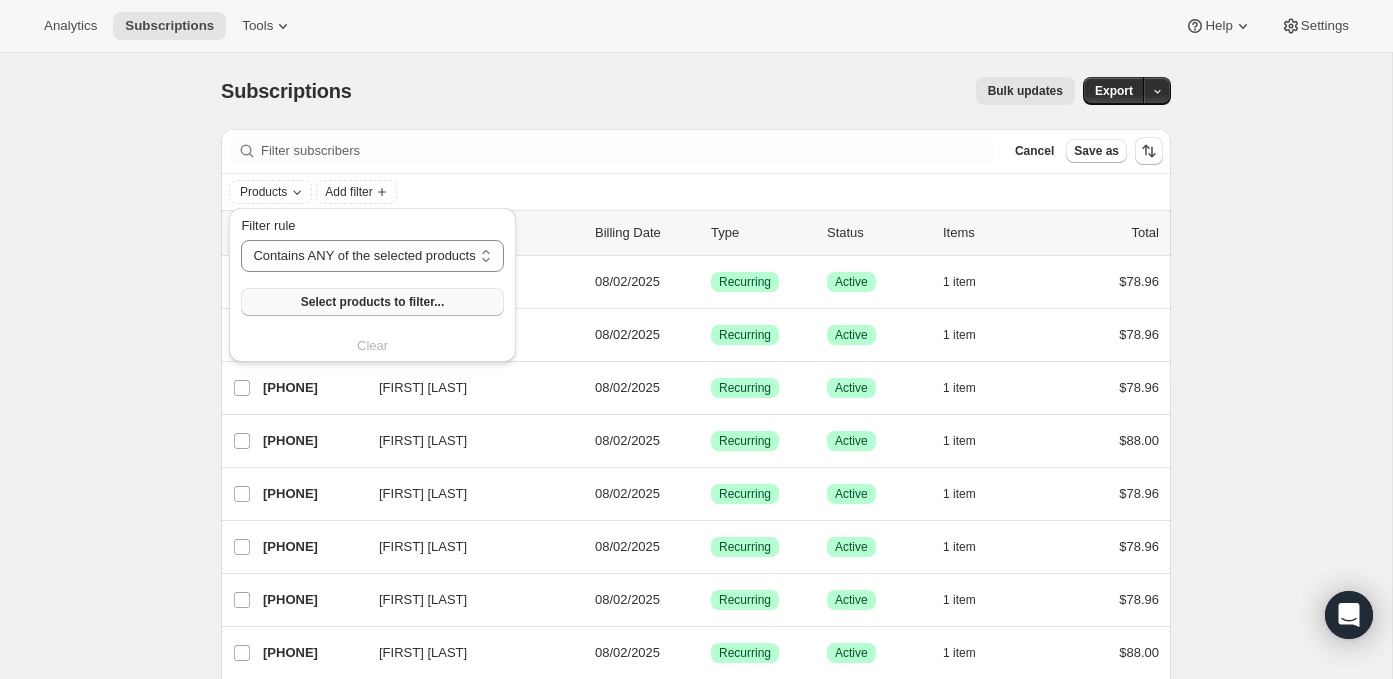 click on "Select products to filter..." at bounding box center [372, 302] 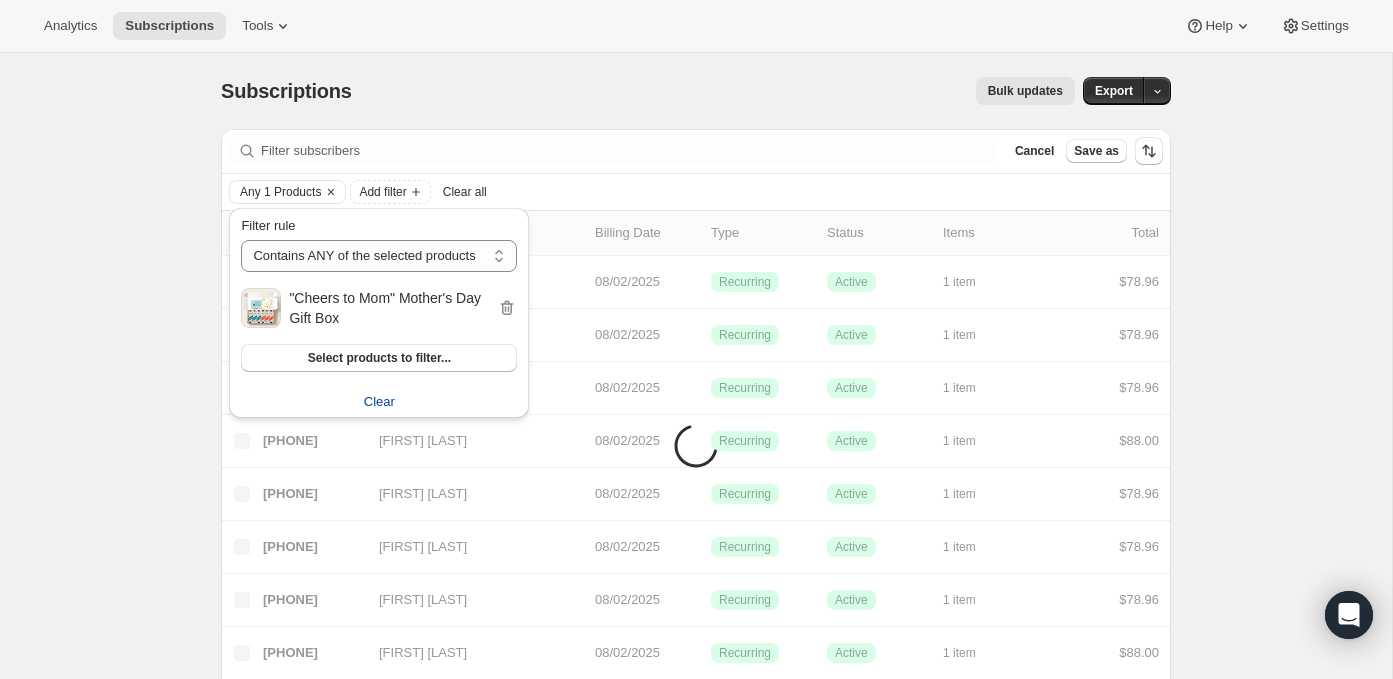 click on "Clear" at bounding box center (379, 402) 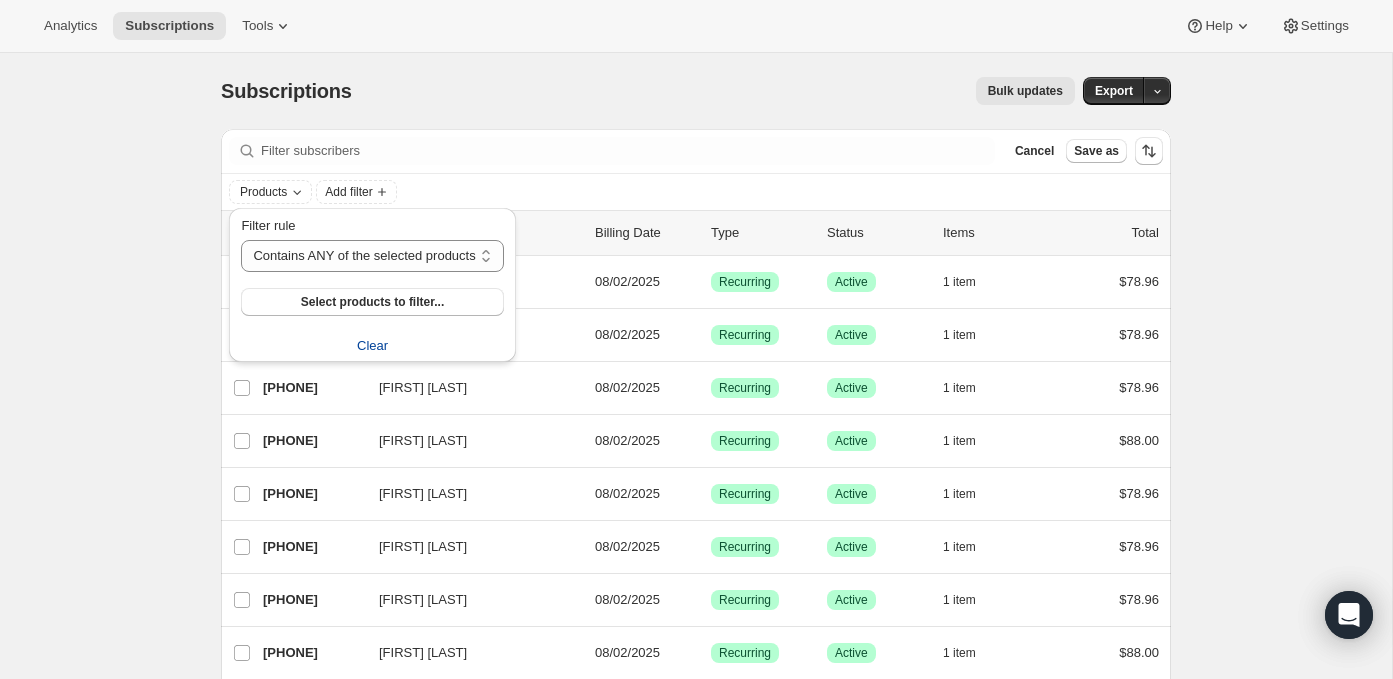 click on "Products Add filter" at bounding box center (696, 192) 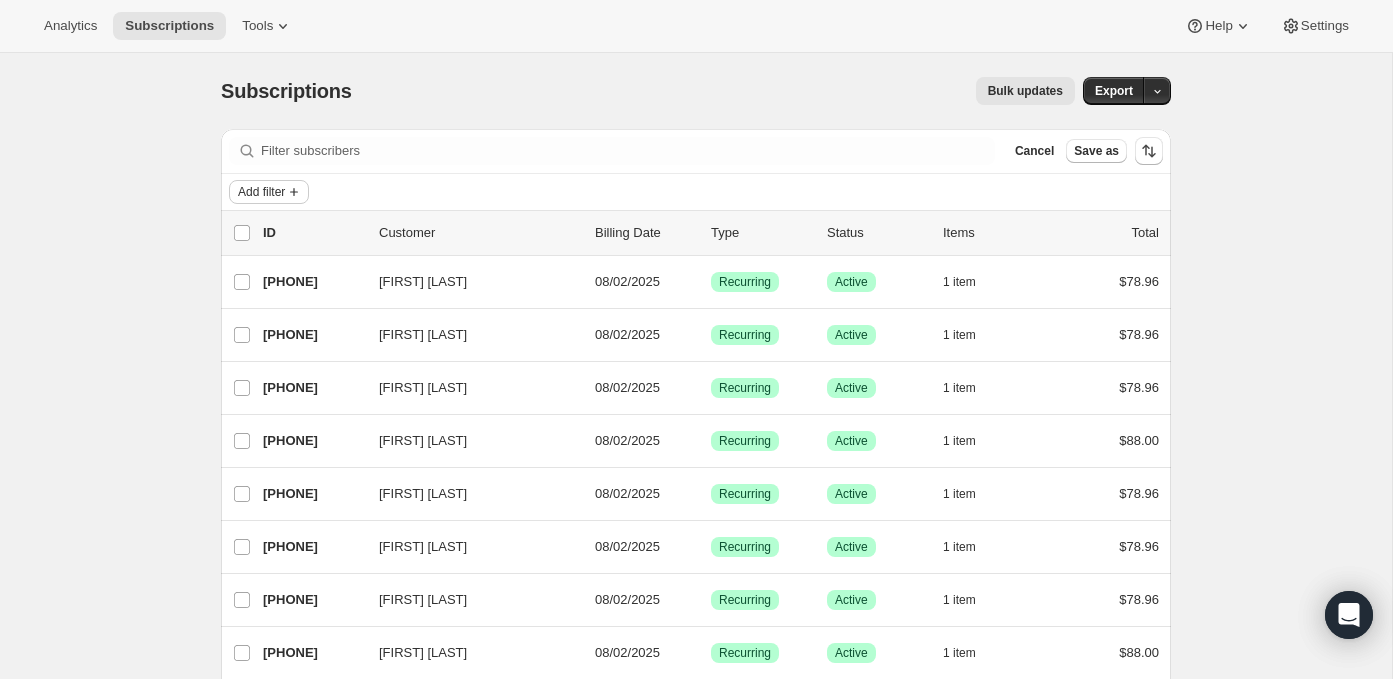 click on "Add filter" at bounding box center (261, 192) 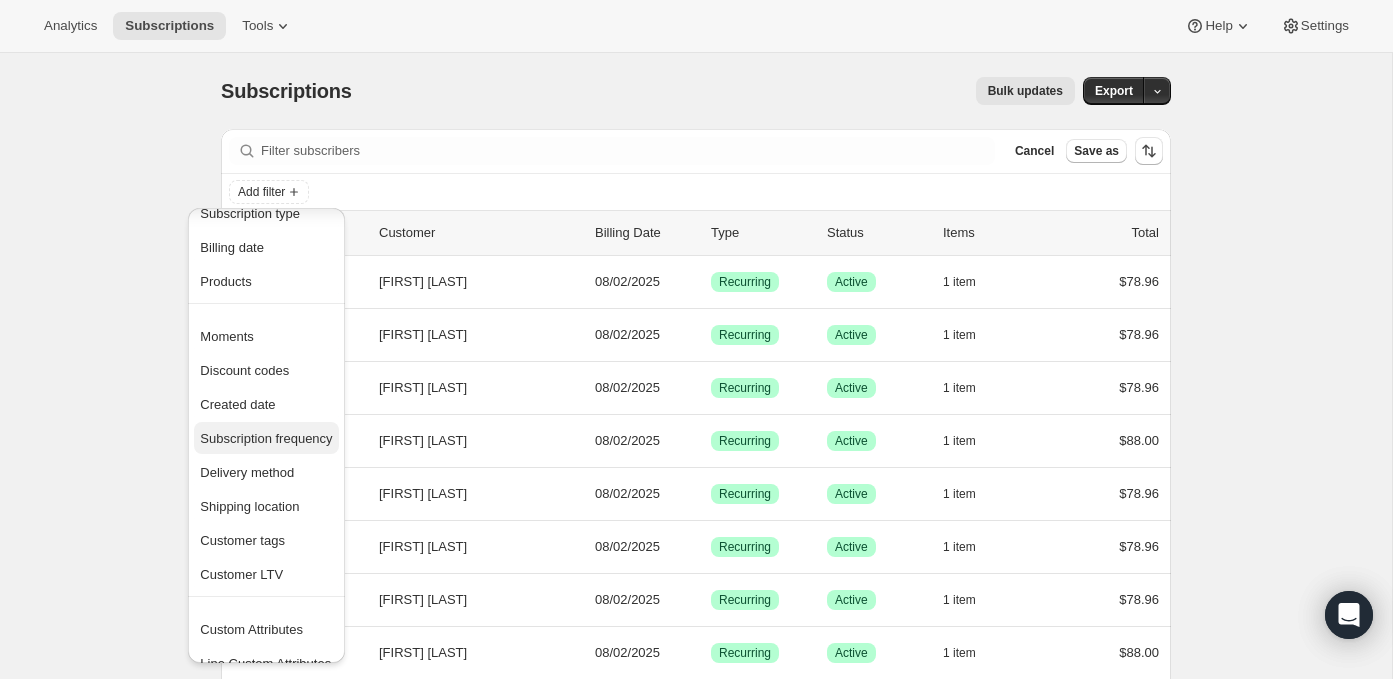 scroll, scrollTop: 82, scrollLeft: 0, axis: vertical 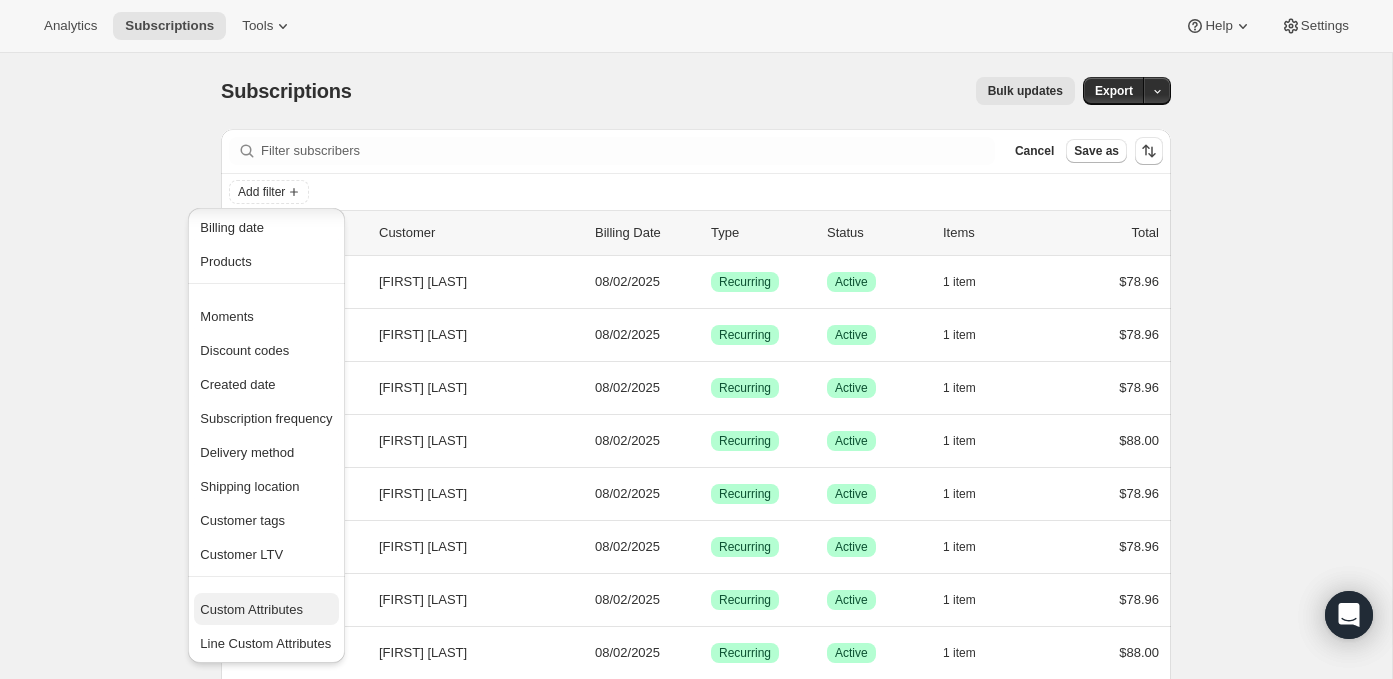 click on "Custom Attributes" at bounding box center (251, 609) 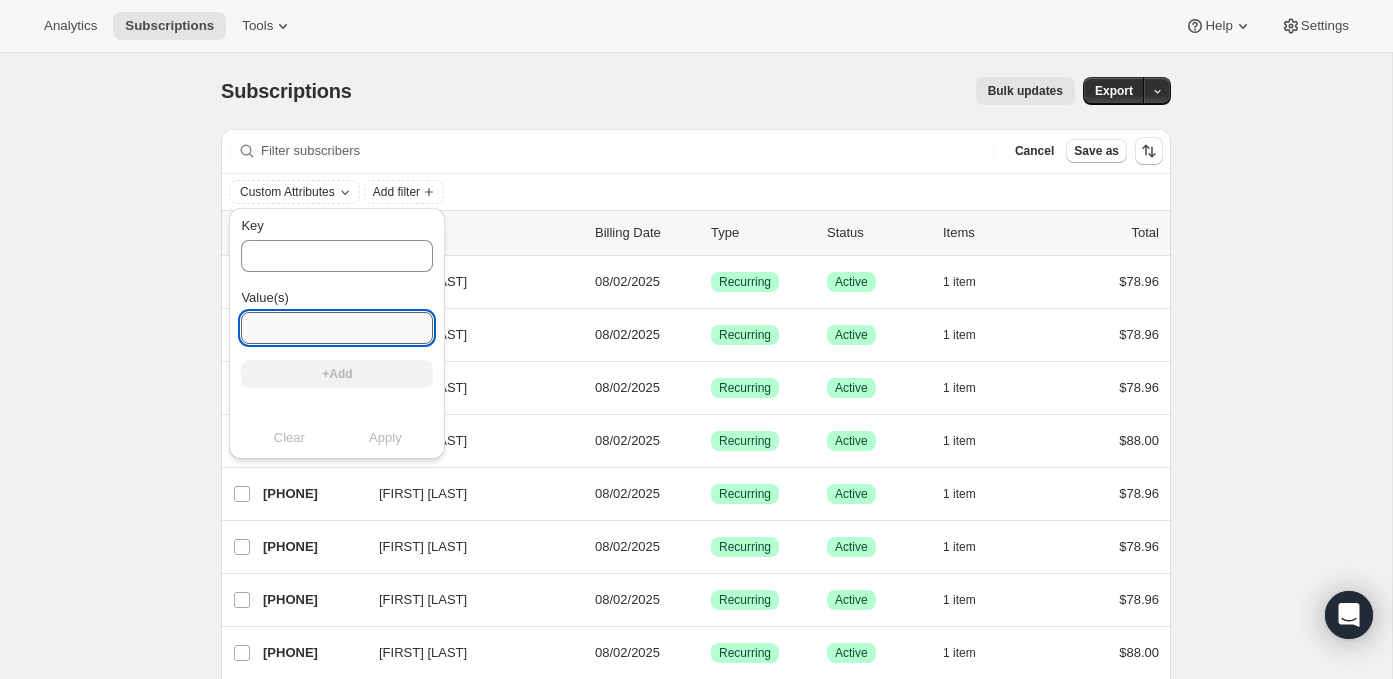 click on "Value(s)" at bounding box center (337, 328) 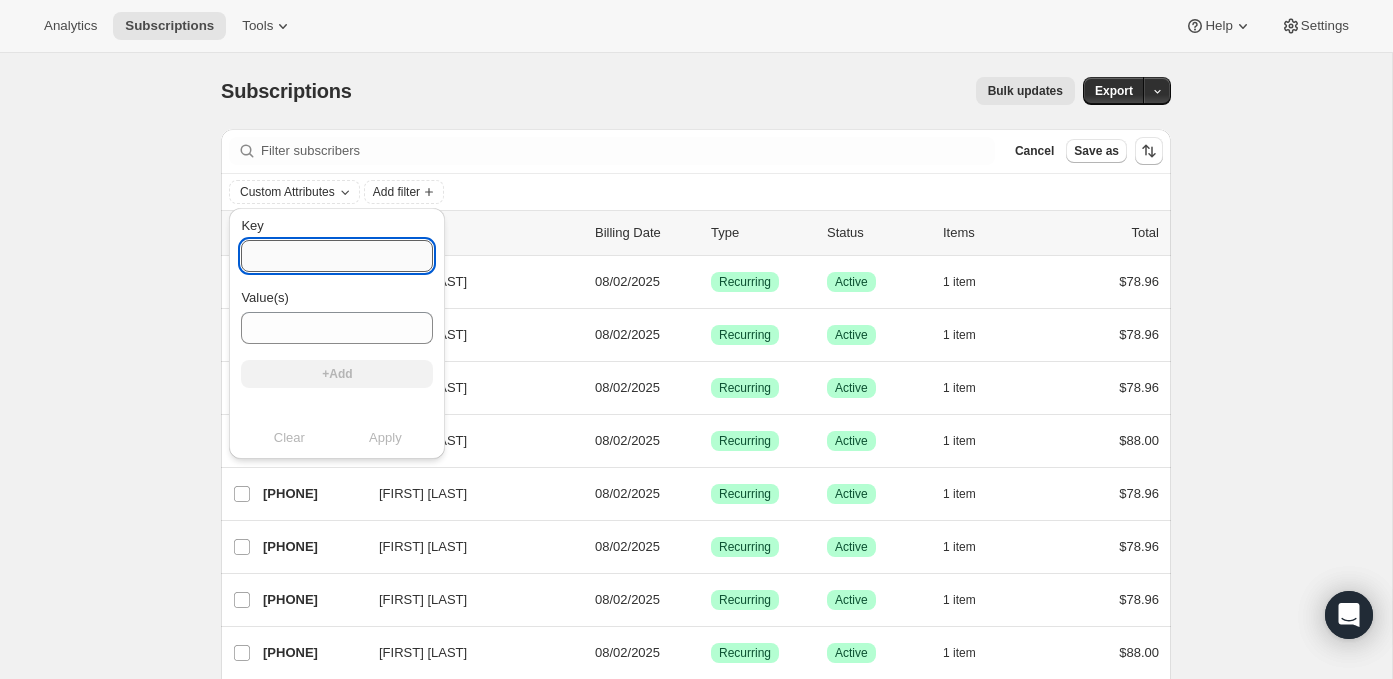 click on "Key" at bounding box center [337, 256] 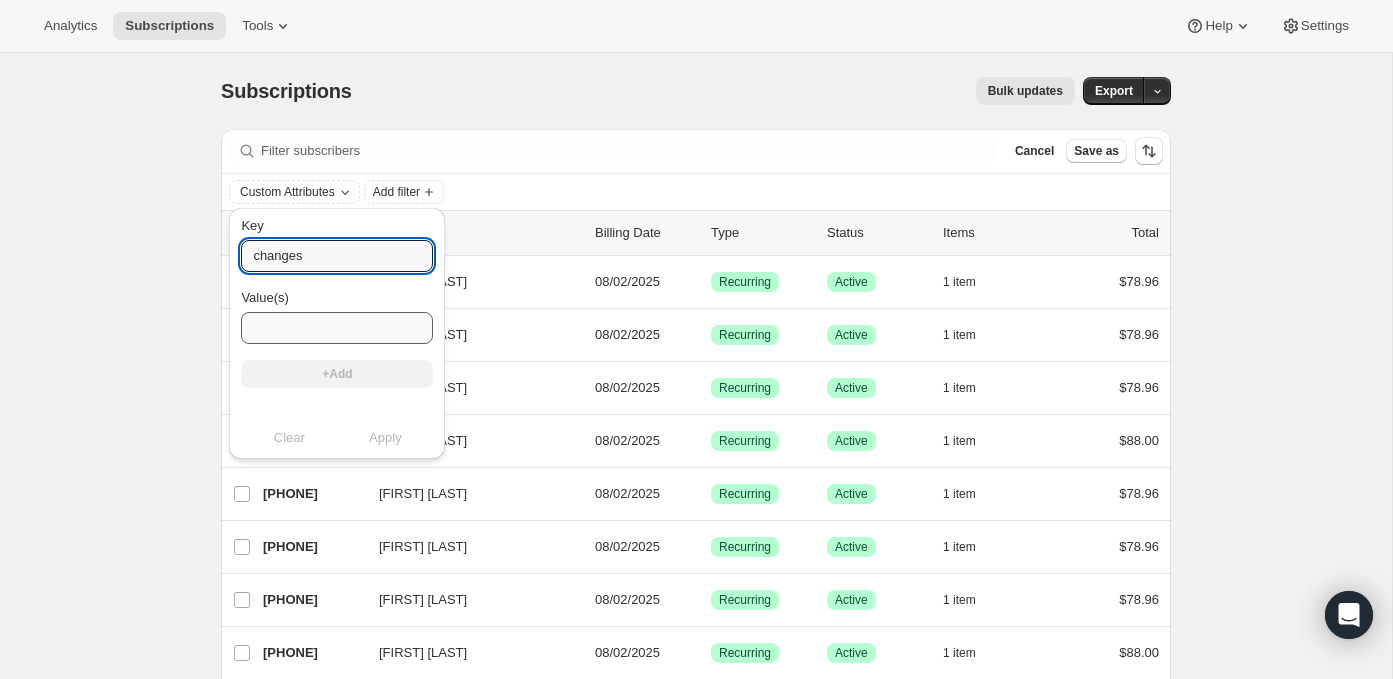 type on "changes" 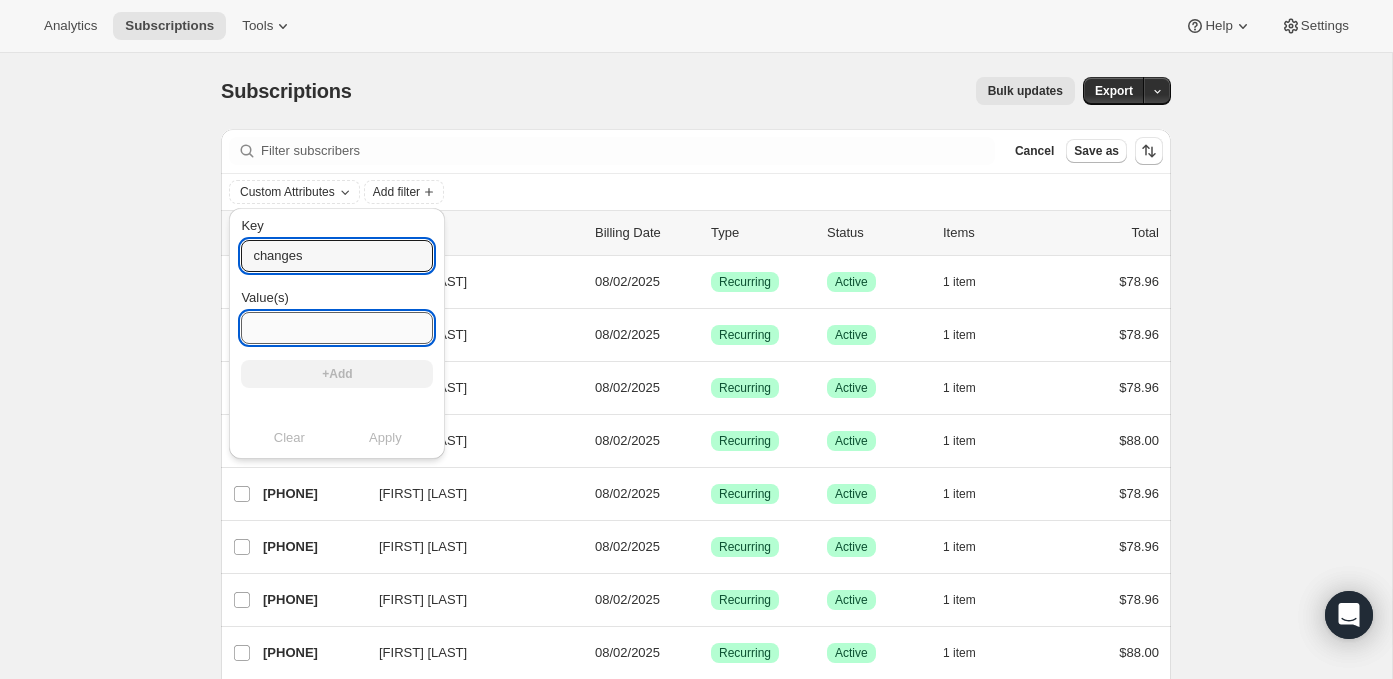click on "Value(s)" at bounding box center (337, 328) 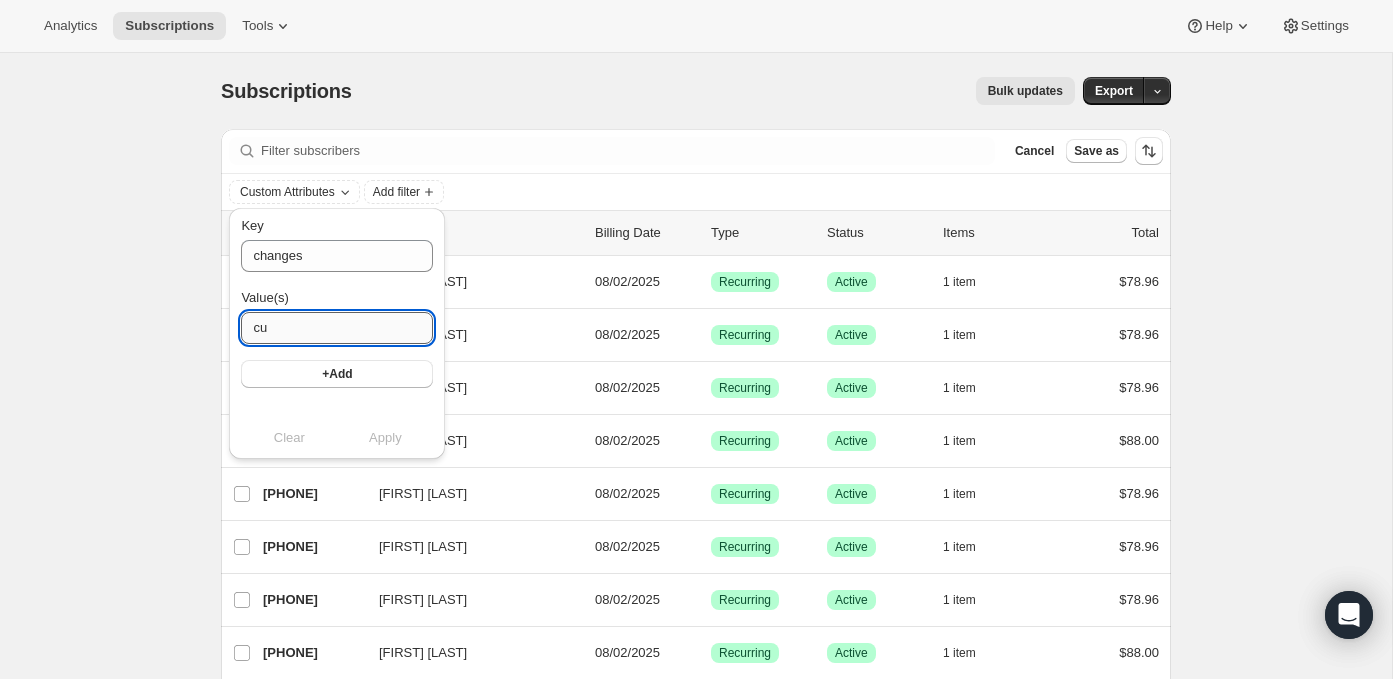 type on "c" 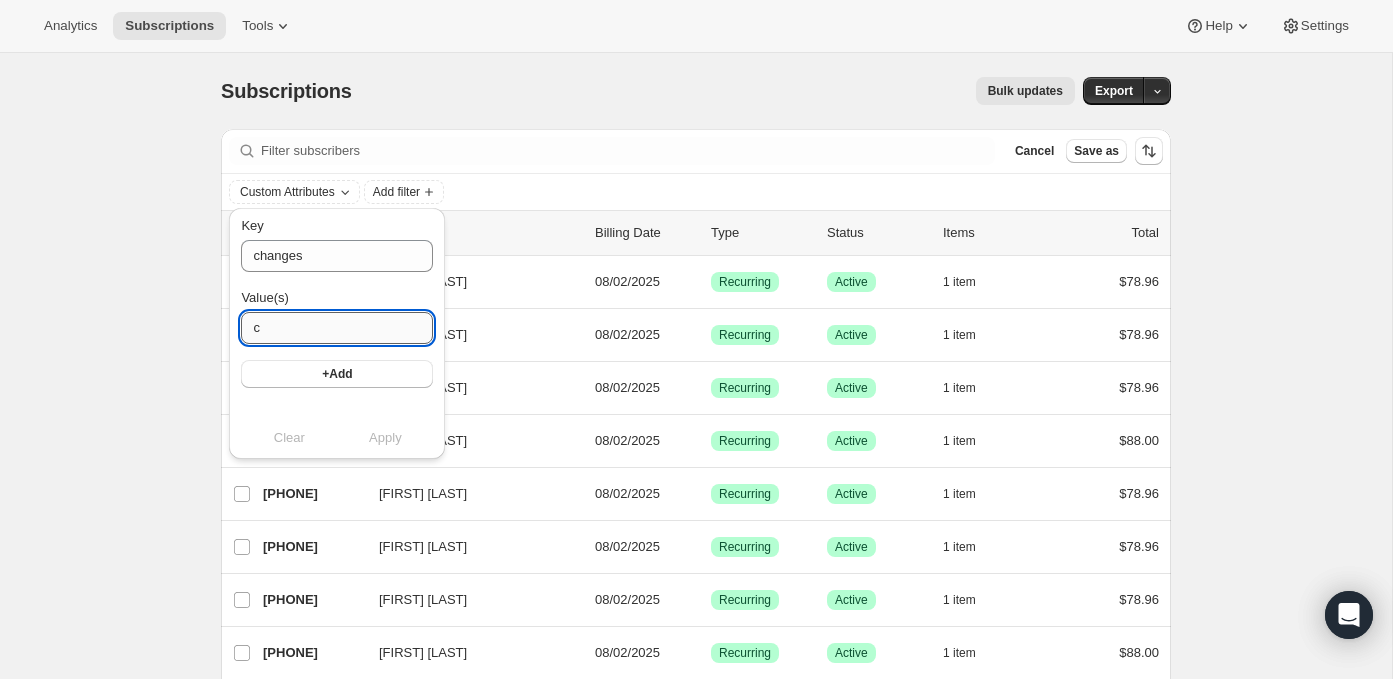 type 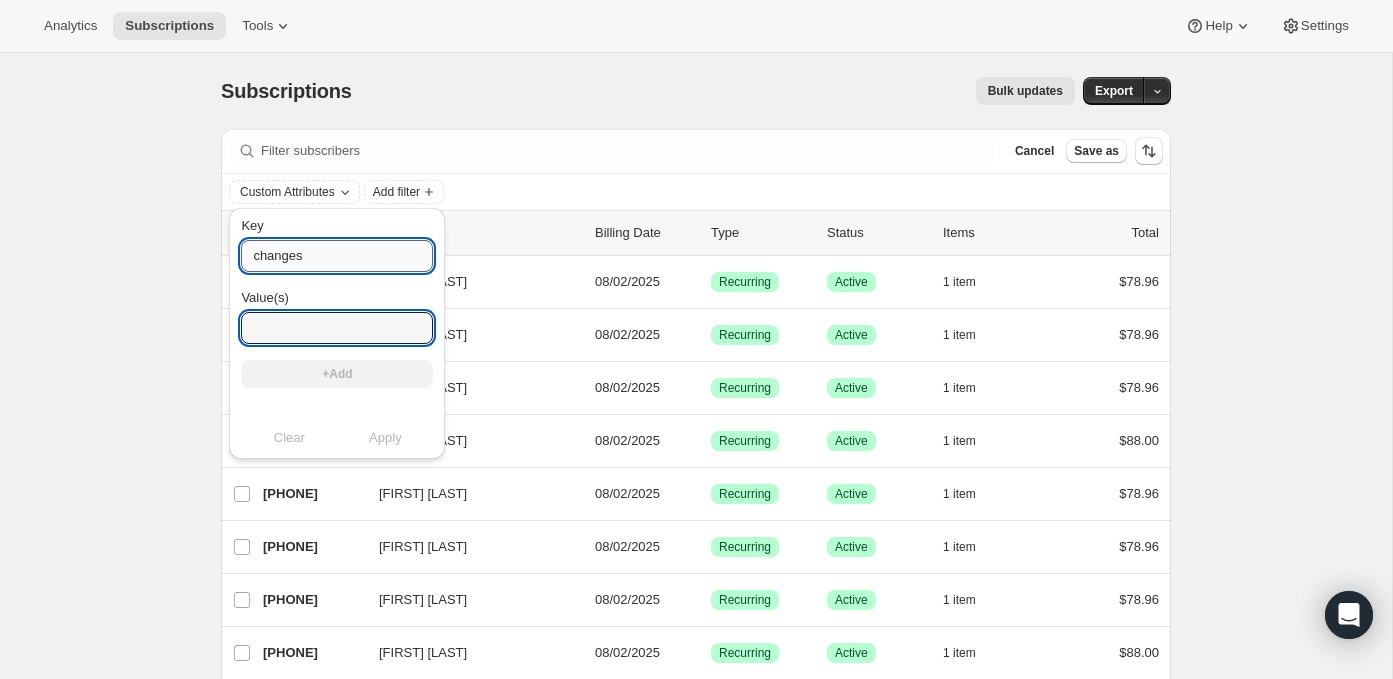 click on "changes" at bounding box center (337, 256) 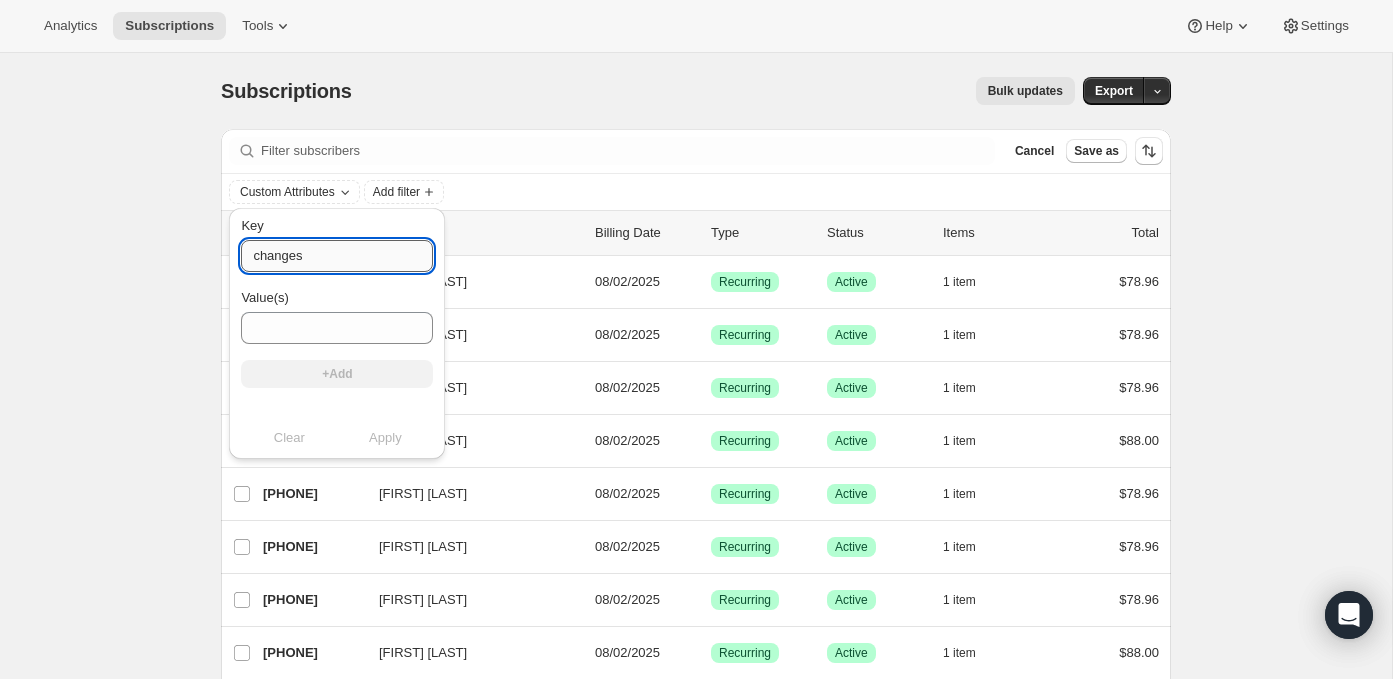 click on "changes" at bounding box center (337, 256) 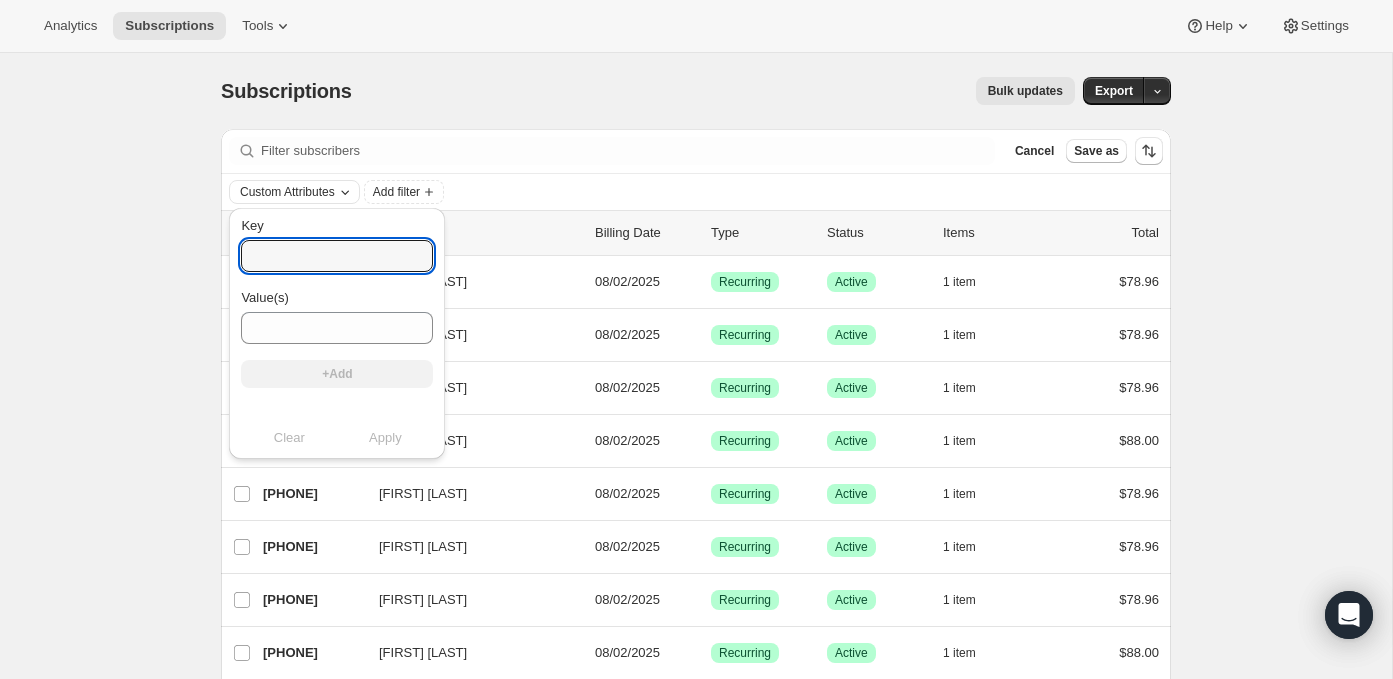 type 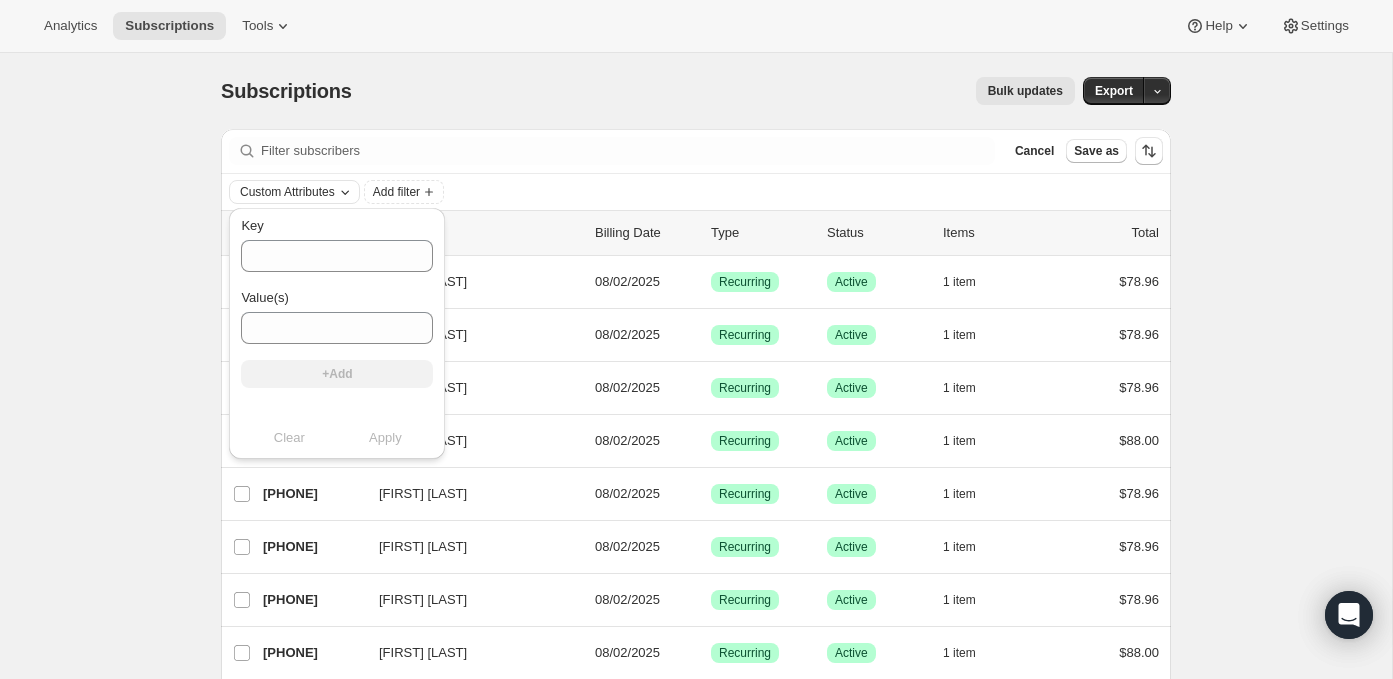 click 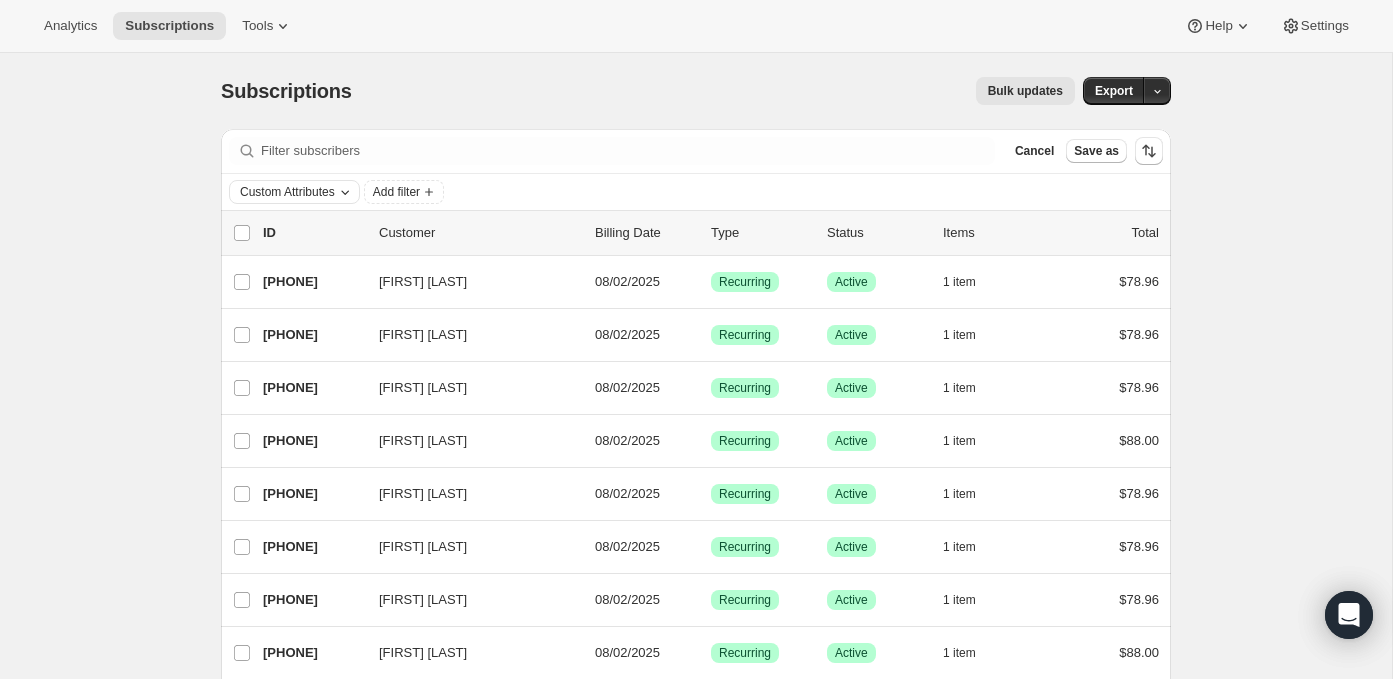 click 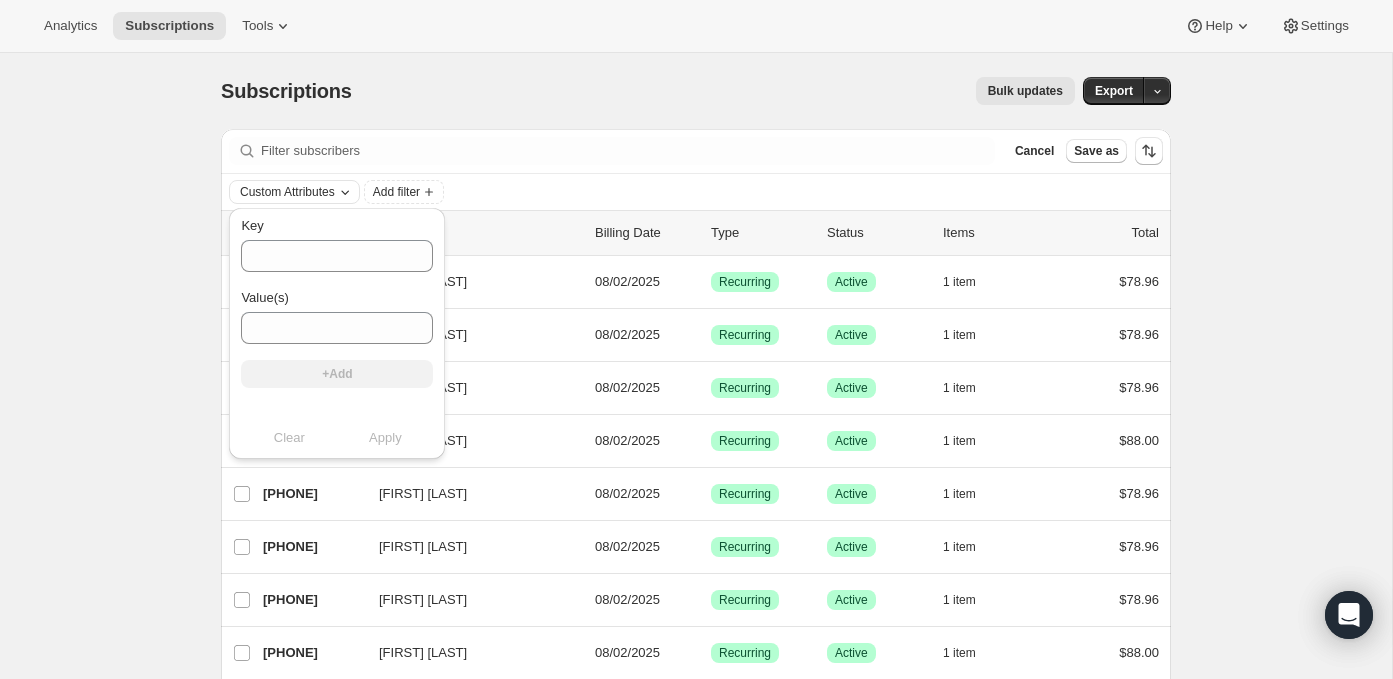 click 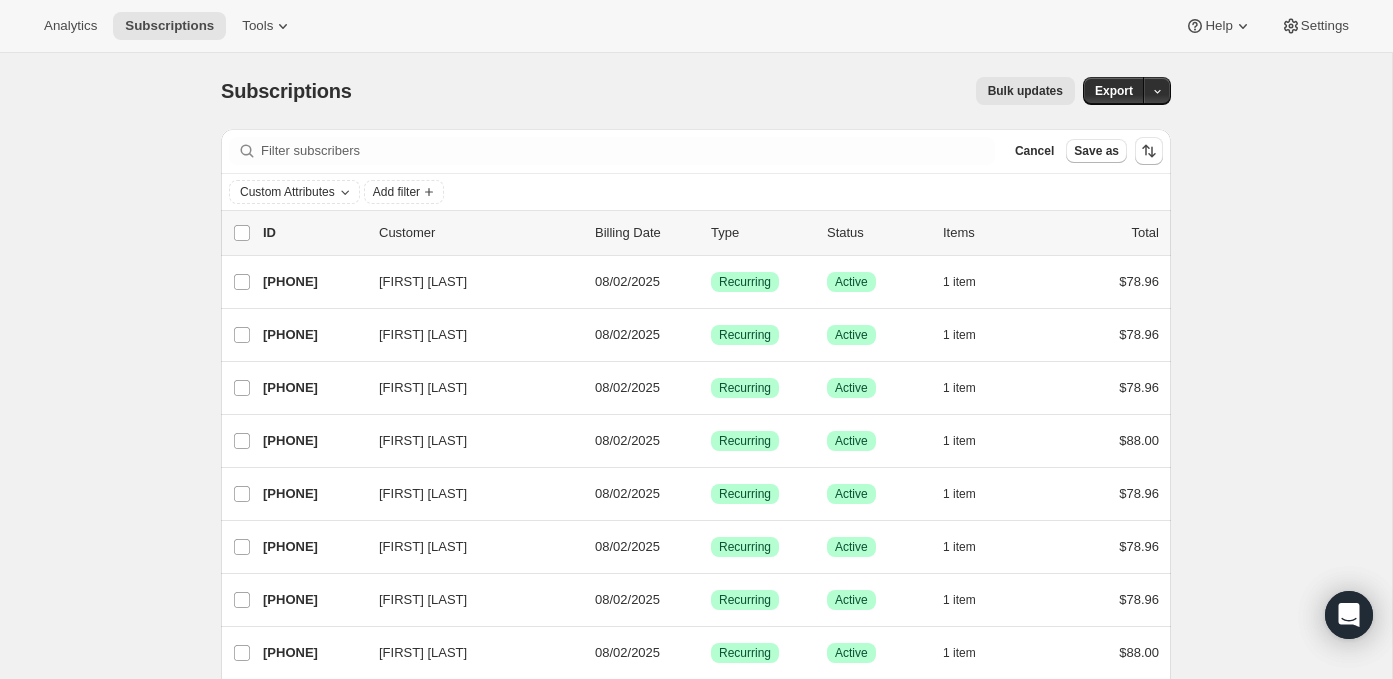 click on "Subscriptions. This page is ready Subscriptions Bulk updates More actions Bulk updates Export Filter subscribers Cancel Save as Custom Attributes Add filter   0 selected Update next billing date Change status Showing 26 subscriptions Select all 26 subscriptions Showing 26 subscriptions Select Select all 26 subscriptions 0 selected list header ID Customer Billing Date Type Status Items Total [FIRST] [LAST] [PHONE] [FIRST] [LAST] 08/02/2025 Success Recurring Success Active 1   item $78.96 [FIRST] [LAST] [PHONE] [FIRST] [LAST] 08/02/2025 Success Recurring Success Active 1   item $78.96 [FIRST] [LAST] [PHONE] [FIRST] [LAST] 08/02/2025 Success Recurring Success Active 1   item $78.96 [FIRST] [LAST] [PHONE] [FIRST] [LAST] 08/02/2025 Success Recurring Success Active 1   item $88.00 [FIRST] [LAST] [PHONE] [FIRST] [LAST] 08/02/2025 Success Recurring Success Active 1   item $78.96 [FIRST] [LAST] [PHONE] [FIRST] [LAST] 08/02/2025 Success Recurring Success Active 1   item $78.96 [FIRST] [LAST]" at bounding box center (696, 872) 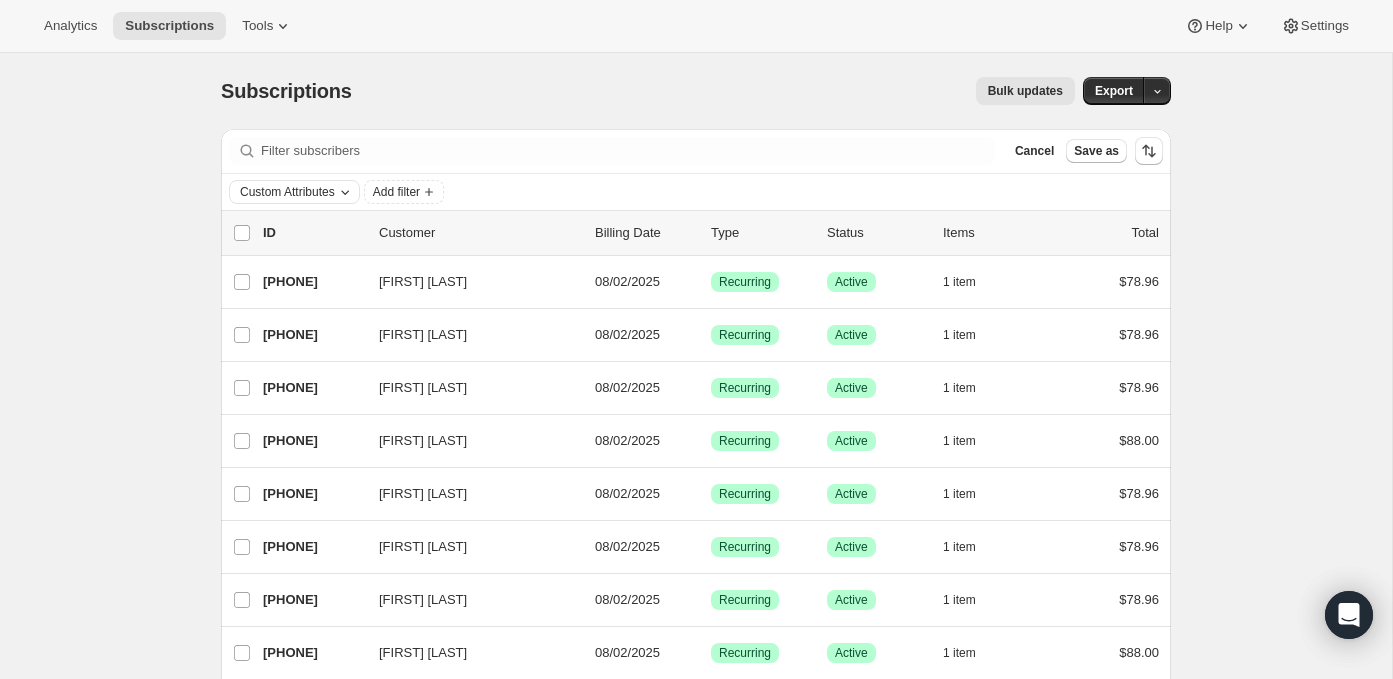 click on "Custom Attributes" at bounding box center (296, 192) 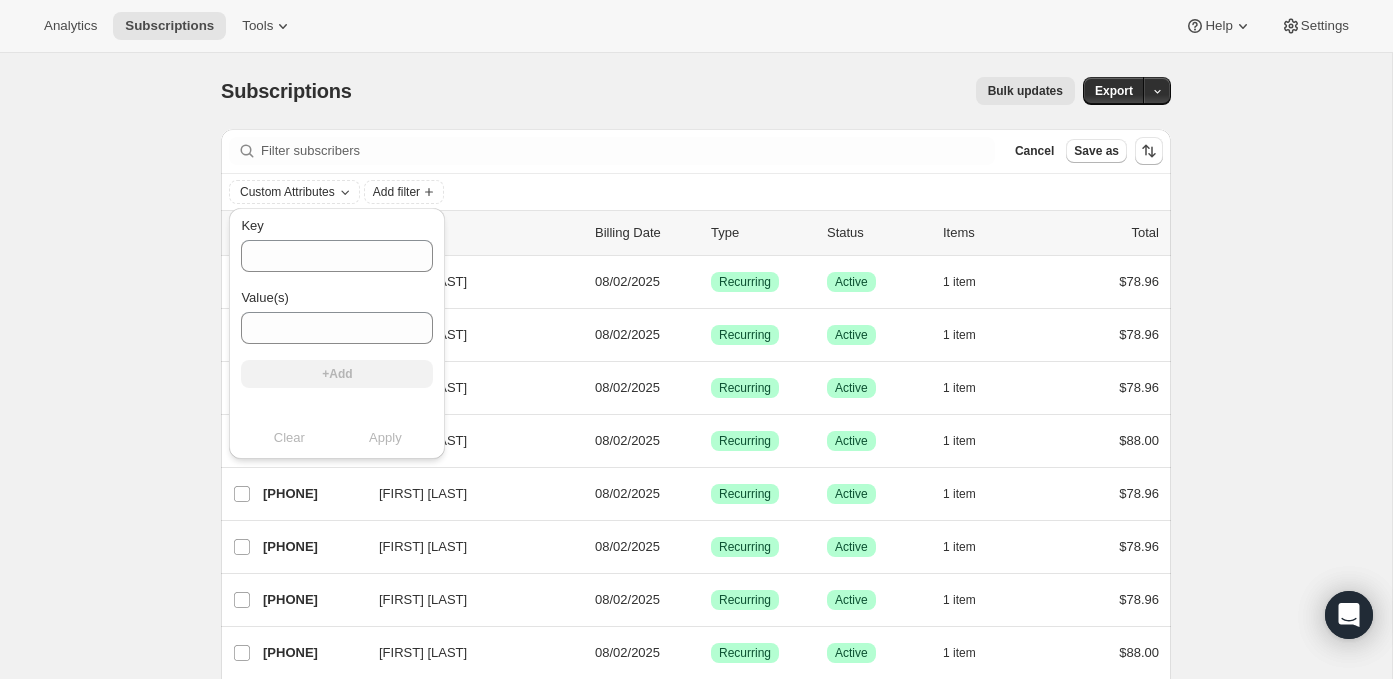 click on "Clear Apply" at bounding box center [337, 438] 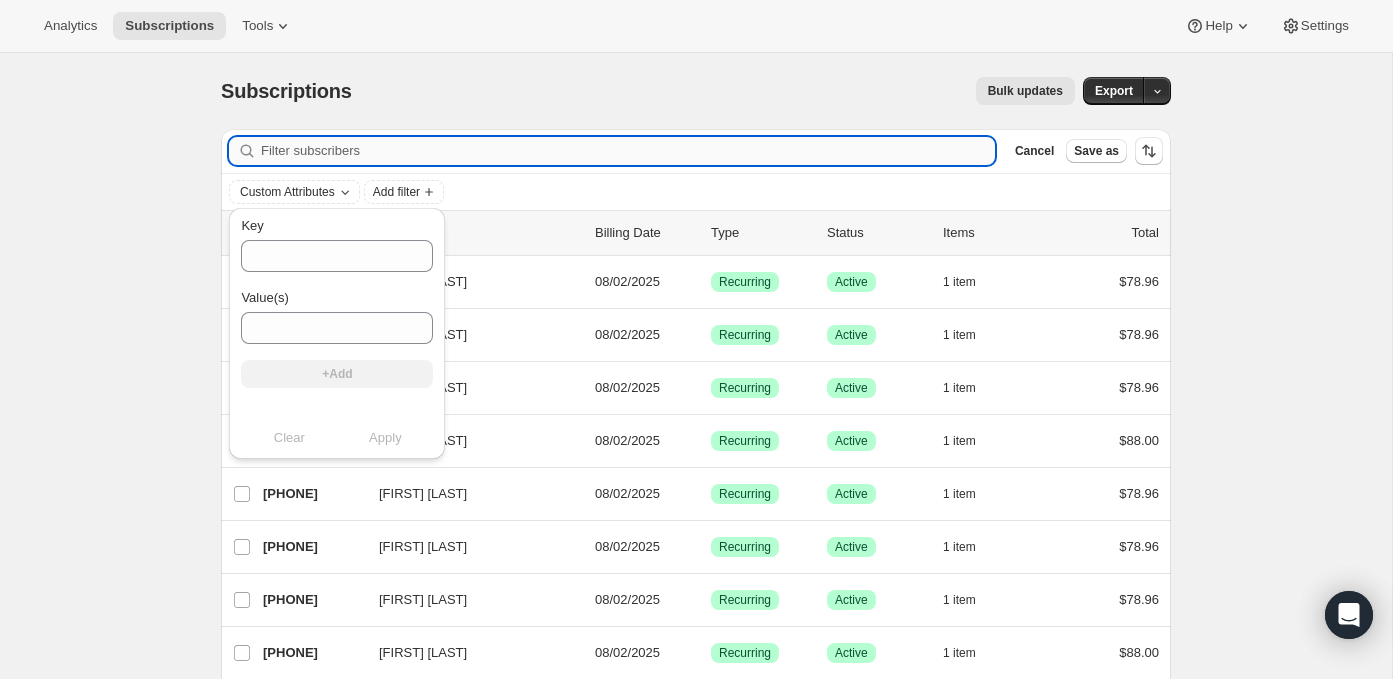 click on "Filter subscribers" at bounding box center (628, 151) 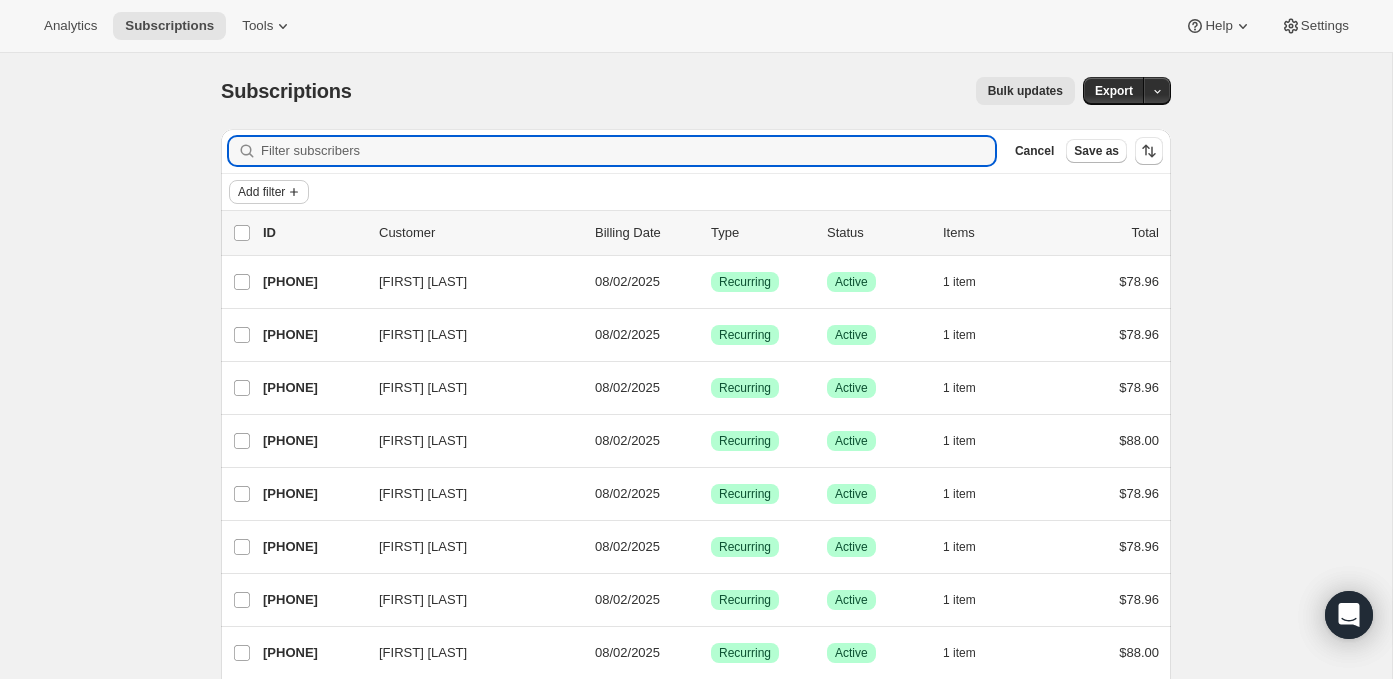click 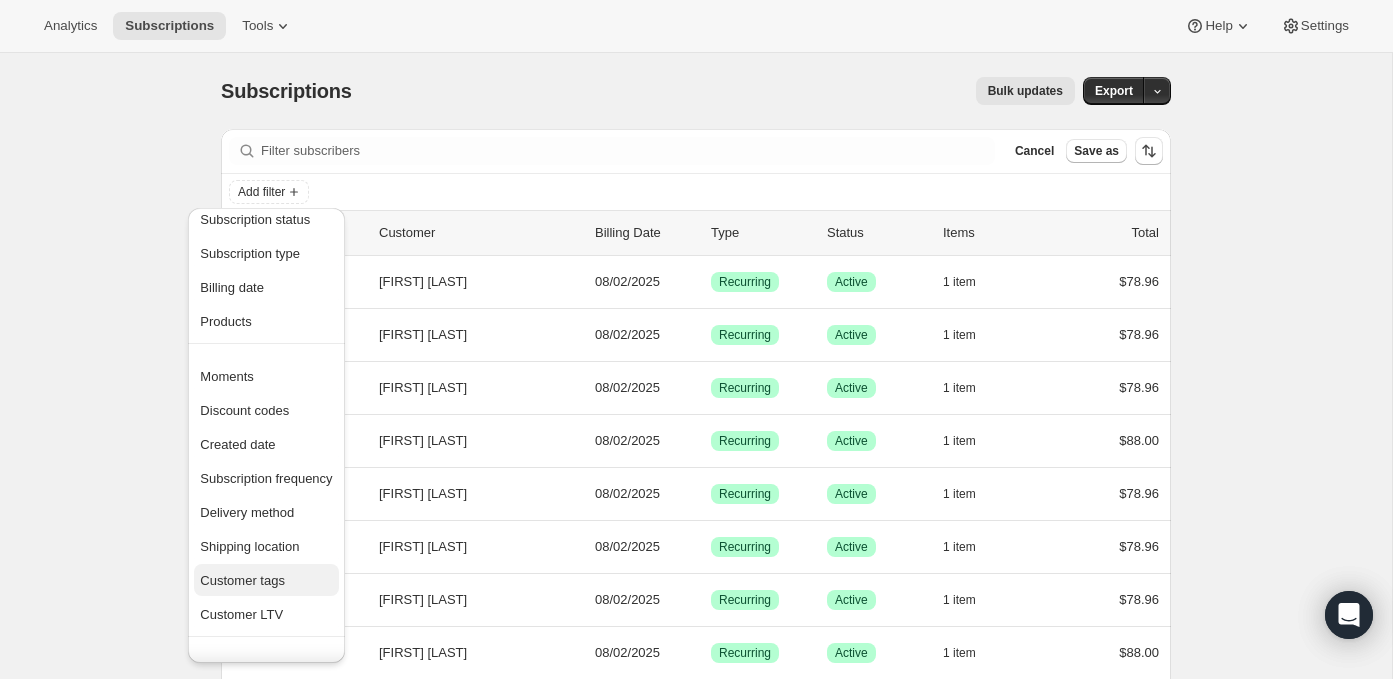 scroll, scrollTop: 0, scrollLeft: 0, axis: both 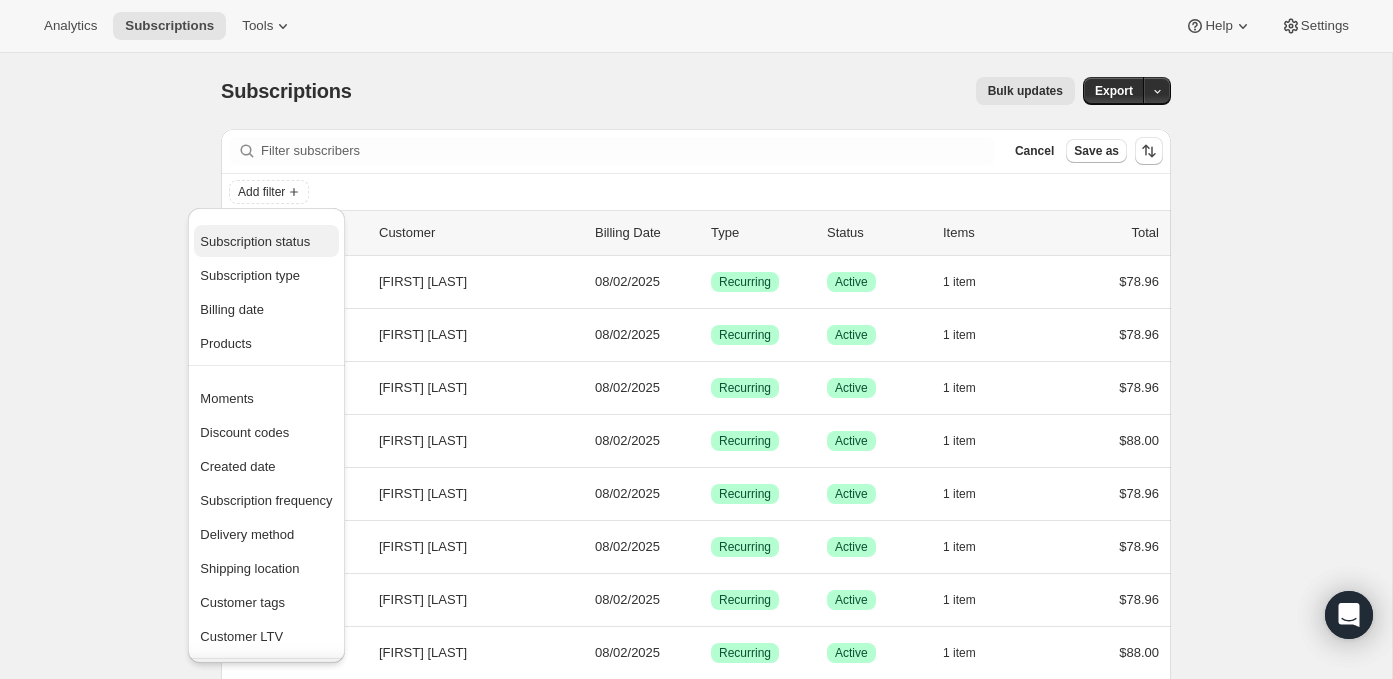 click on "Subscription status" at bounding box center (255, 241) 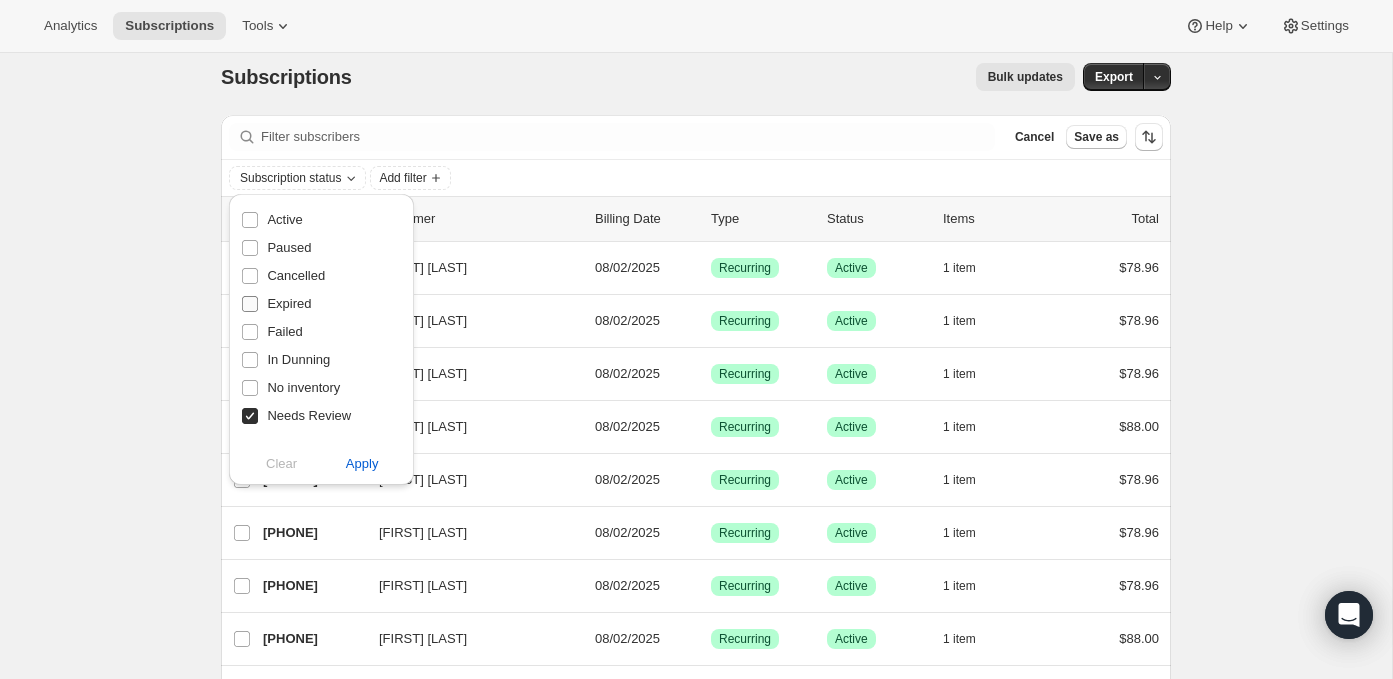 scroll, scrollTop: 2, scrollLeft: 0, axis: vertical 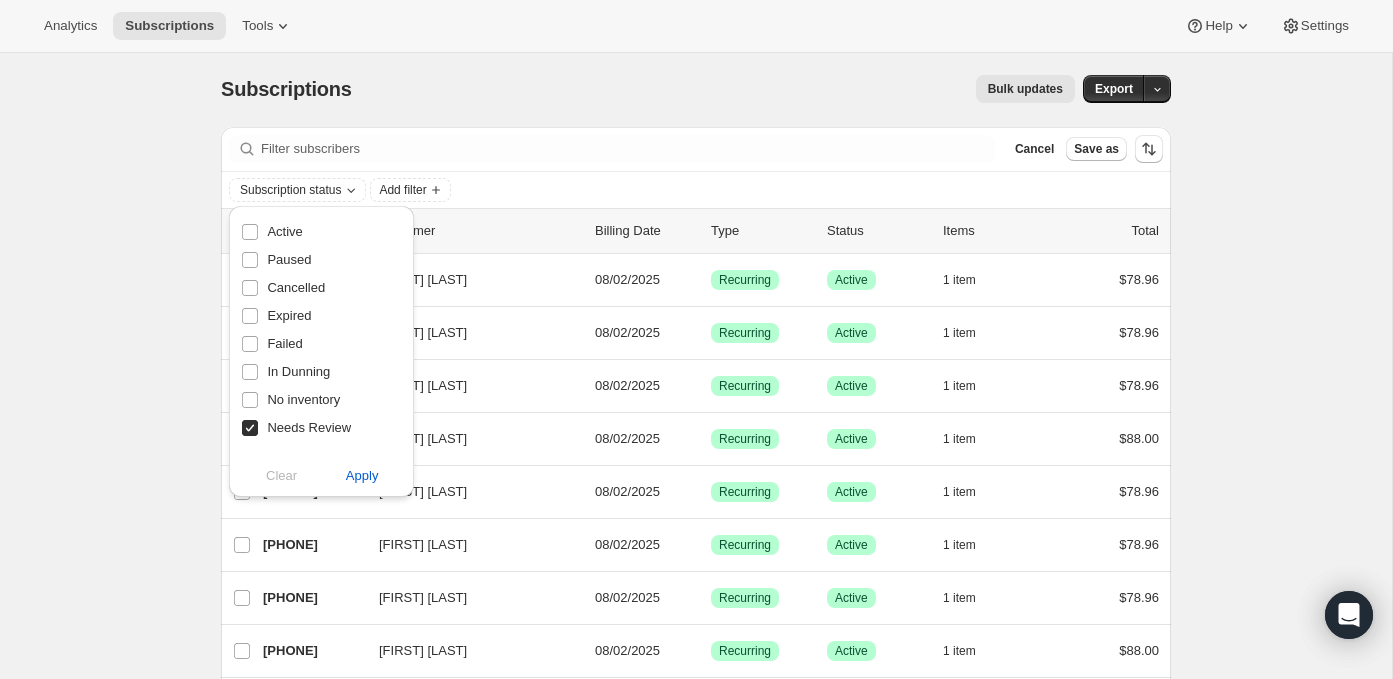 click on "Subscription status Add filter" at bounding box center [696, 190] 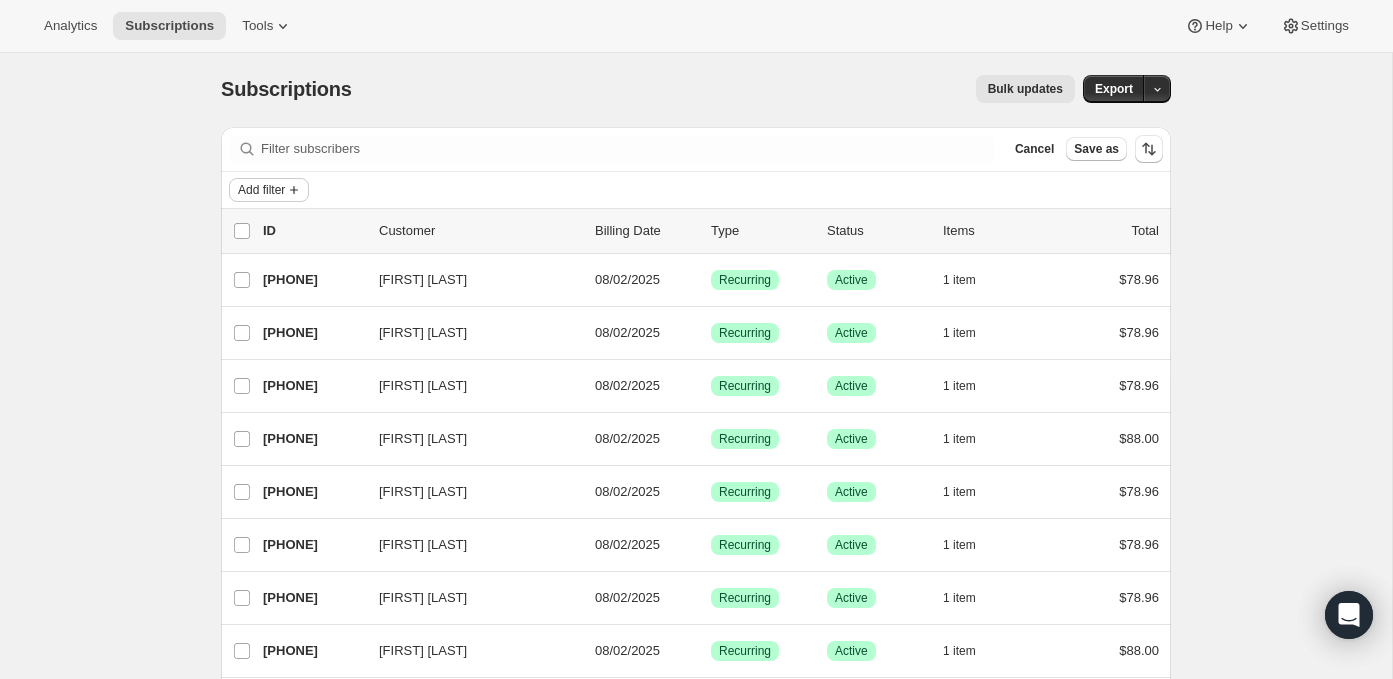 click 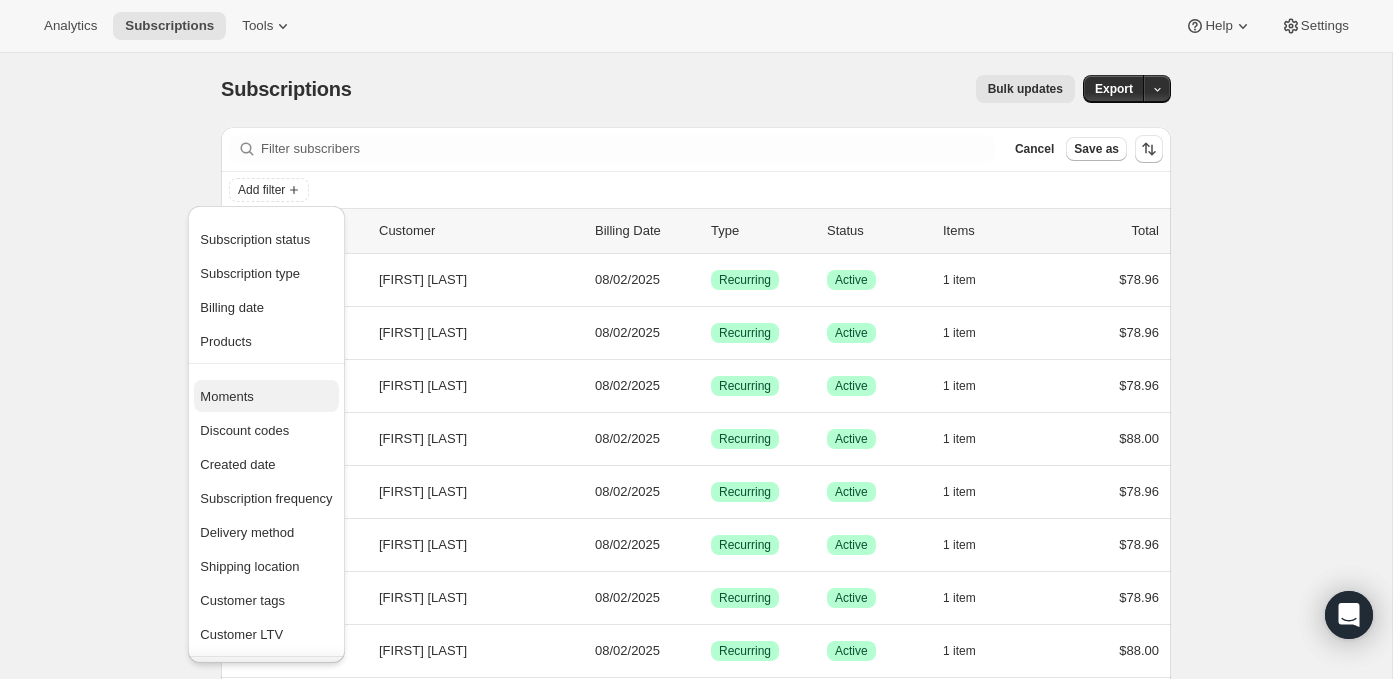 click on "Moments" at bounding box center [266, 397] 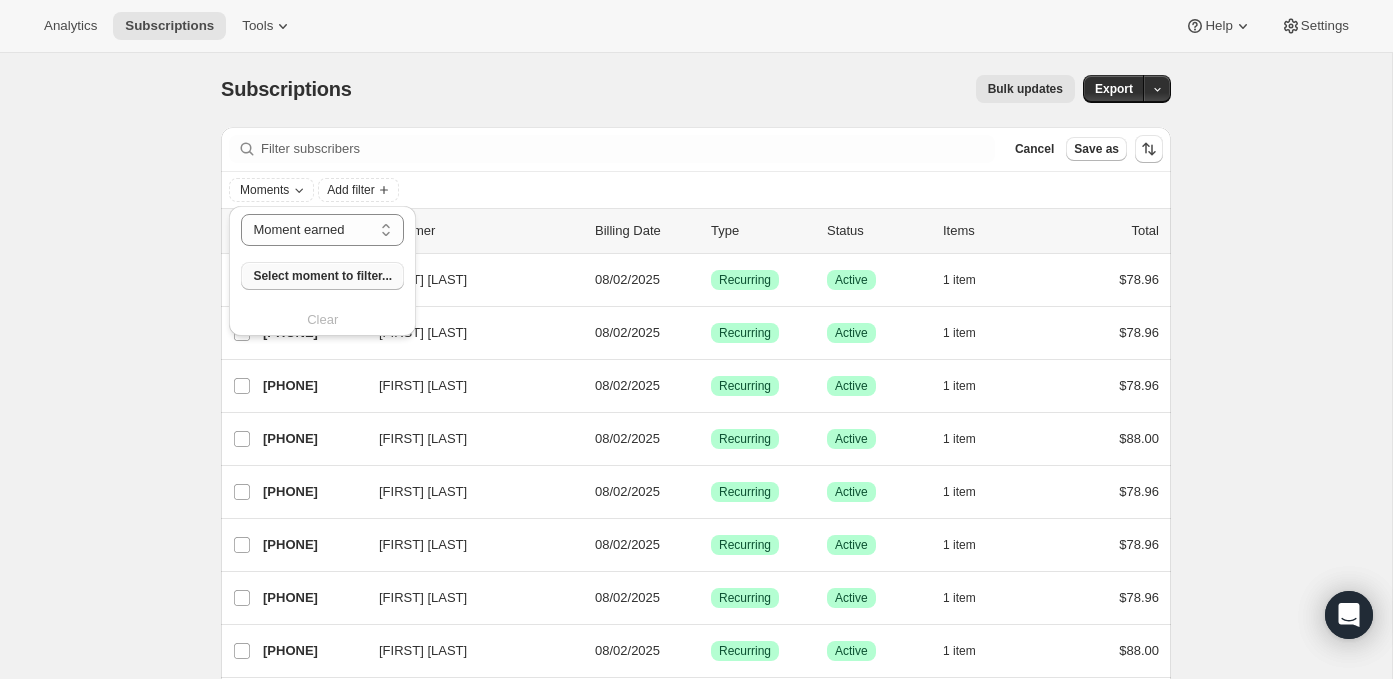 click on "Select moment to filter..." at bounding box center (322, 276) 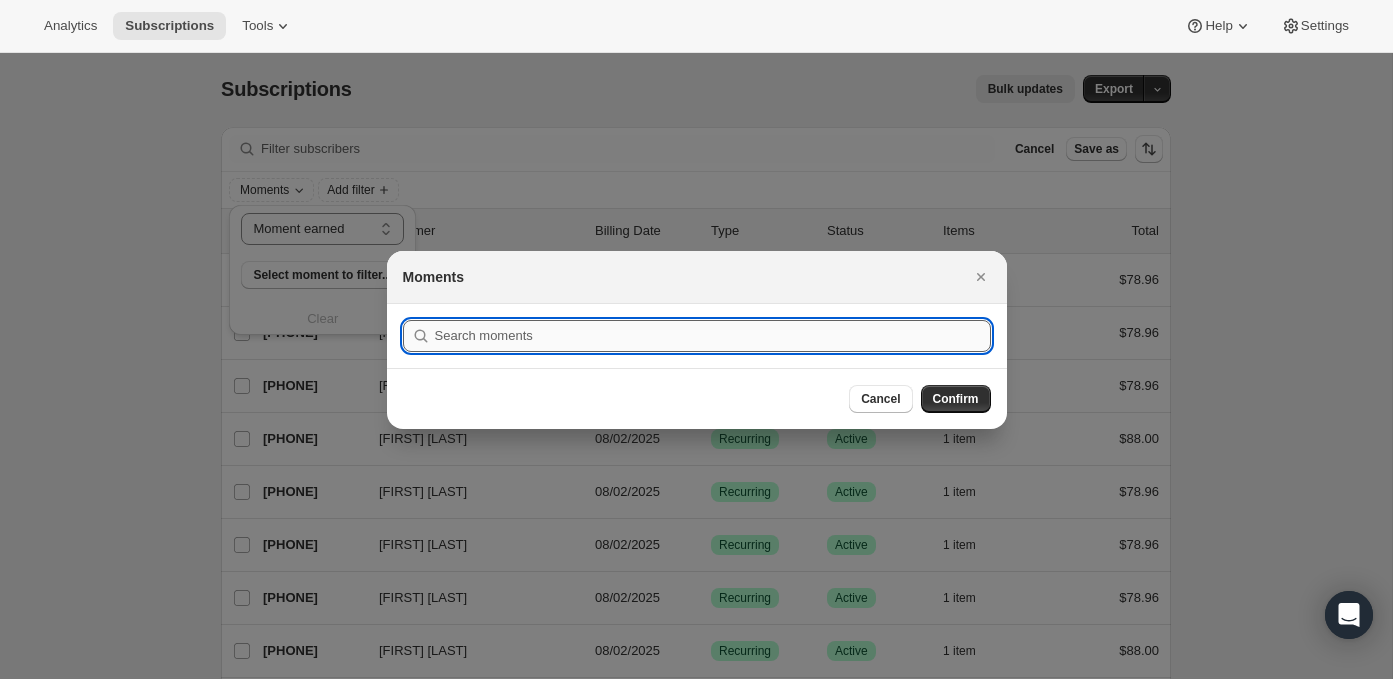 click at bounding box center (713, 336) 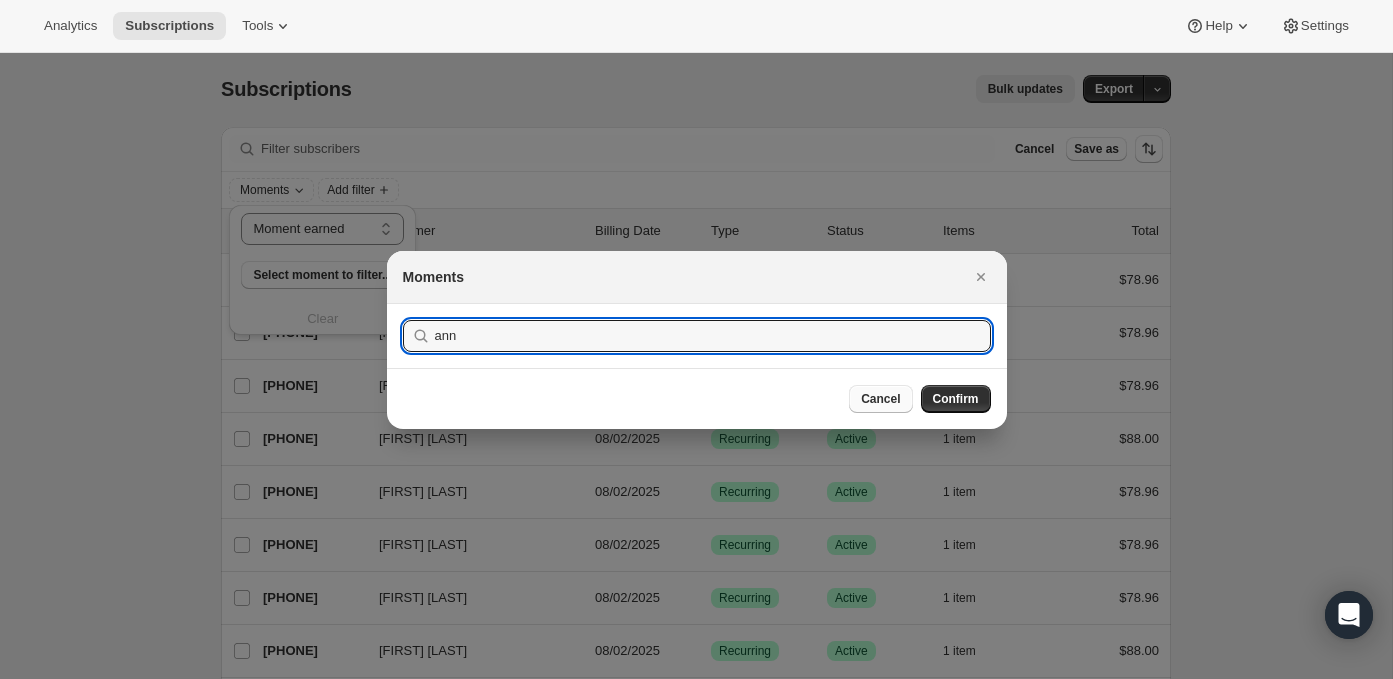 type on "ann" 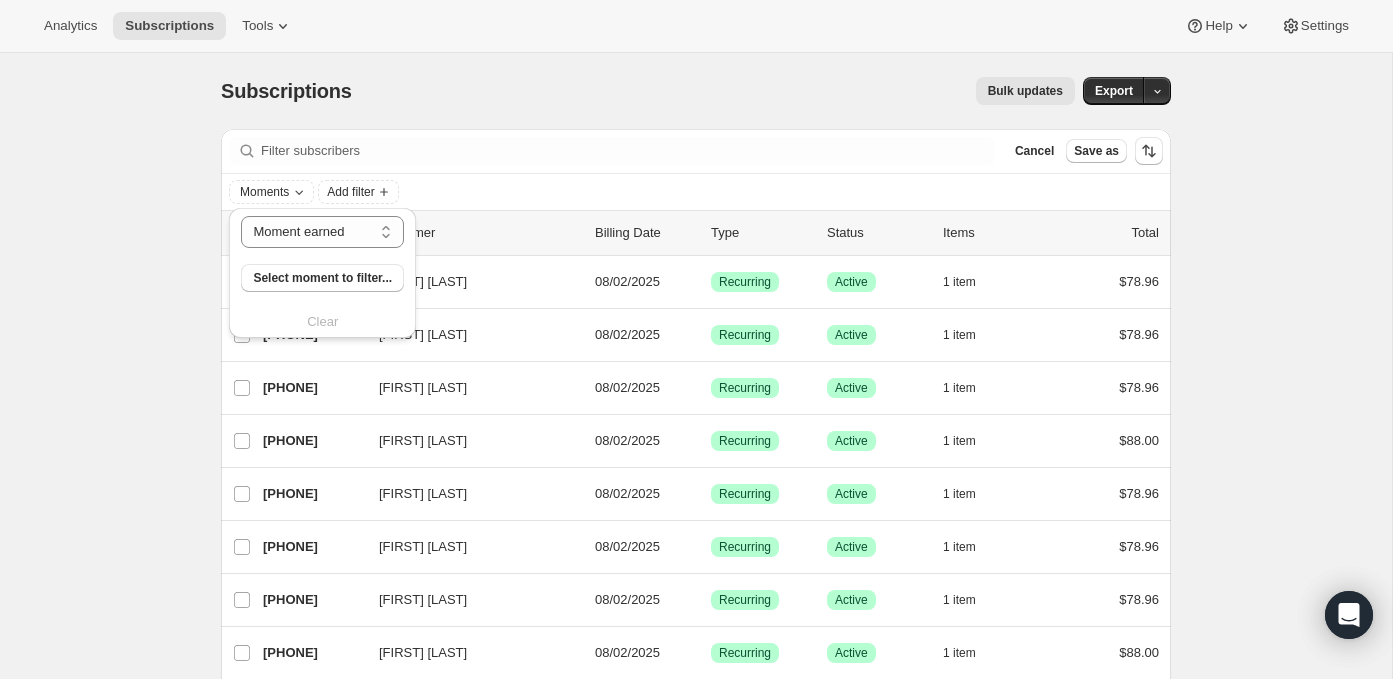scroll, scrollTop: 2, scrollLeft: 0, axis: vertical 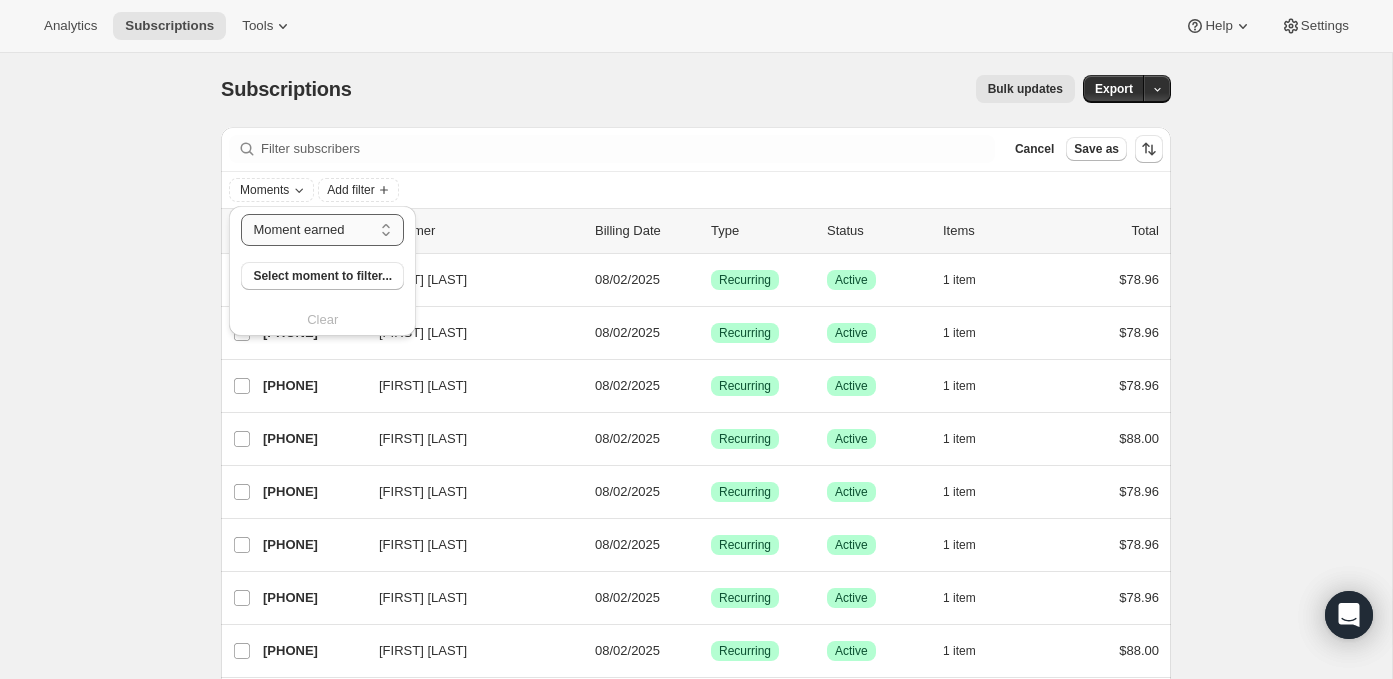 click on "Moment earned Moment claimed" at bounding box center (322, 230) 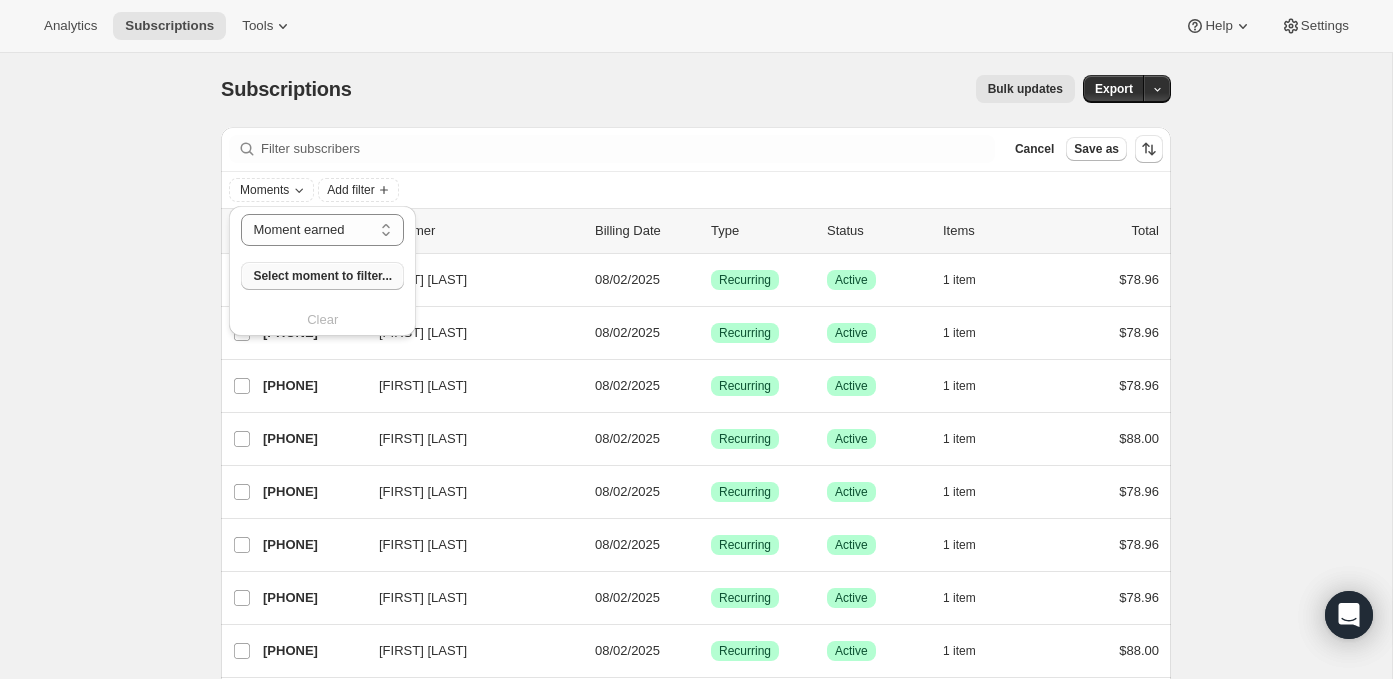 click on "Select moment to filter..." at bounding box center [322, 276] 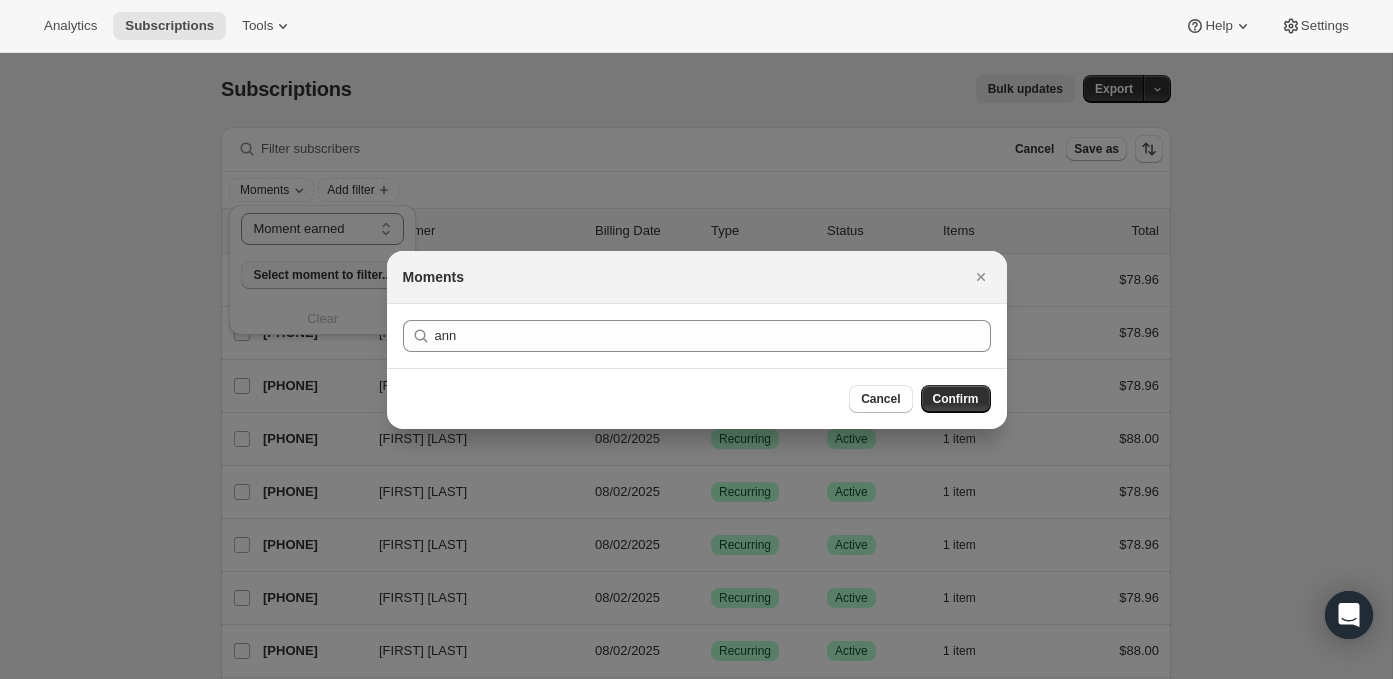 scroll, scrollTop: 0, scrollLeft: 0, axis: both 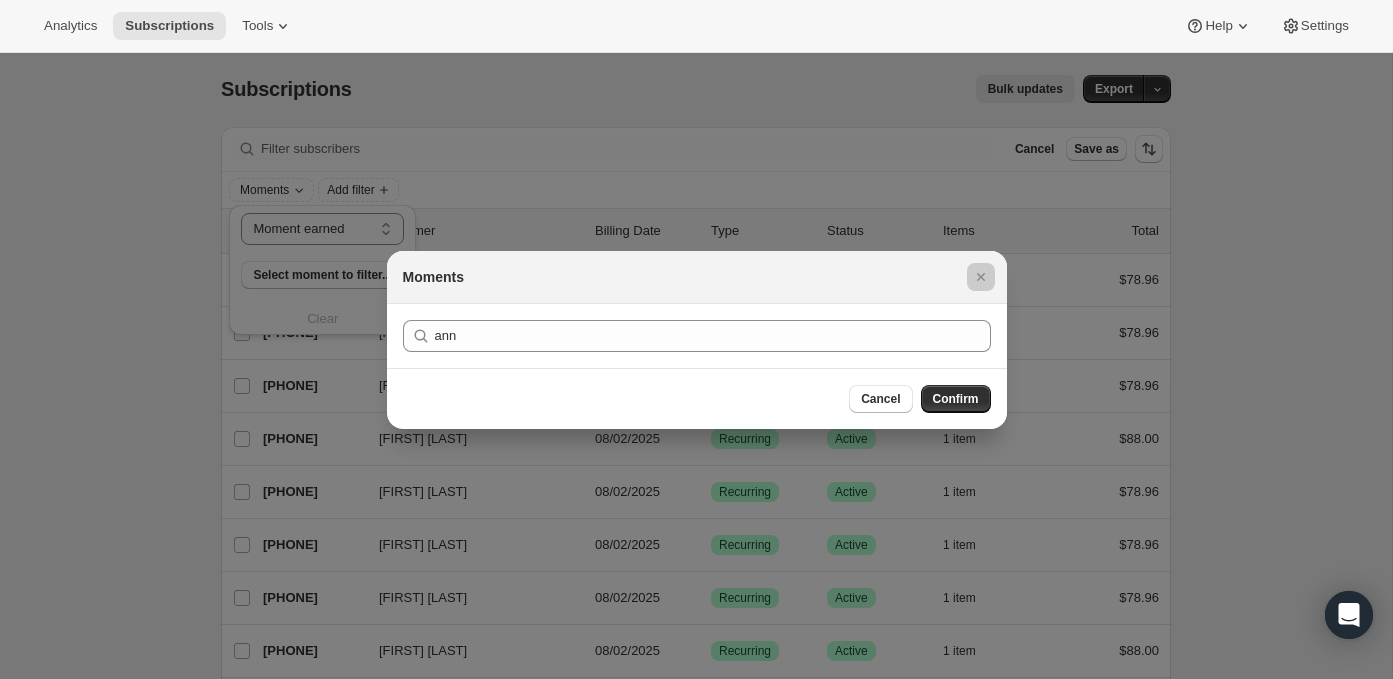 click at bounding box center [696, 339] 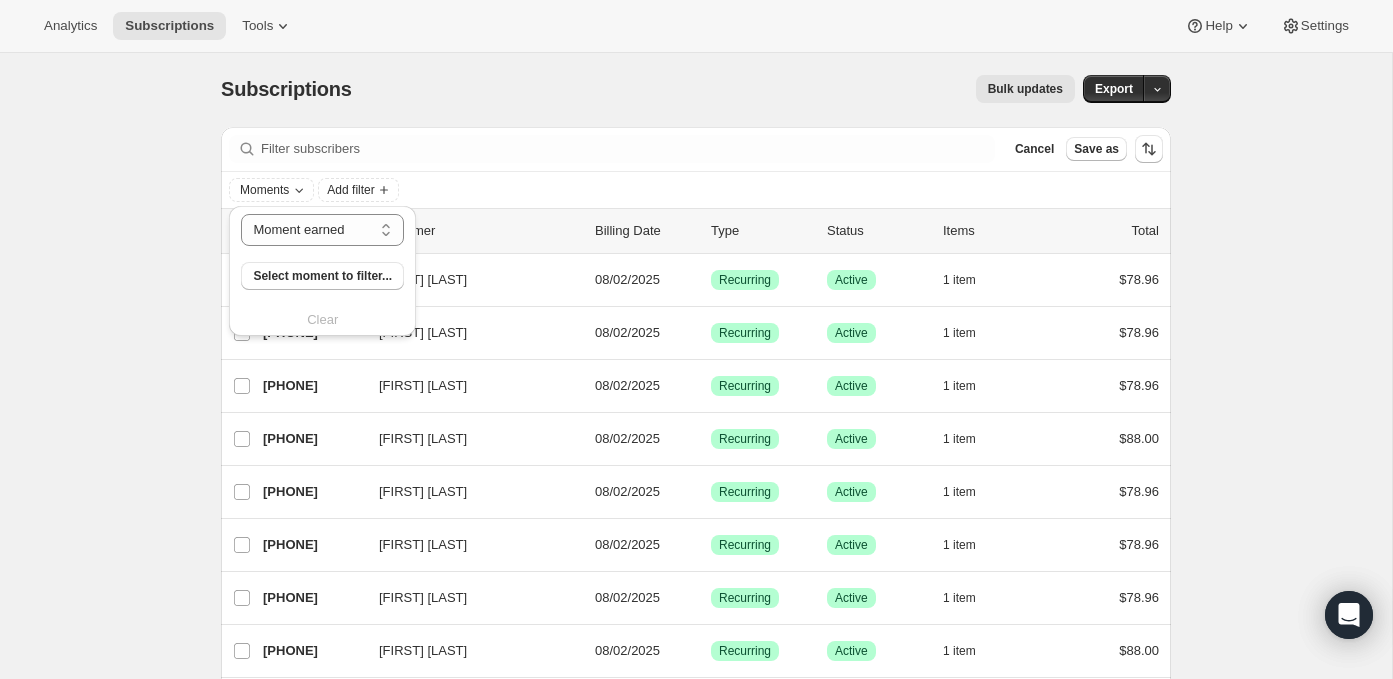 click on "Moments Add filter" at bounding box center (696, 190) 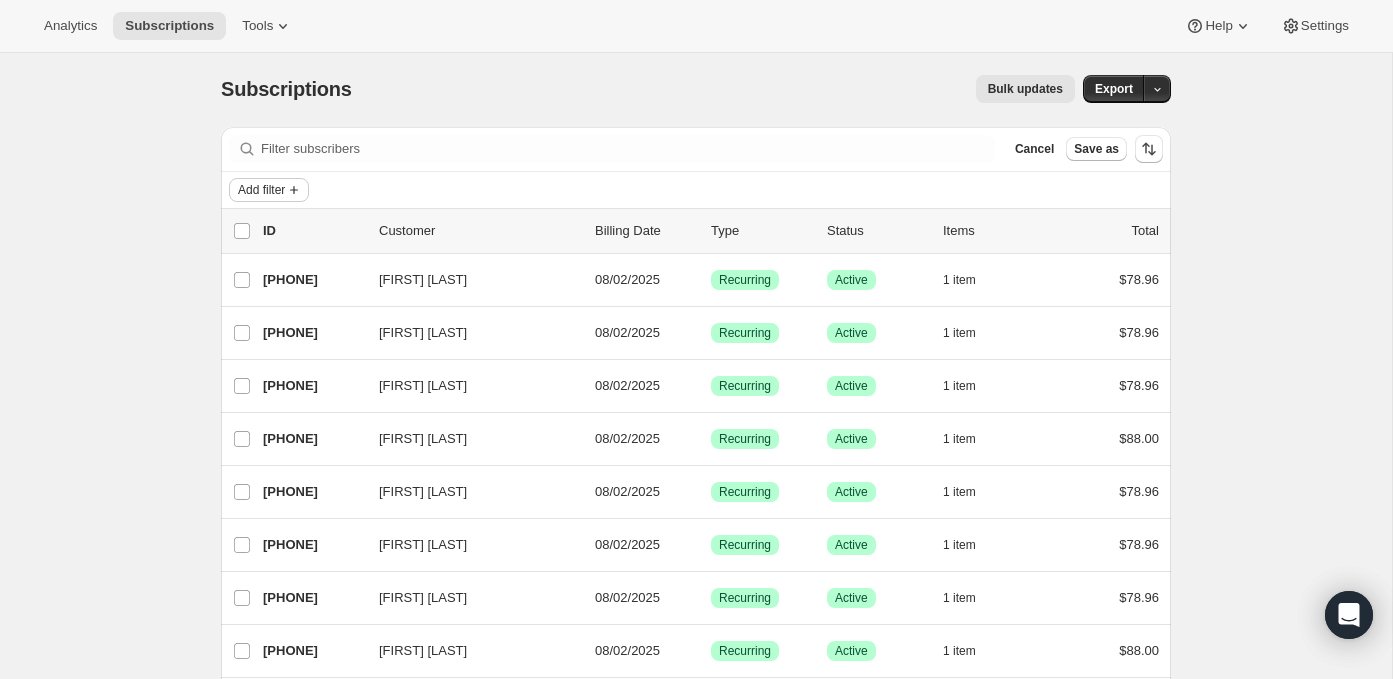 click on "Add filter" at bounding box center (269, 190) 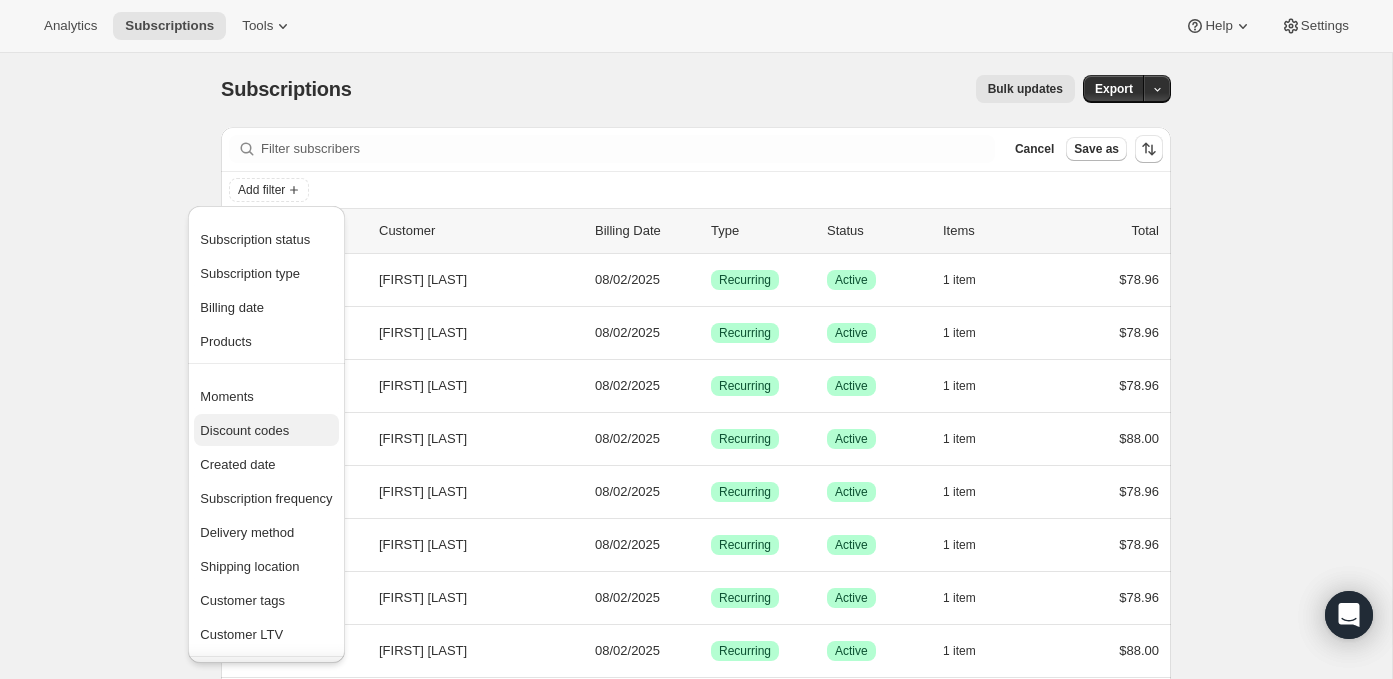 click on "Discount codes" at bounding box center (244, 430) 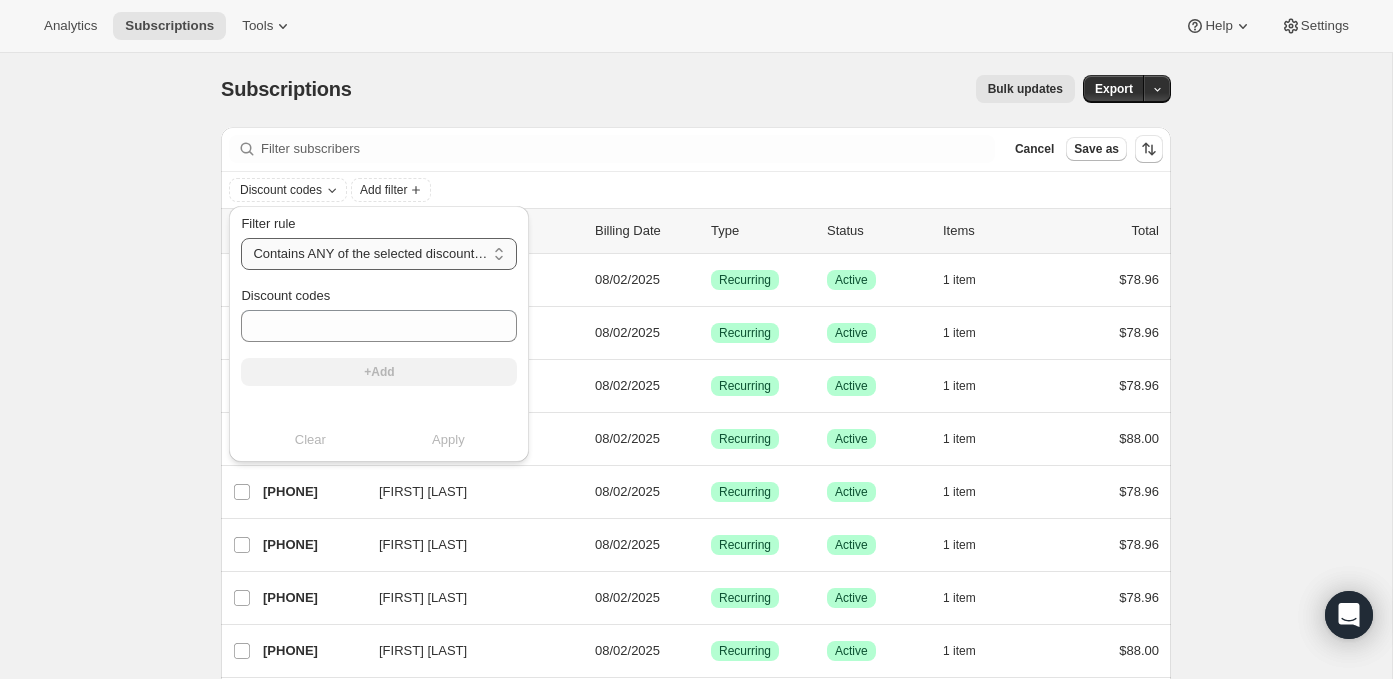 click on "Contains ANY of the selected discount codes Does NOT contain ANY of the selected discount codes" at bounding box center (379, 254) 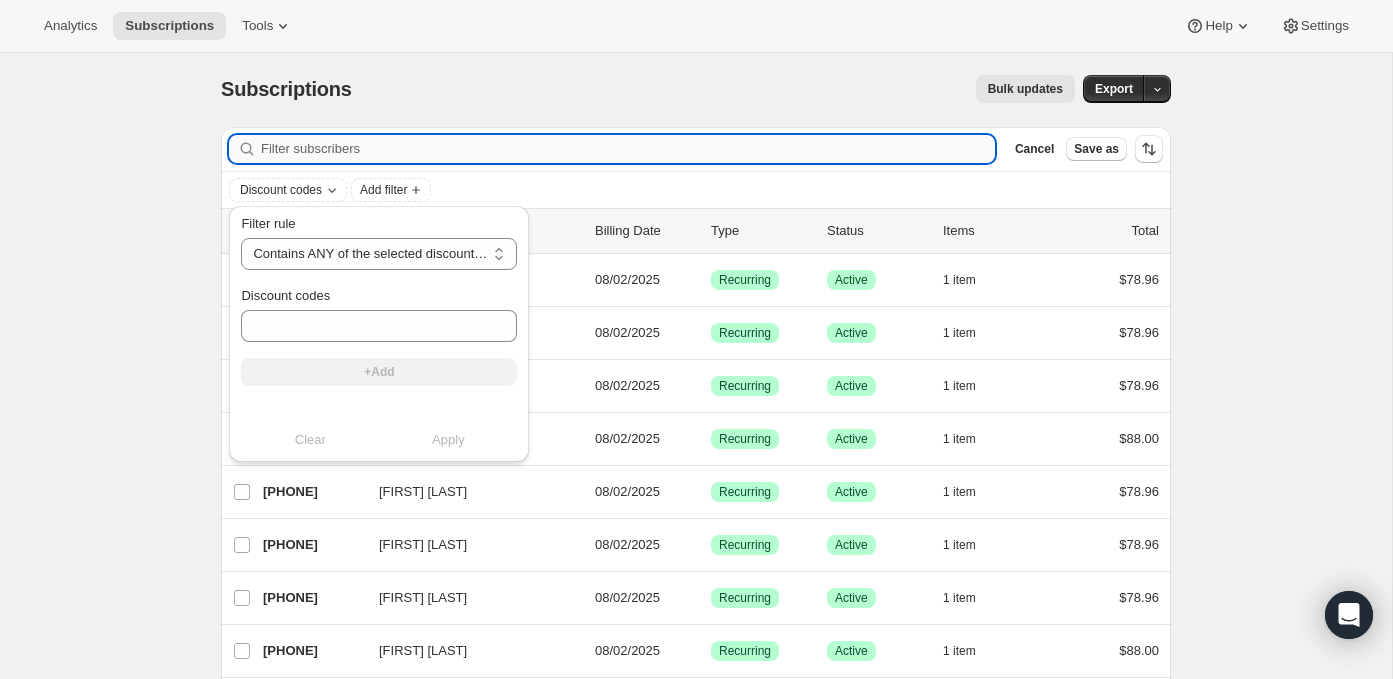 click on "Filter subscribers" at bounding box center [628, 149] 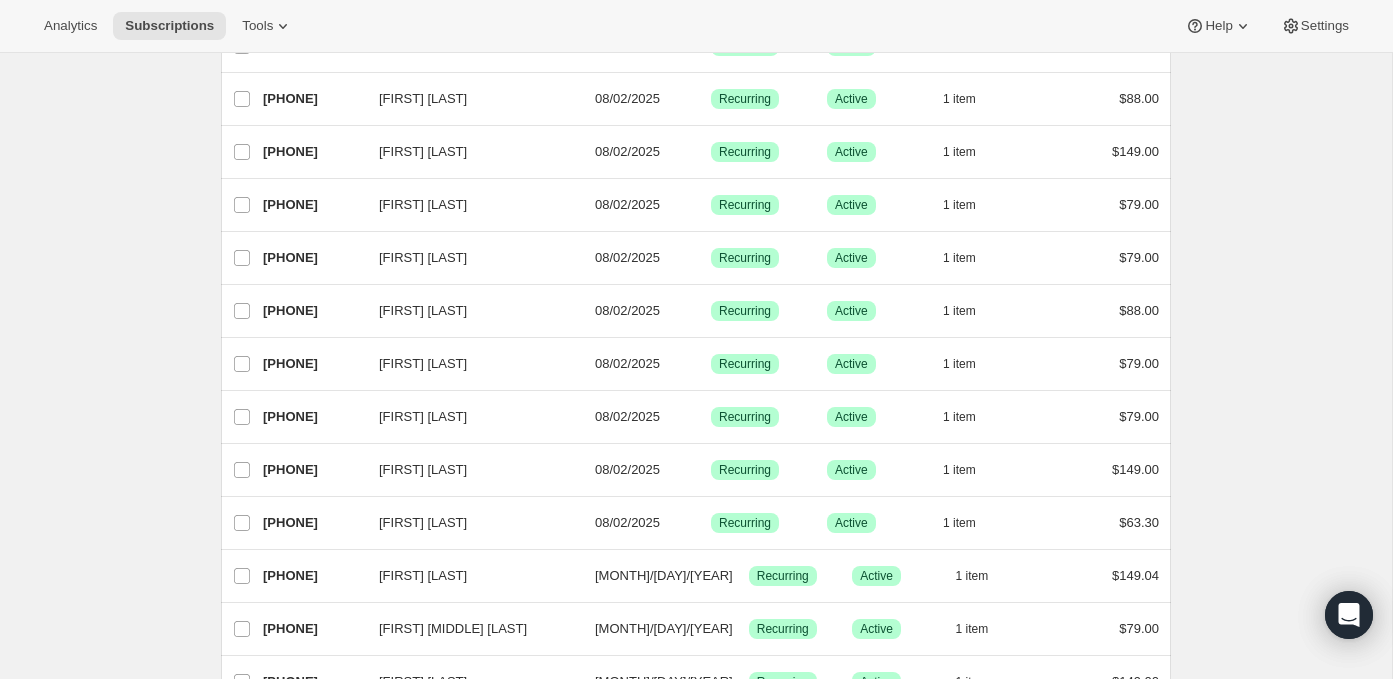 scroll, scrollTop: 576, scrollLeft: 0, axis: vertical 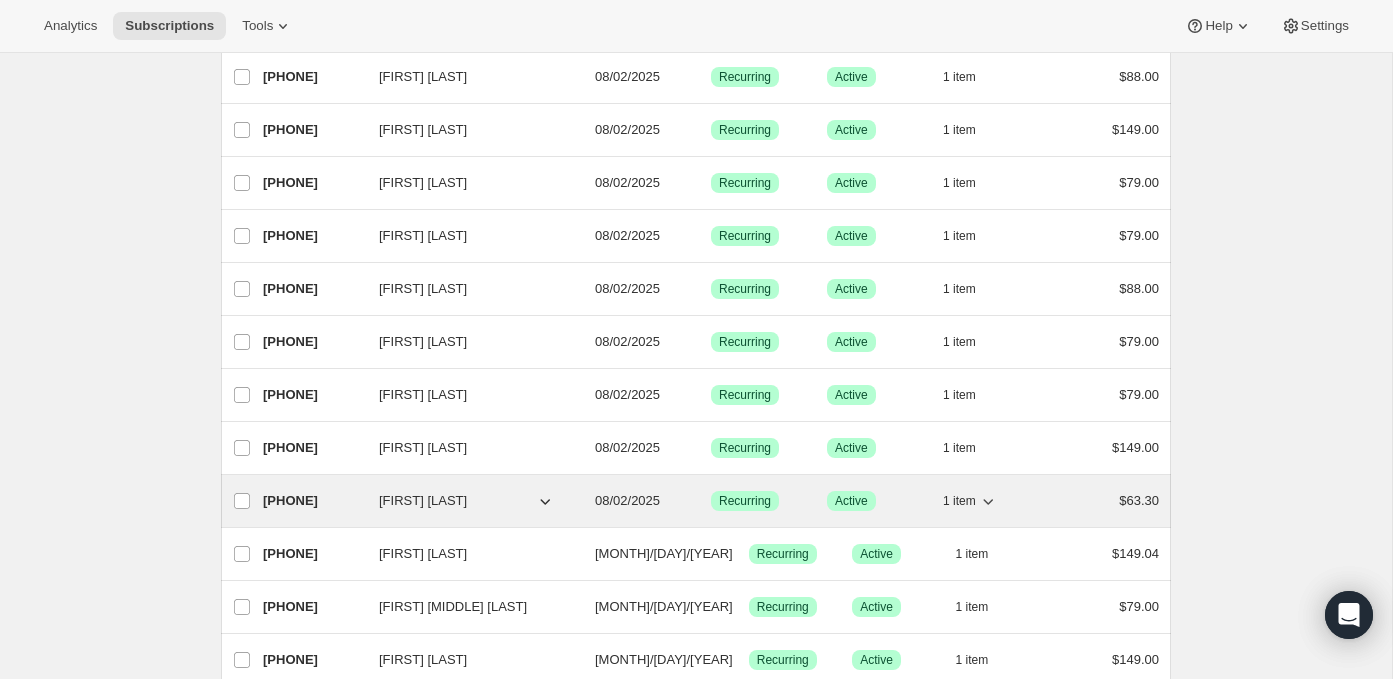 click on "[PHONE]" at bounding box center [313, 501] 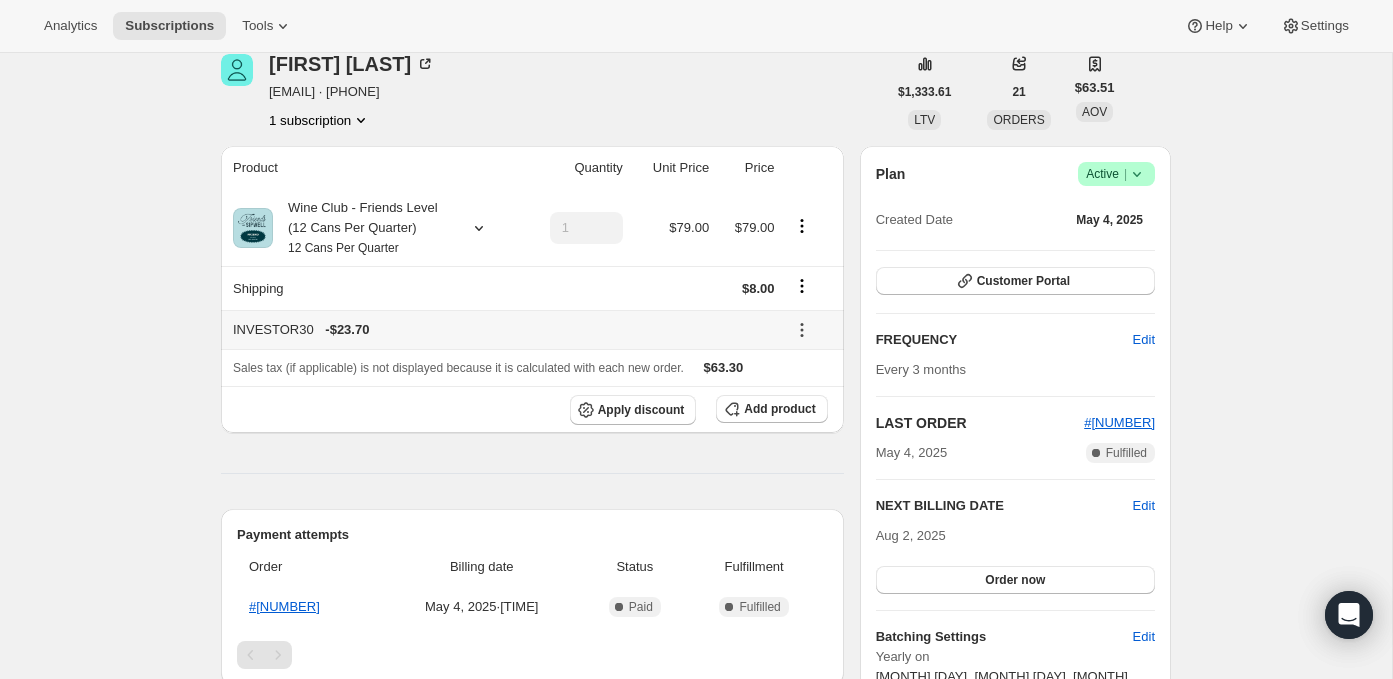 scroll, scrollTop: 106, scrollLeft: 0, axis: vertical 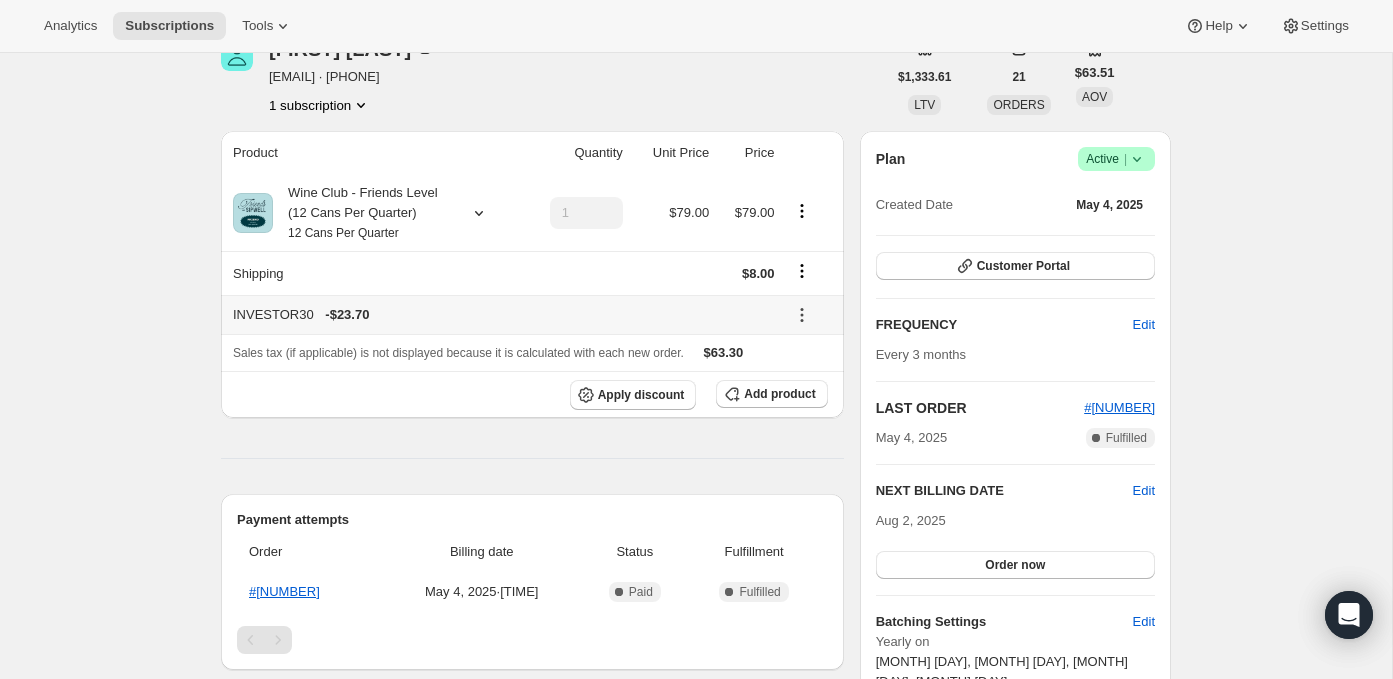 click 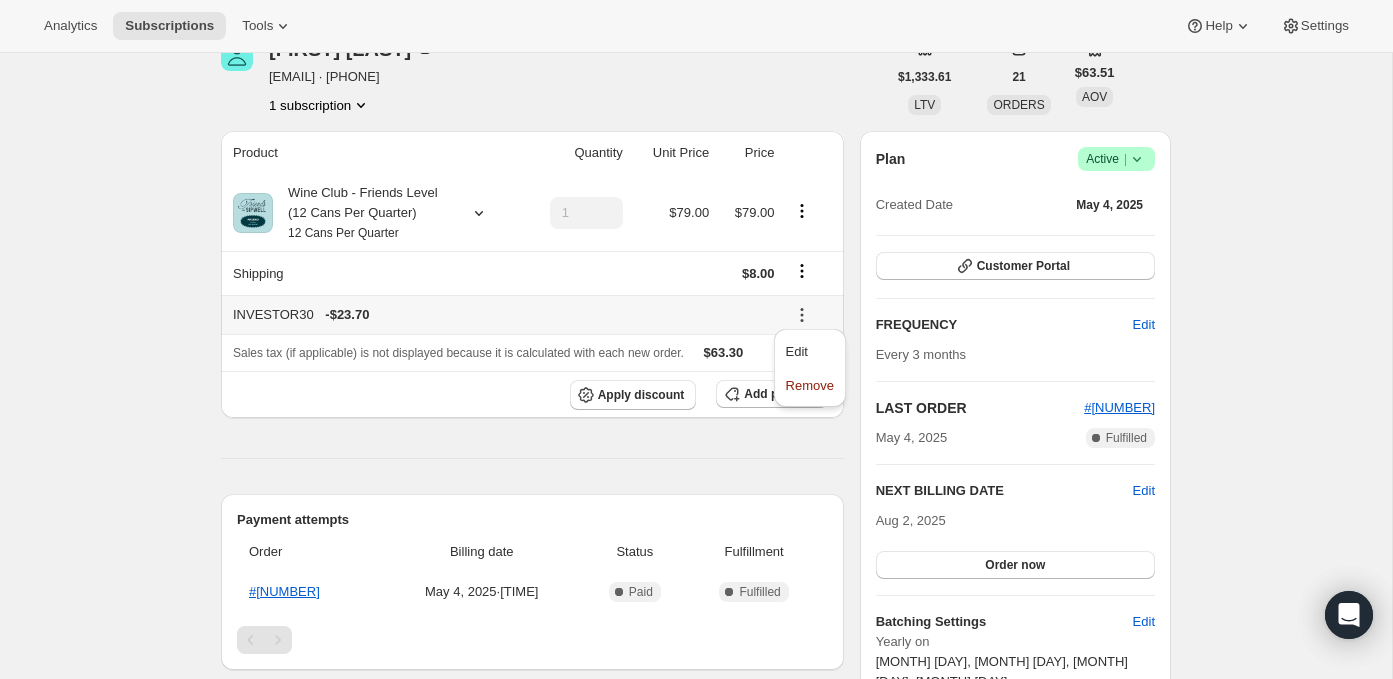 click 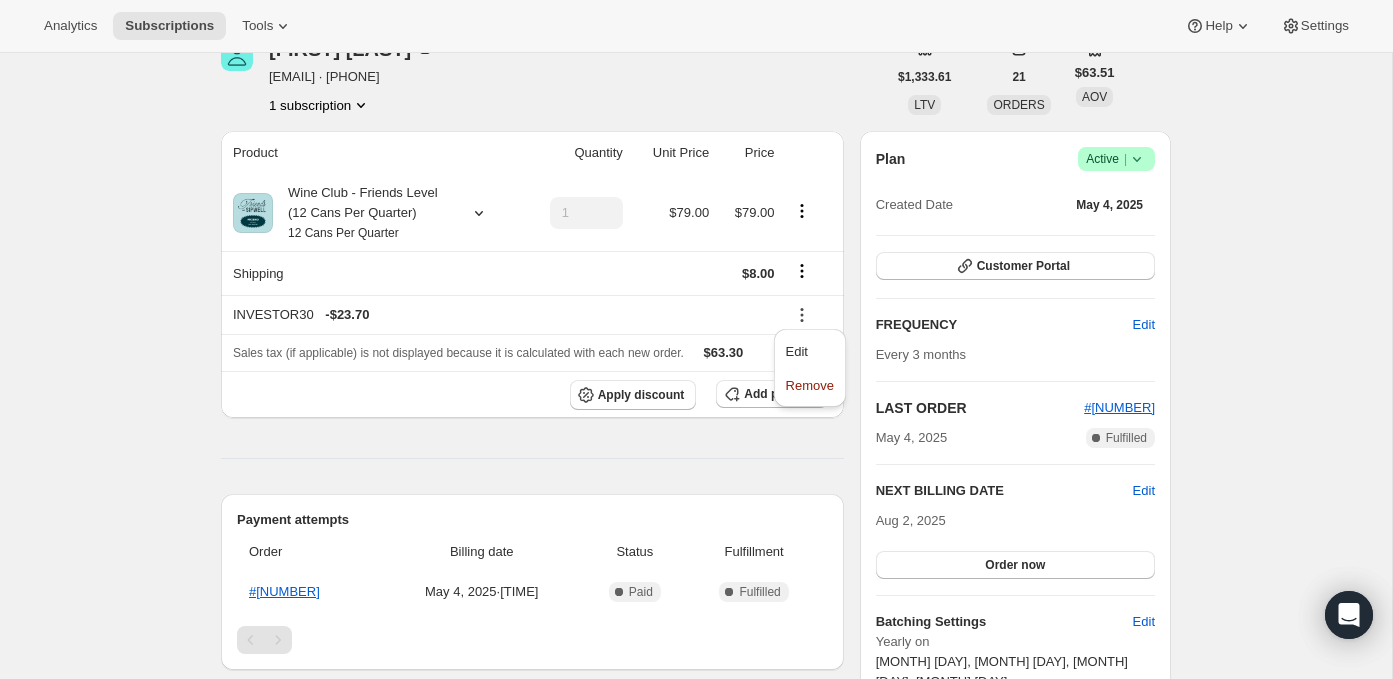 click on "Product Quantity Unit Price Price Wine Club - Friends Level (12 Cans Per Quarter) 12 Cans Per Quarter 1 $79.00 $79.00 Shipping $8.00 INVESTOR30   - $23.70 Sales tax (if applicable) is not displayed because it is calculated with each new order.   $63.30 Apply discount Add product Payment attempts Order Billing date Status Fulfillment #[NUMBER] [DATE]  ·  [TIME]  Complete Paid  Complete Fulfilled Timeline [DATE] Subscription reminder email sent via Awtomic email, Klaviyo. [TIME] [DATE] [FIRST] [LAST]  created the subscription order.  View order [TIME]" at bounding box center (532, 555) 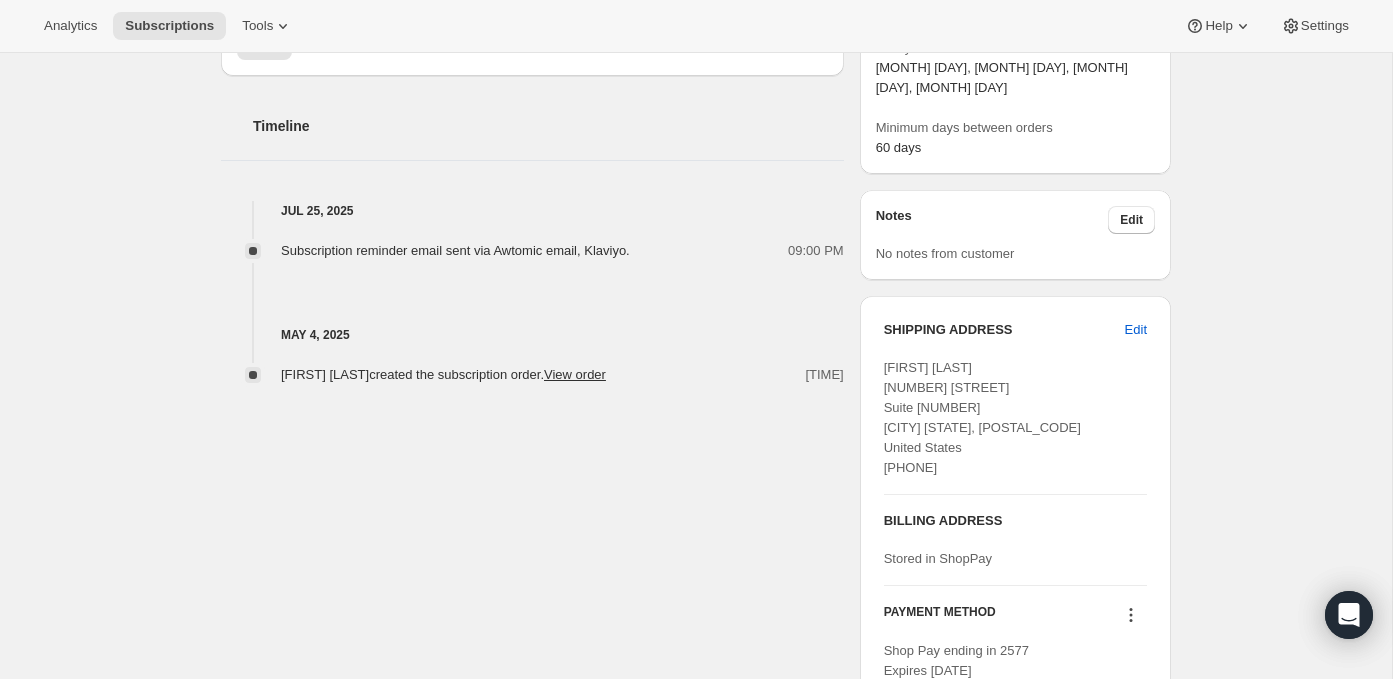 scroll, scrollTop: 0, scrollLeft: 0, axis: both 